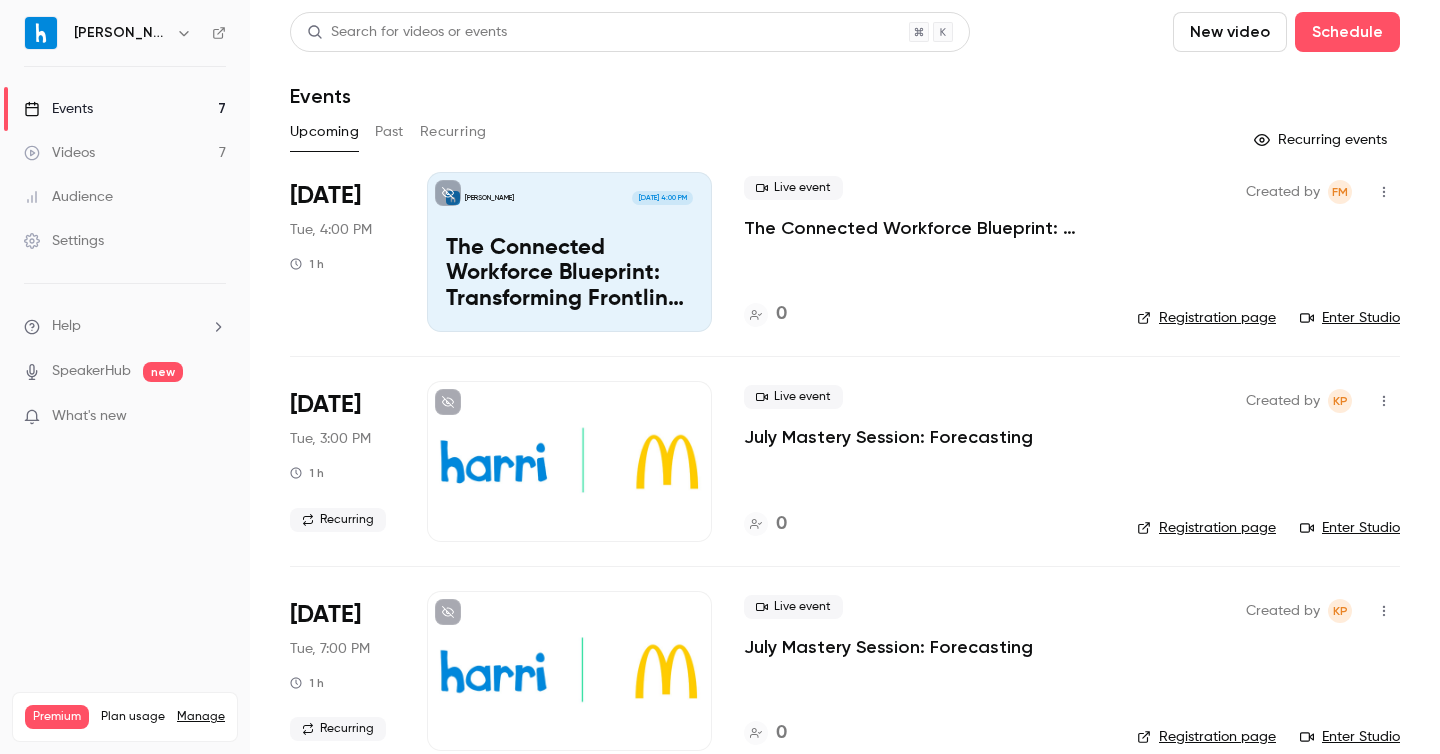 scroll, scrollTop: 0, scrollLeft: 0, axis: both 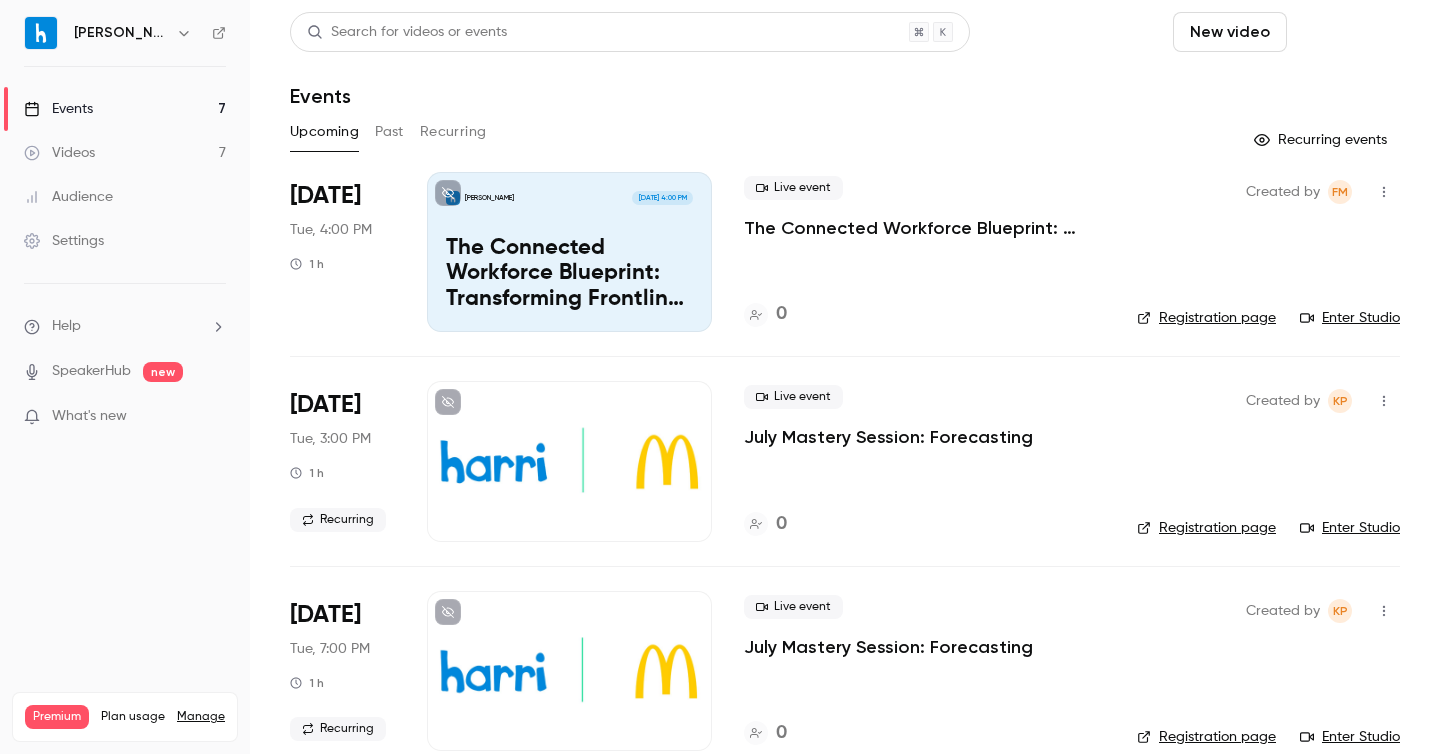 click on "Schedule" at bounding box center (1347, 32) 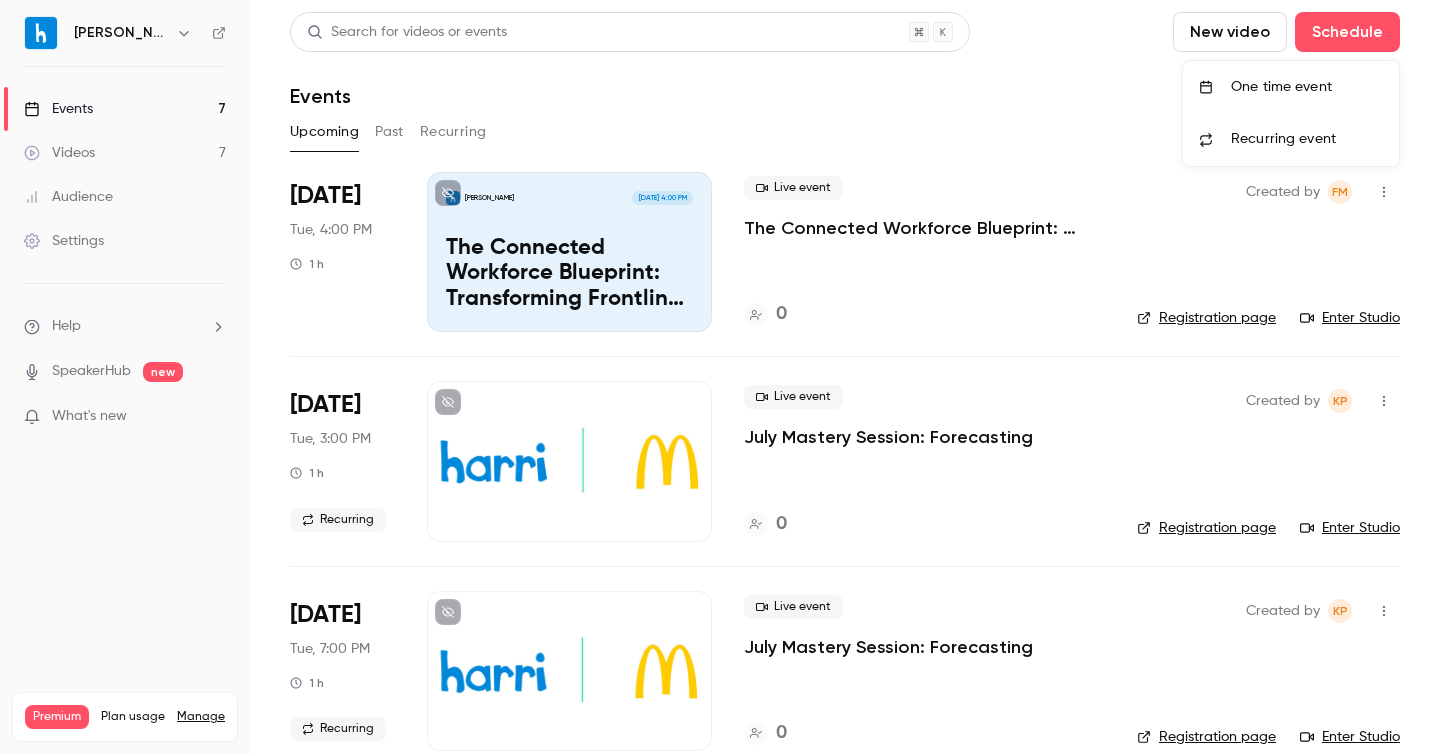 click on "One time event" at bounding box center (1307, 87) 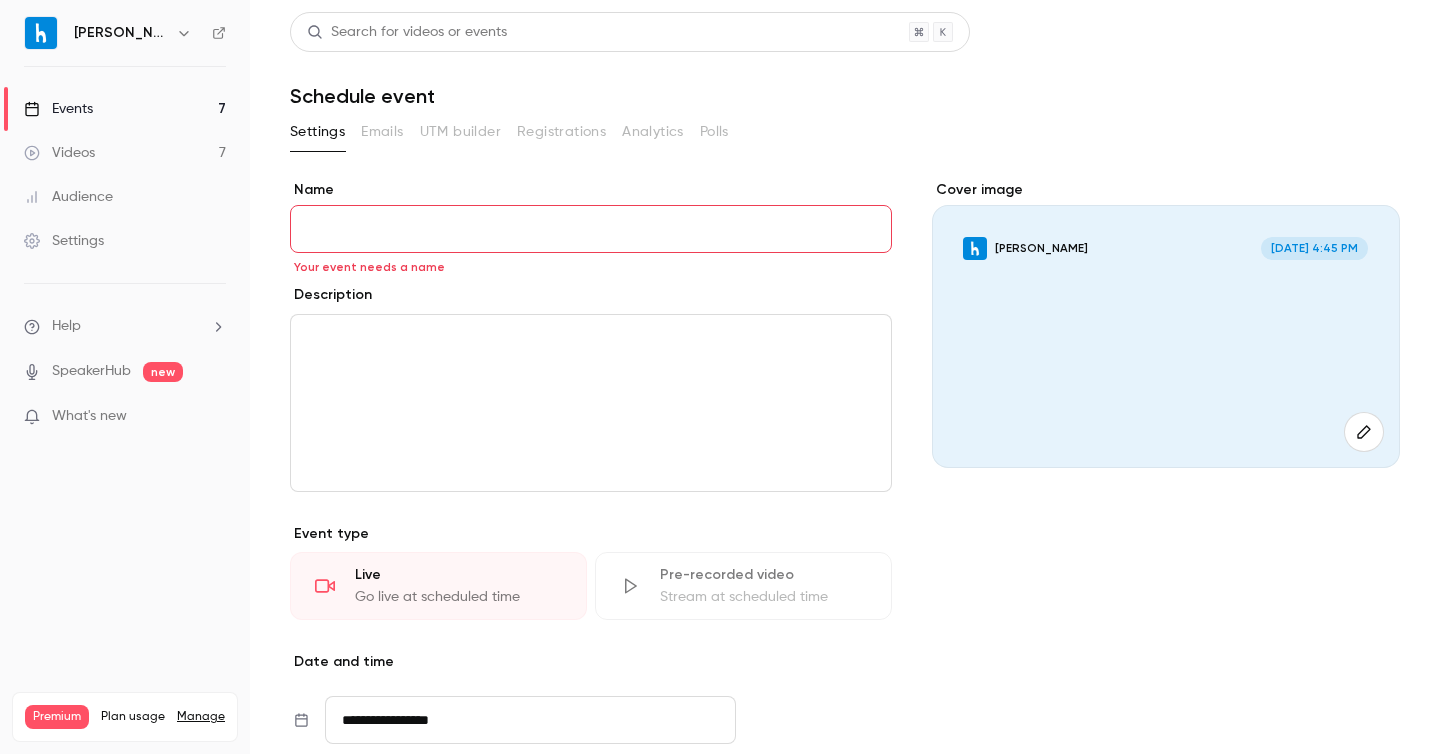 paste on "**********" 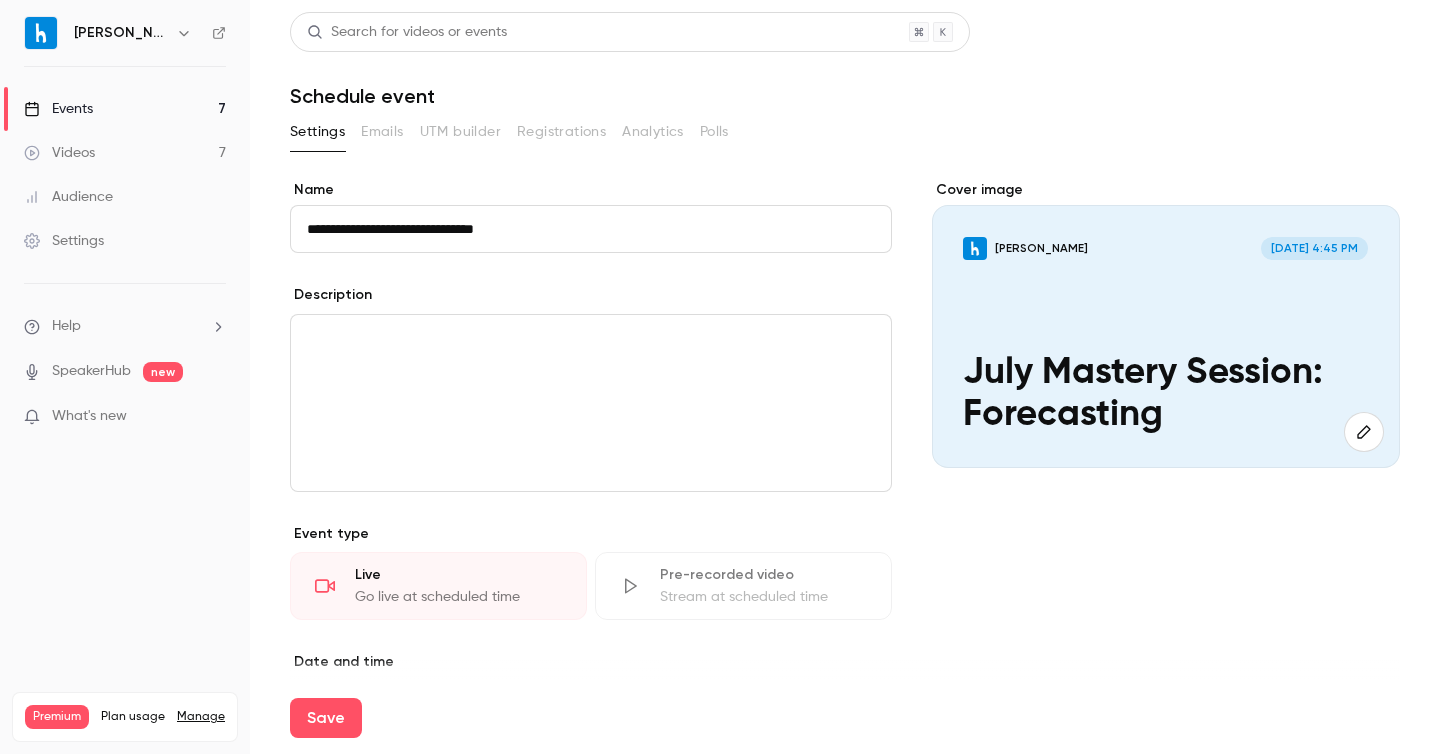 click on "**********" at bounding box center (591, 229) 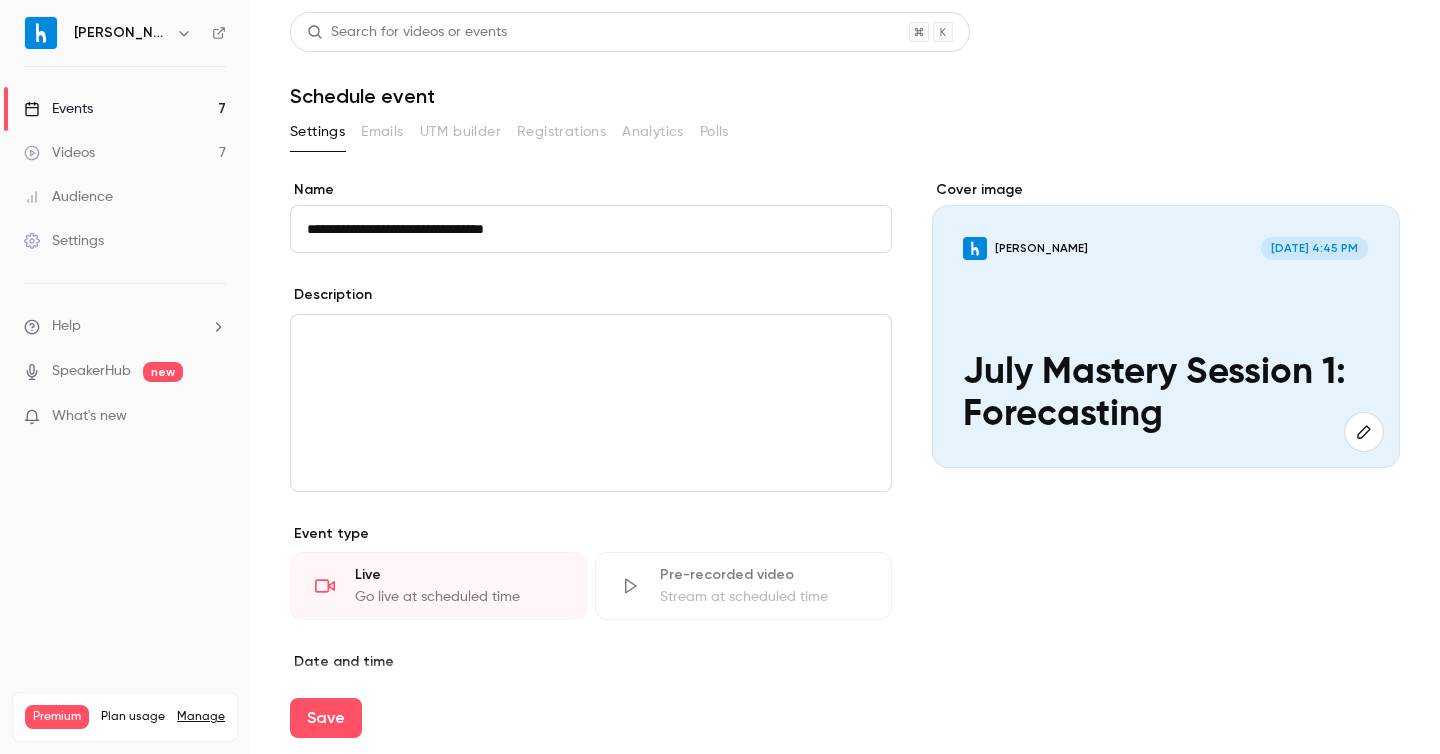 type on "**********" 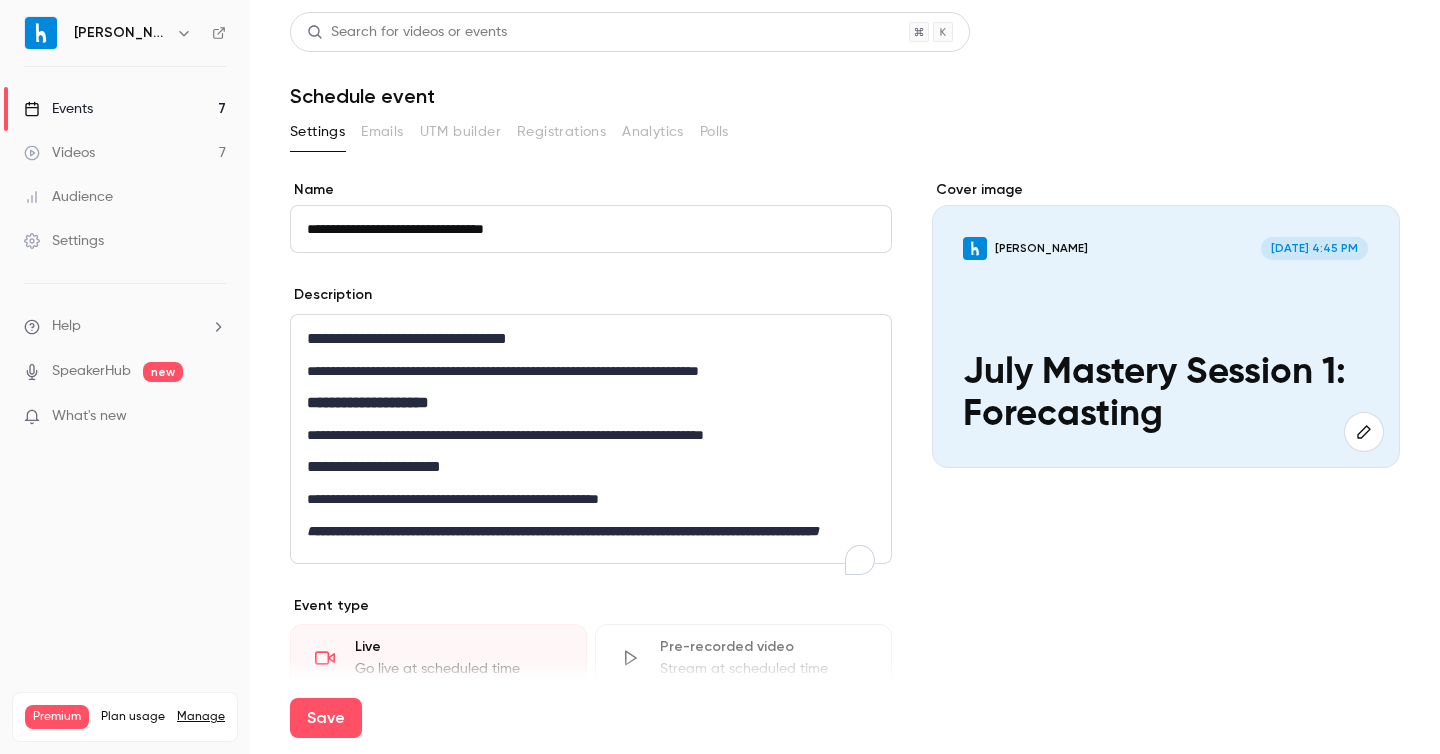 scroll, scrollTop: 0, scrollLeft: 0, axis: both 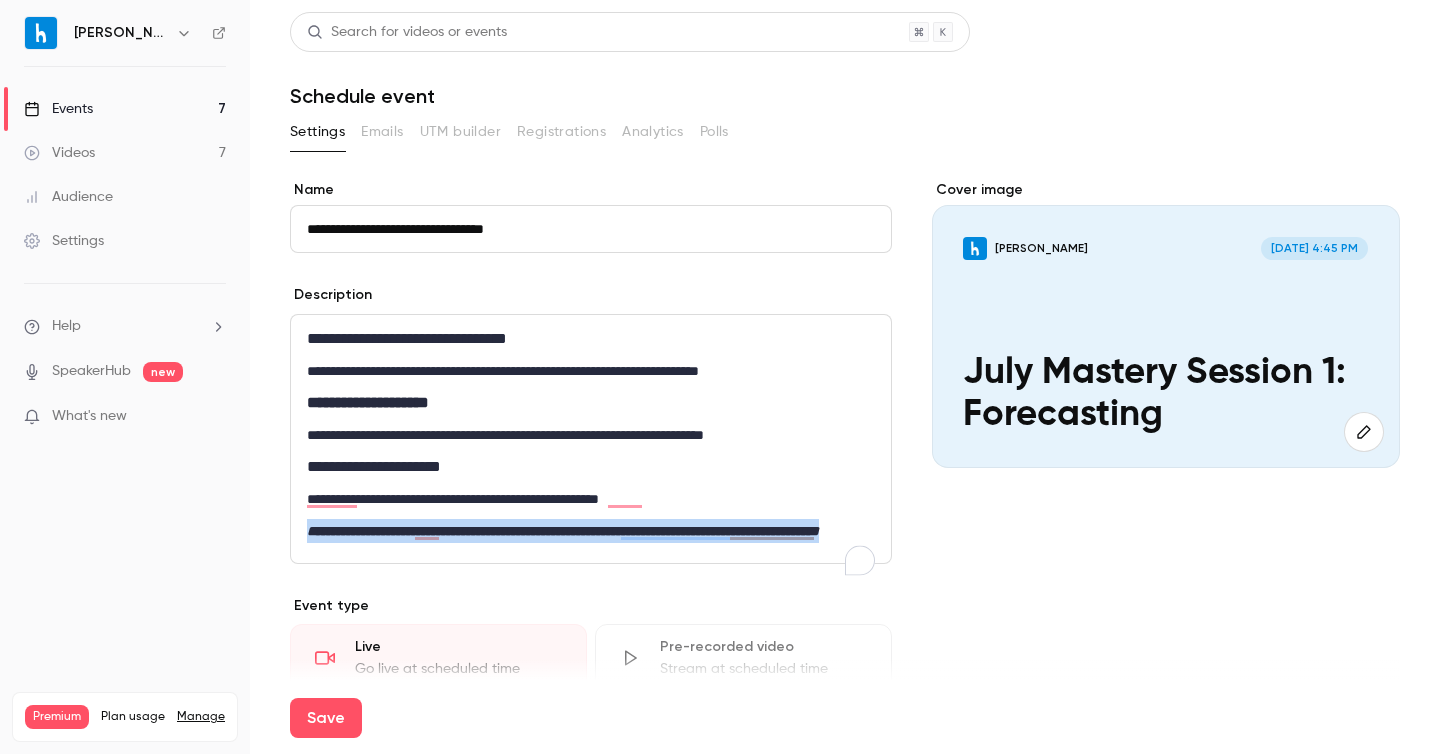 drag, startPoint x: 463, startPoint y: 573, endPoint x: 304, endPoint y: 531, distance: 164.45364 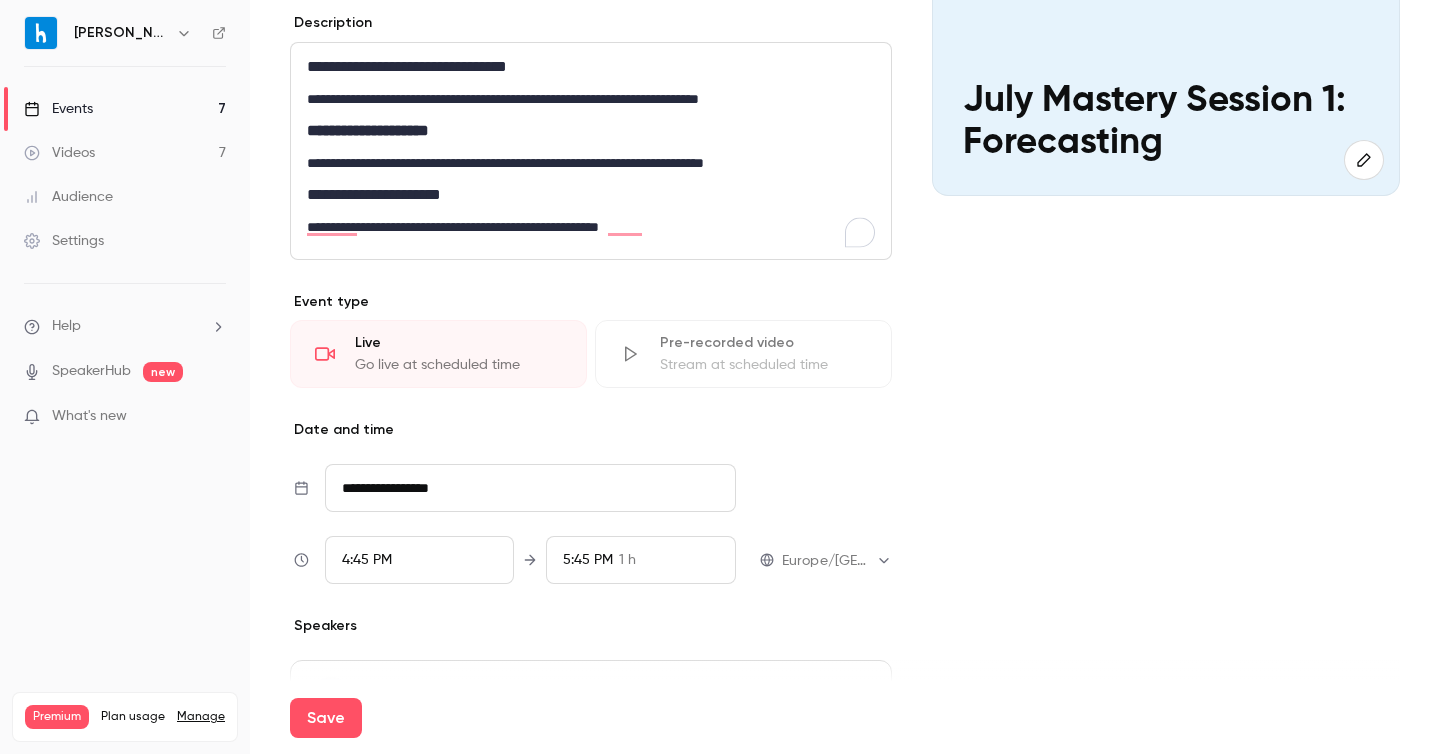 scroll, scrollTop: 250, scrollLeft: 0, axis: vertical 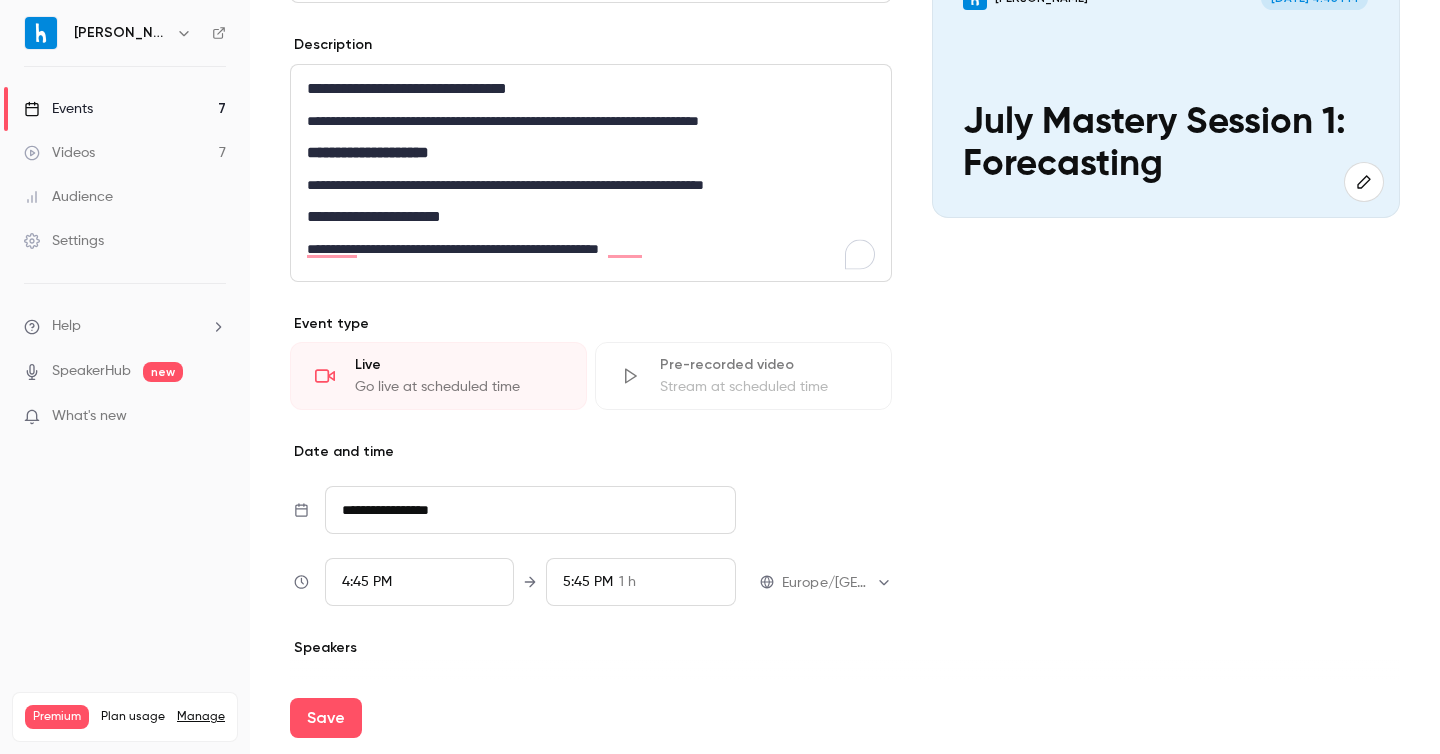 click on "July Mastery Session 1: Forecasting" at bounding box center [1165, 144] 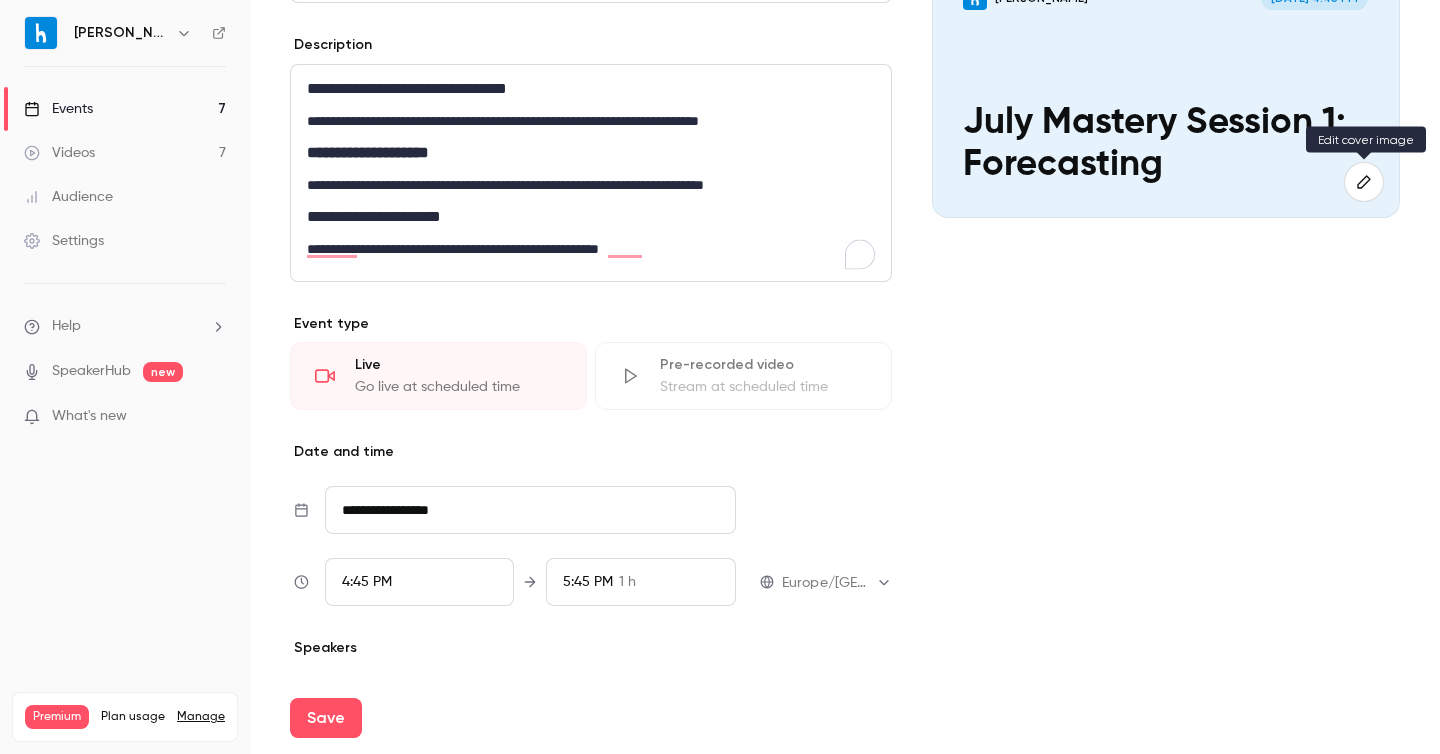 click 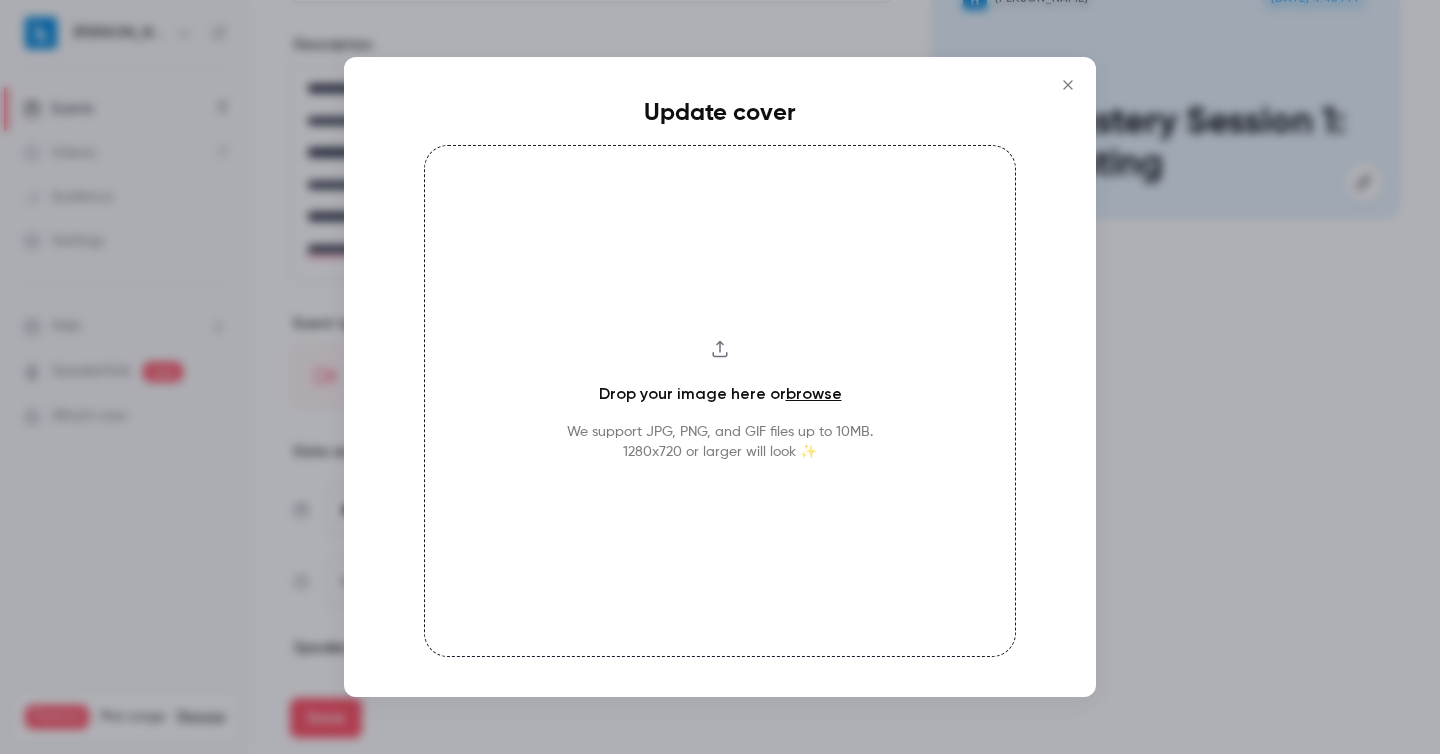 click on "Drop your image here or  browse We support JPG, PNG, and GIF files up to 10MB.
1280x720 or larger will look ✨" at bounding box center (720, 401) 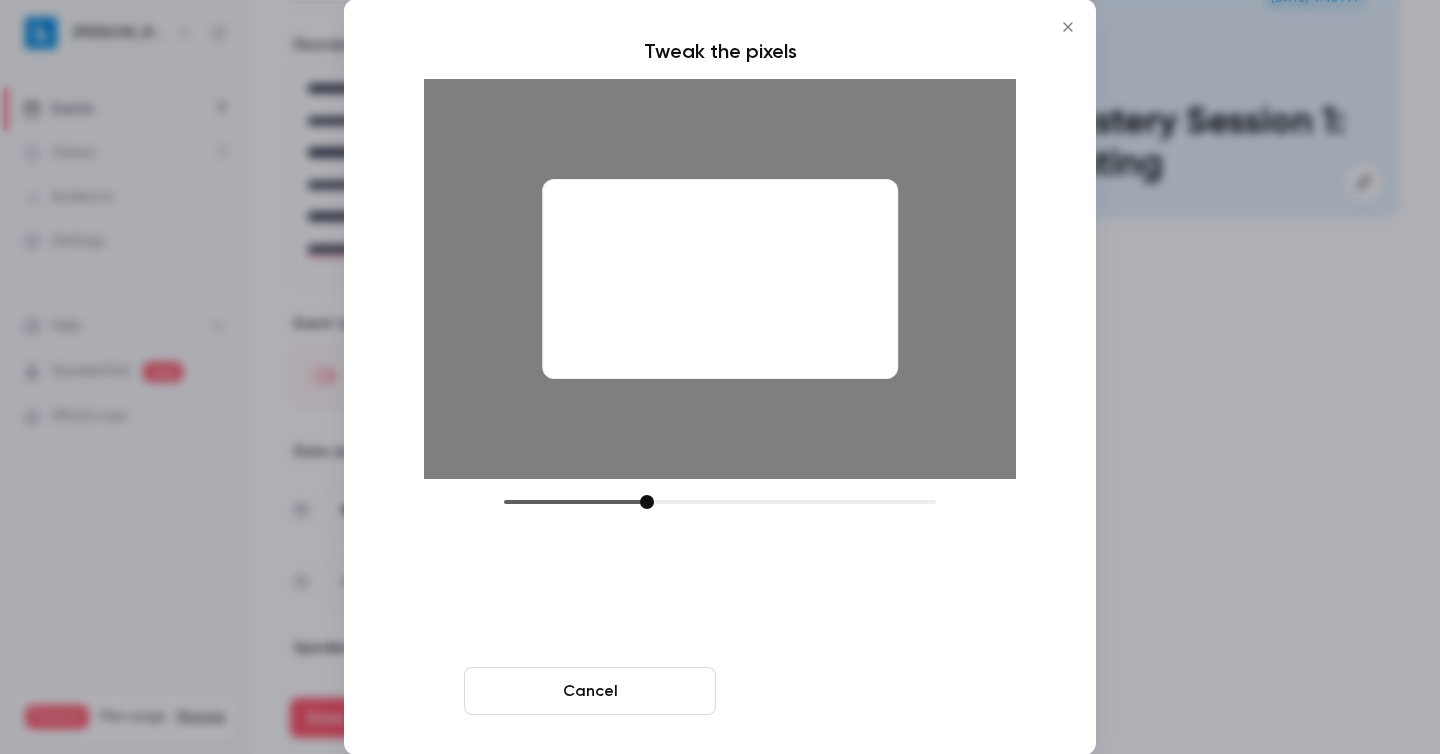 click on "Crop and save" at bounding box center [850, 691] 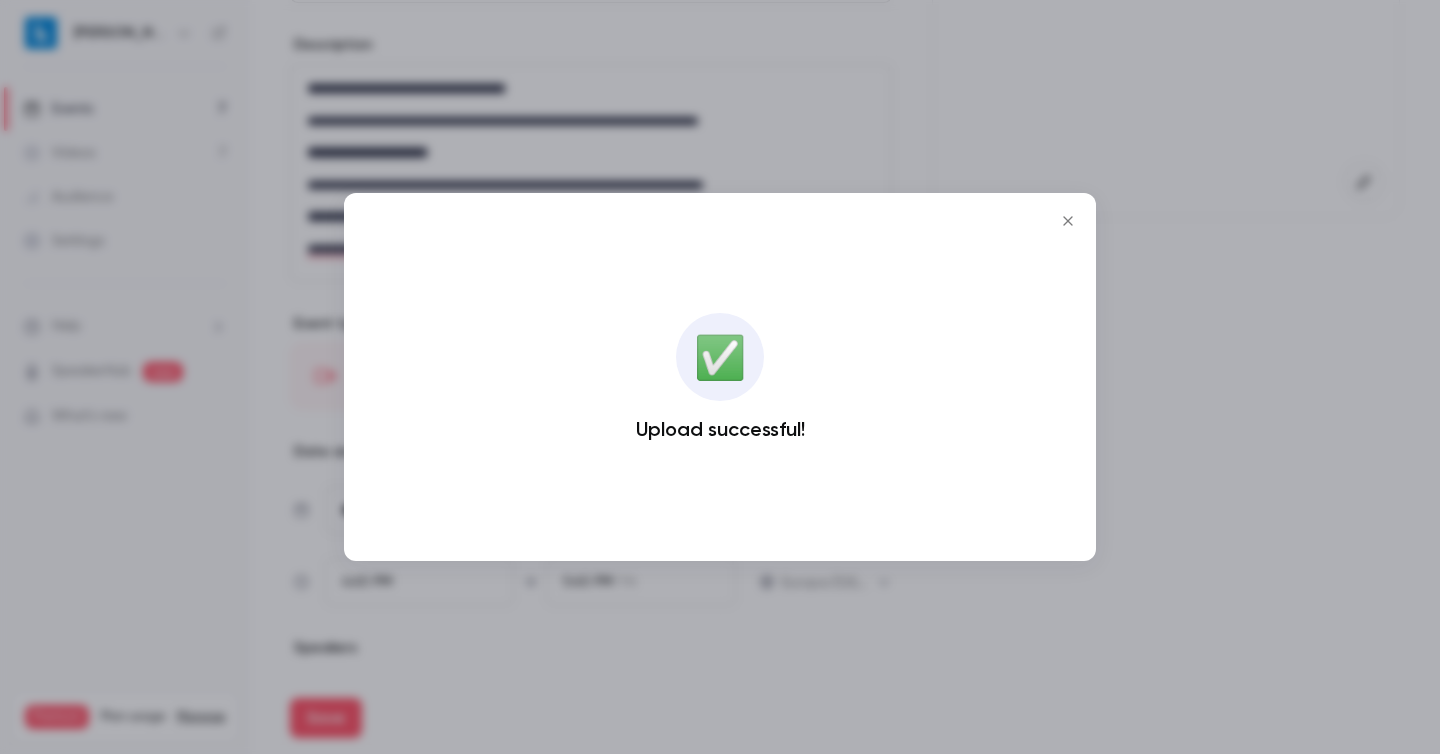 click 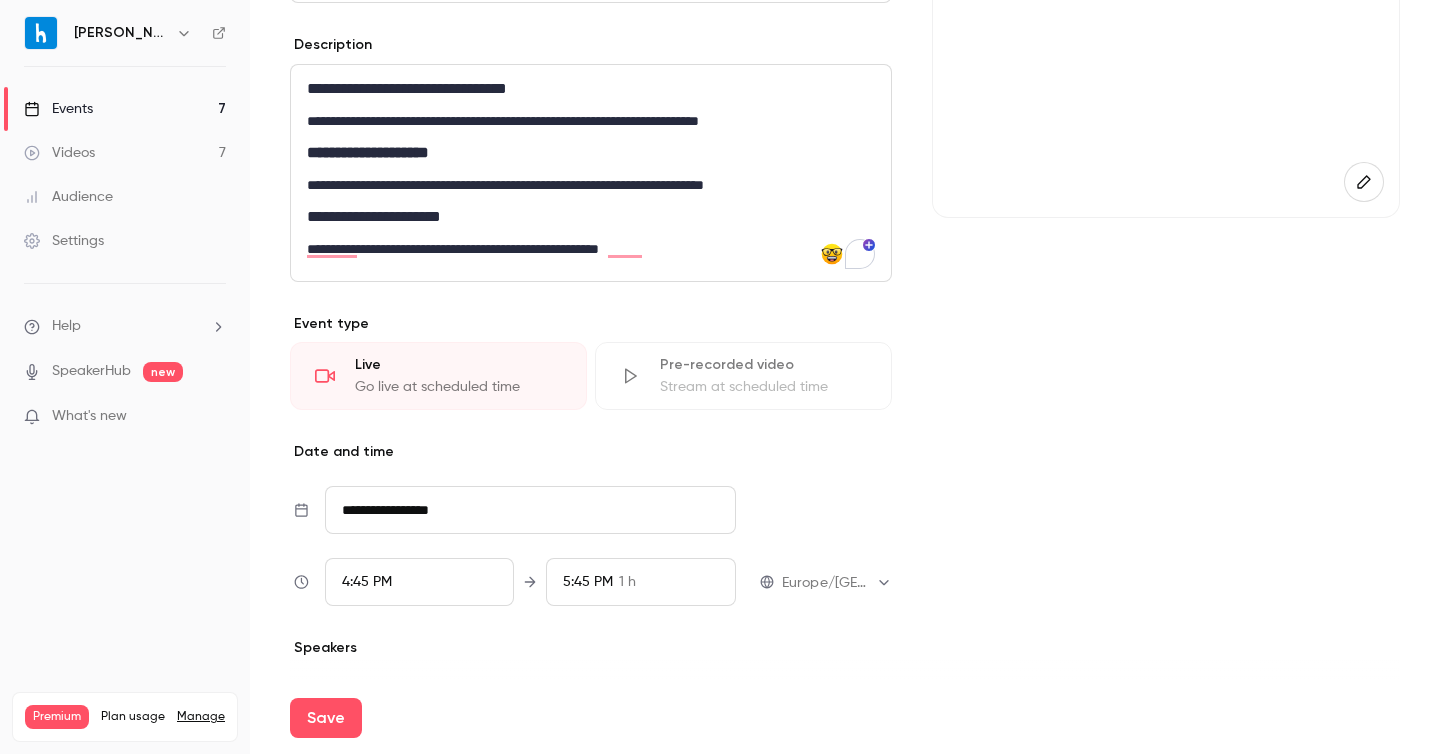 click on "**********" at bounding box center (530, 510) 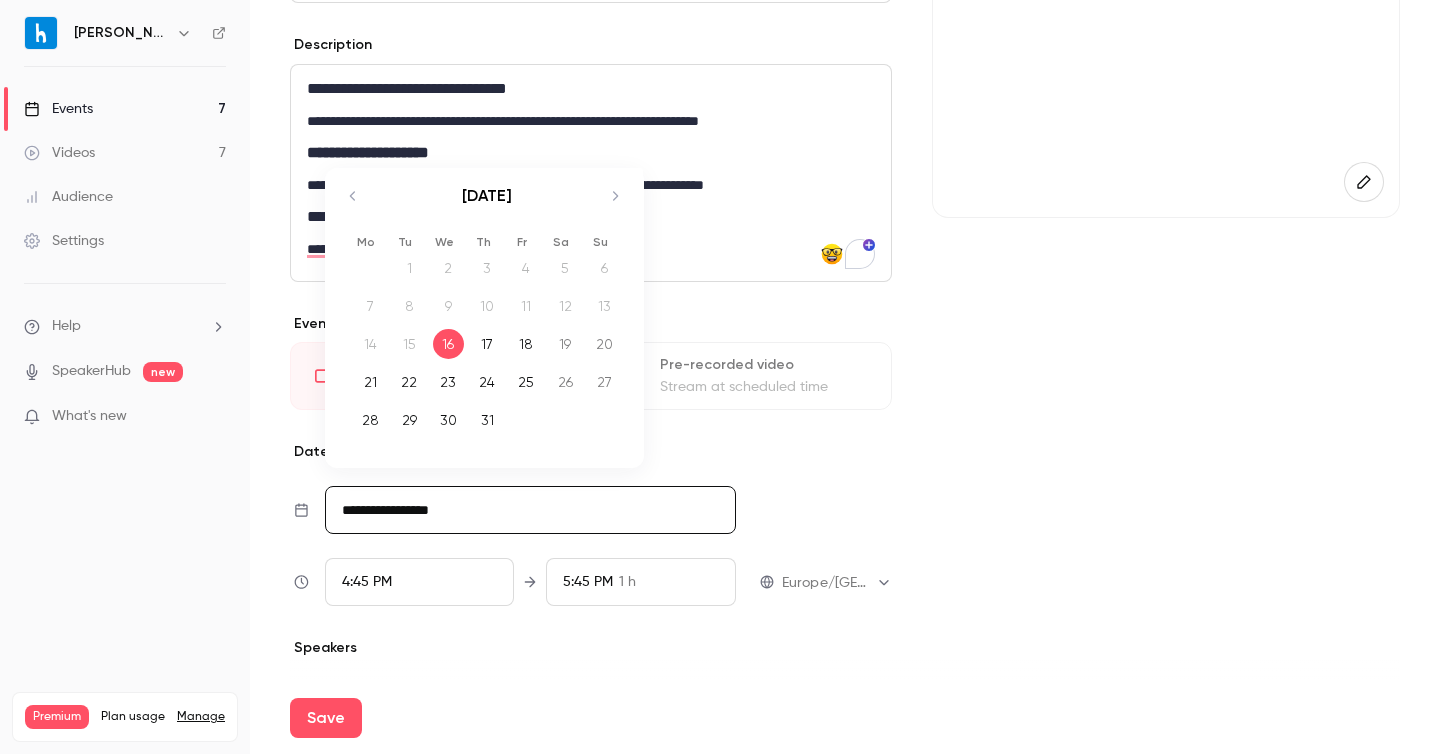click on "29" at bounding box center (409, 420) 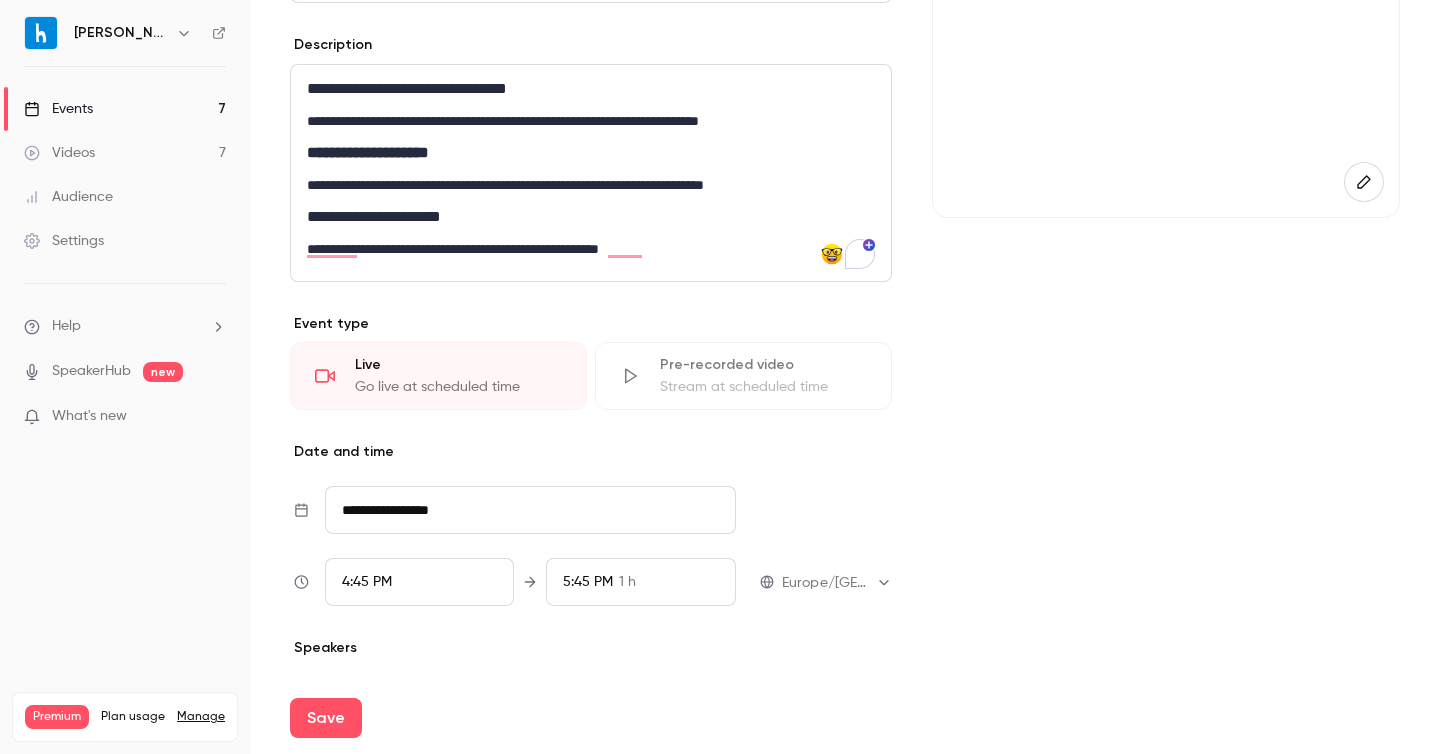 click on "**********" at bounding box center (593, 582) 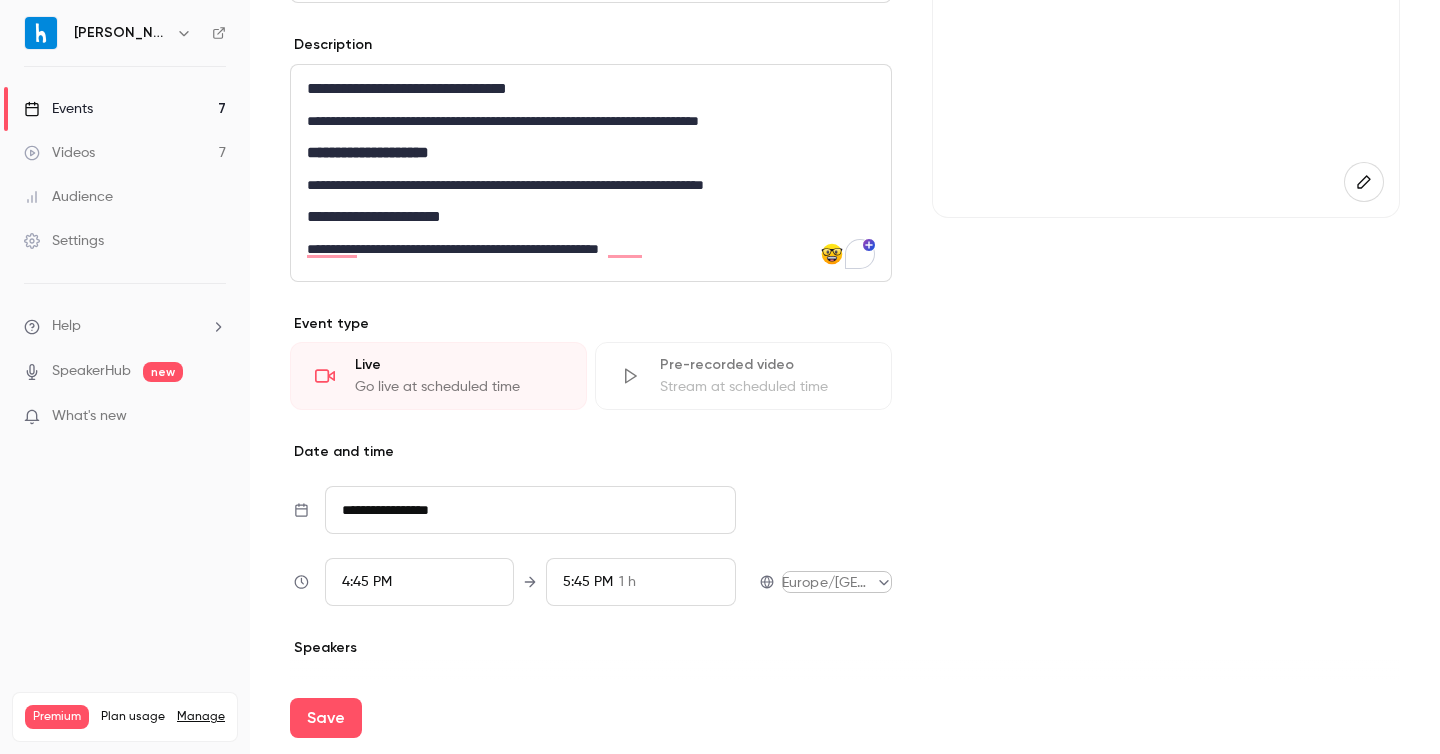 click on "**********" at bounding box center (720, 377) 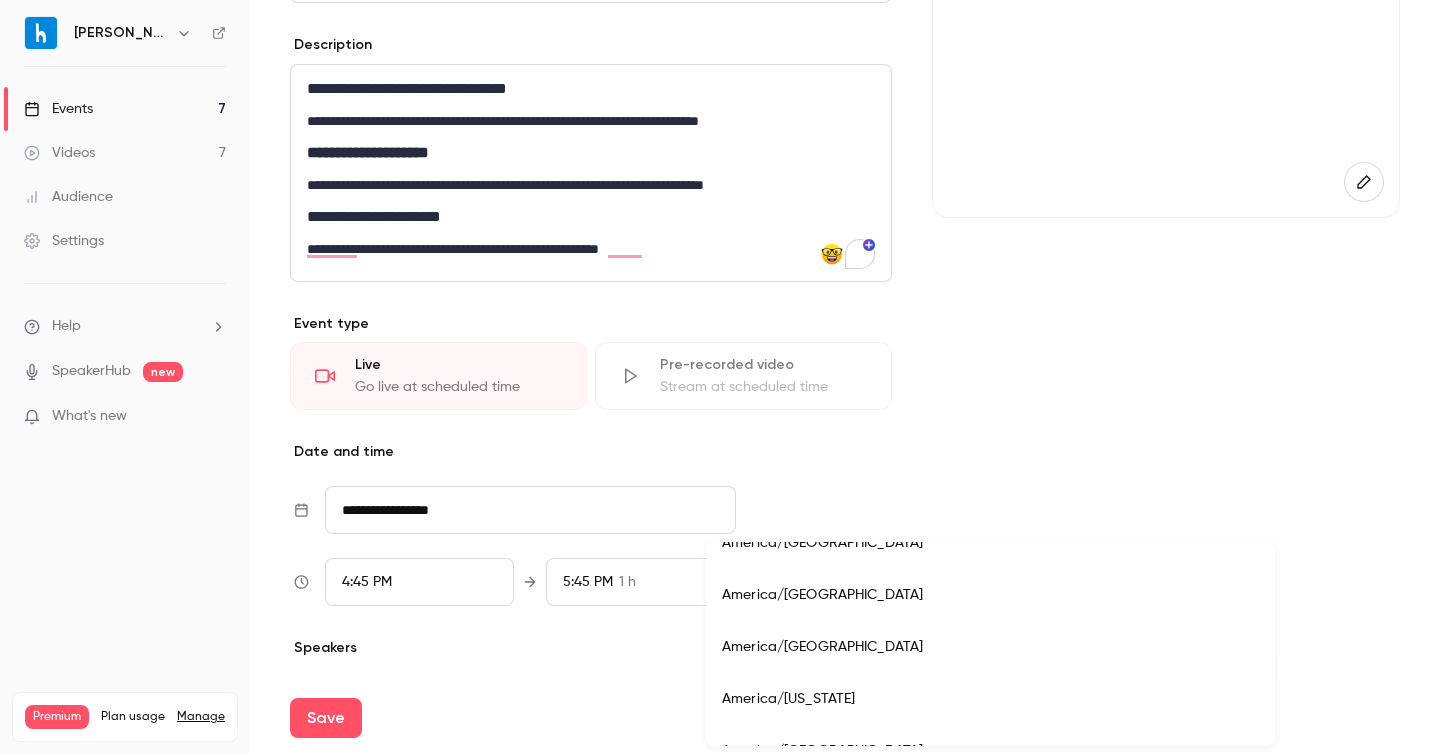 scroll, scrollTop: 7889, scrollLeft: 0, axis: vertical 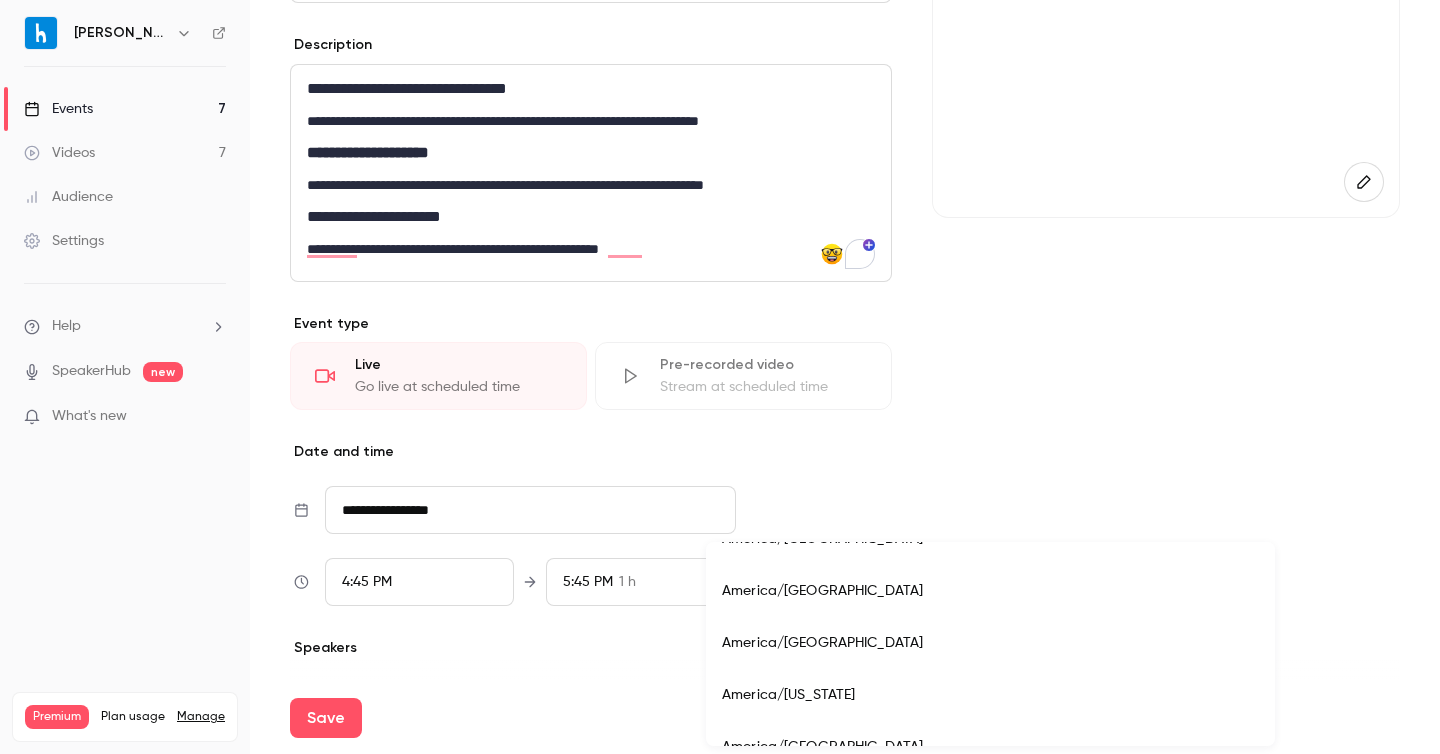 click on "America/[US_STATE]" at bounding box center (990, 695) 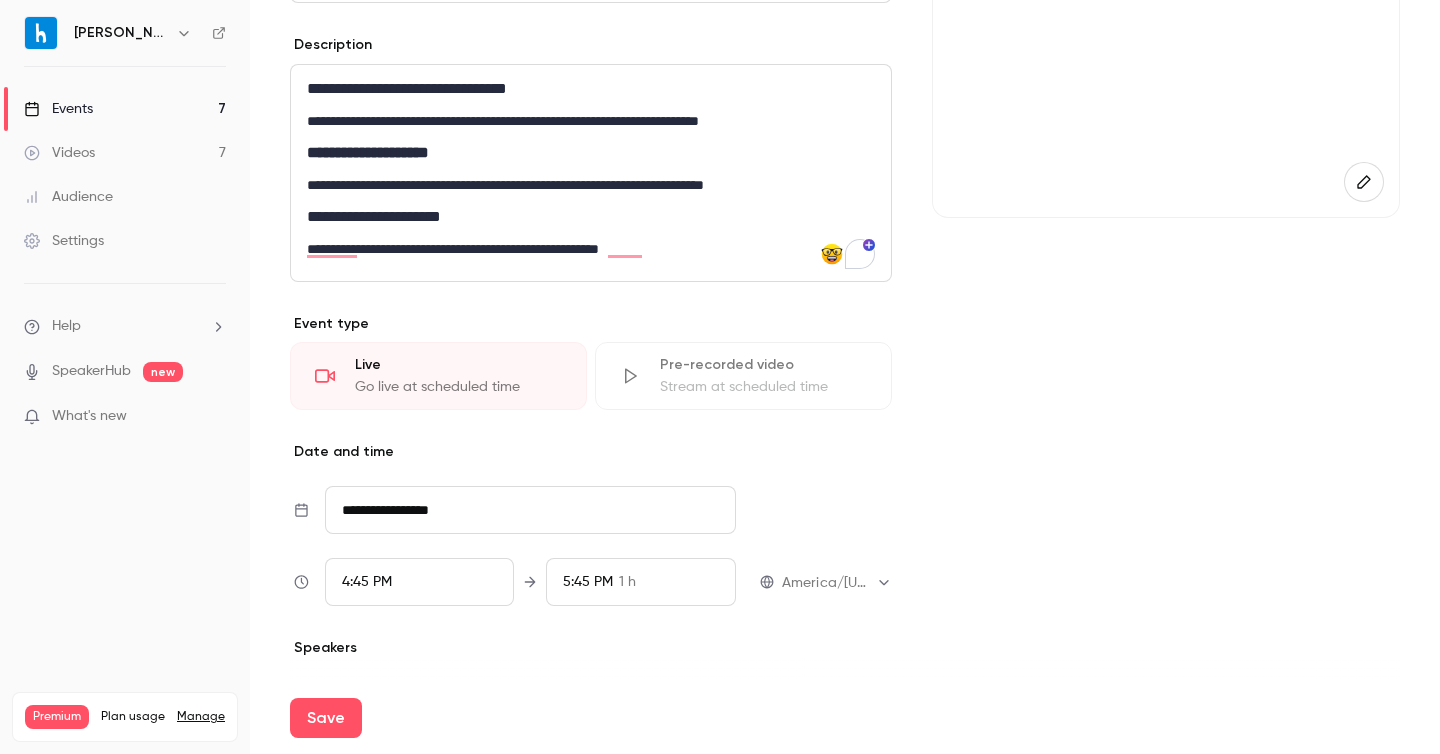 click on "4:45 PM" at bounding box center [420, 582] 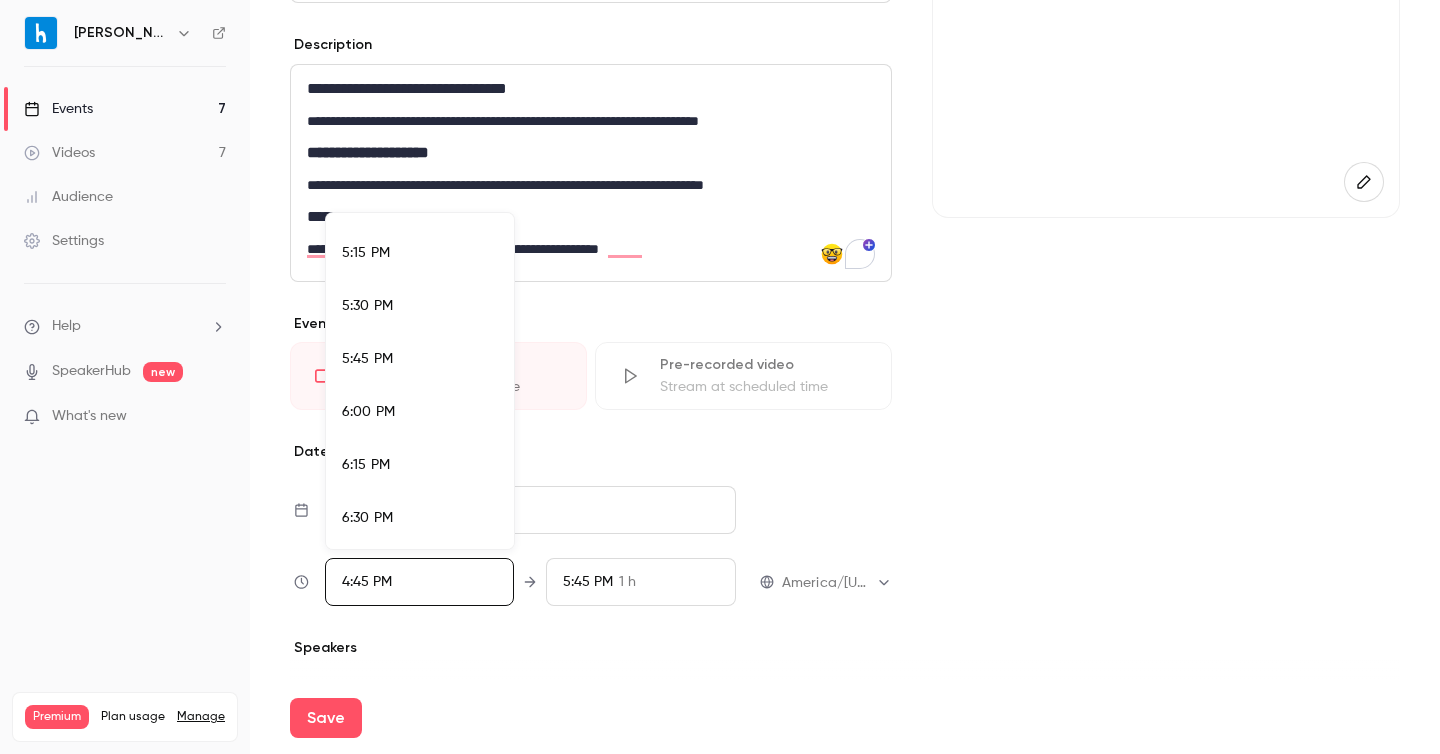 scroll, scrollTop: 3646, scrollLeft: 0, axis: vertical 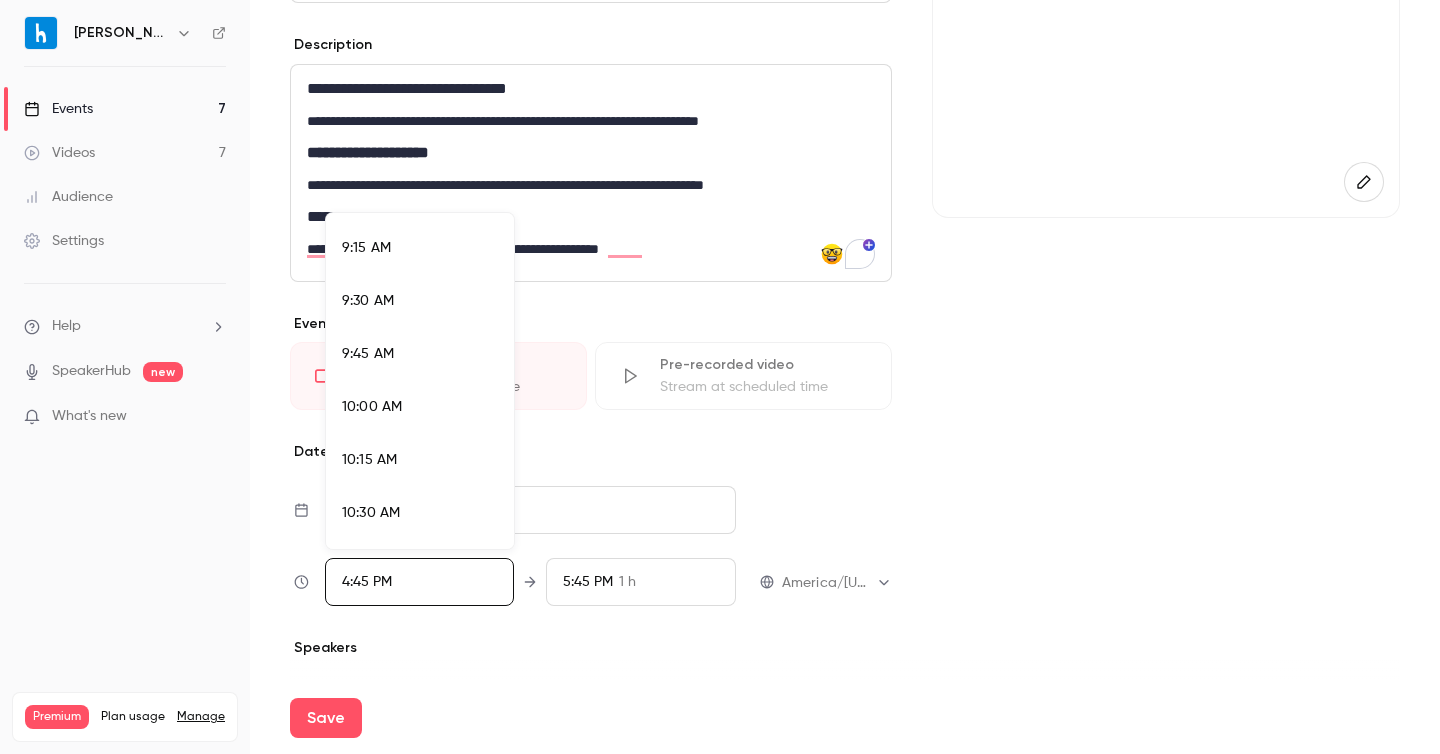 click on "10:00 AM" at bounding box center (420, 407) 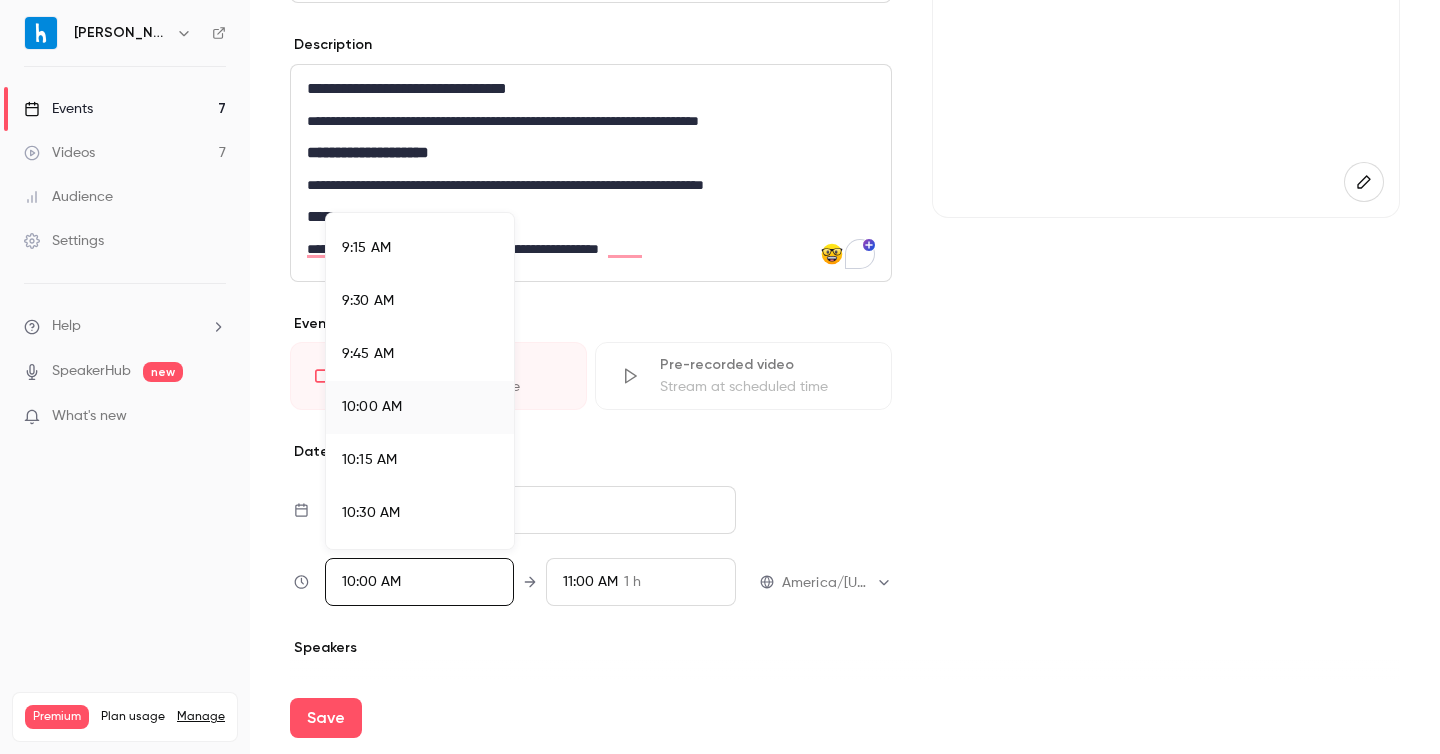 click at bounding box center [720, 377] 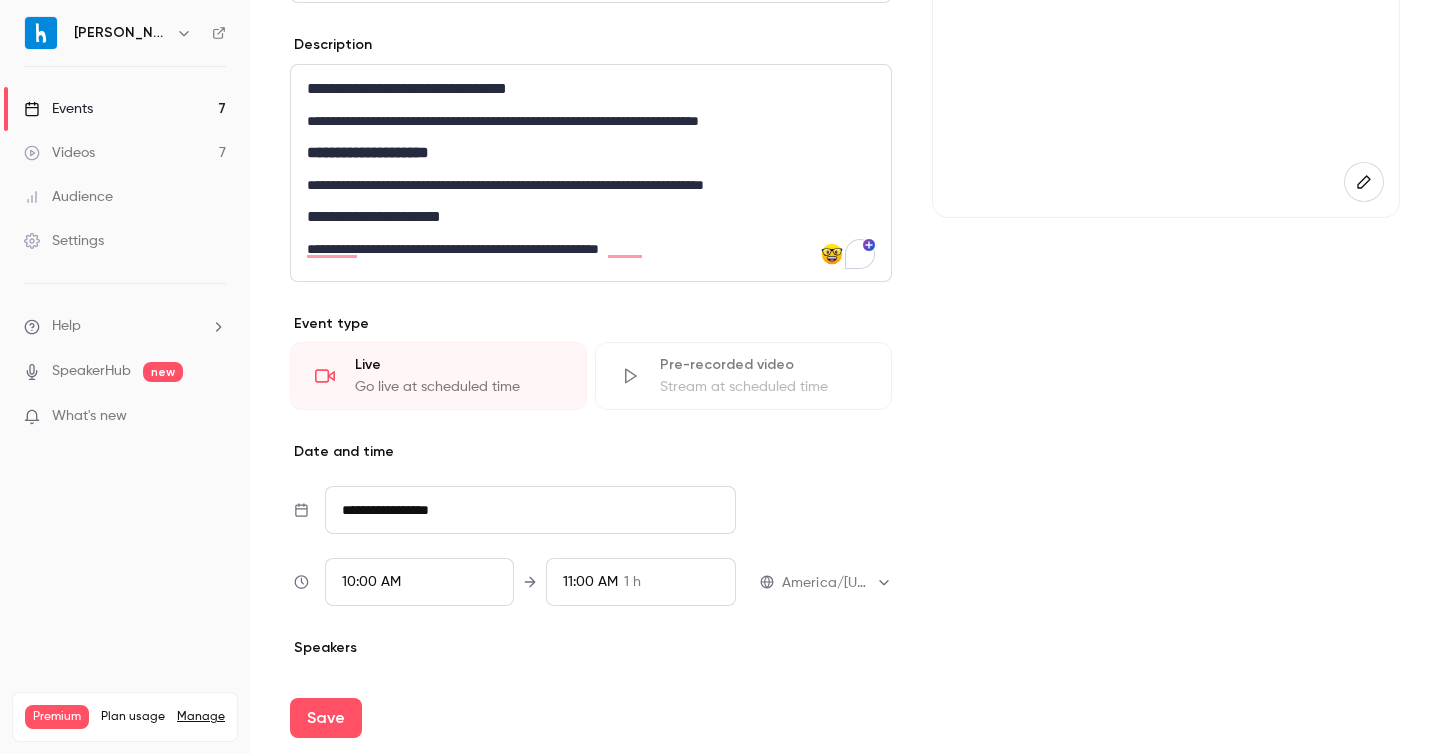 scroll, scrollTop: 3409, scrollLeft: 0, axis: vertical 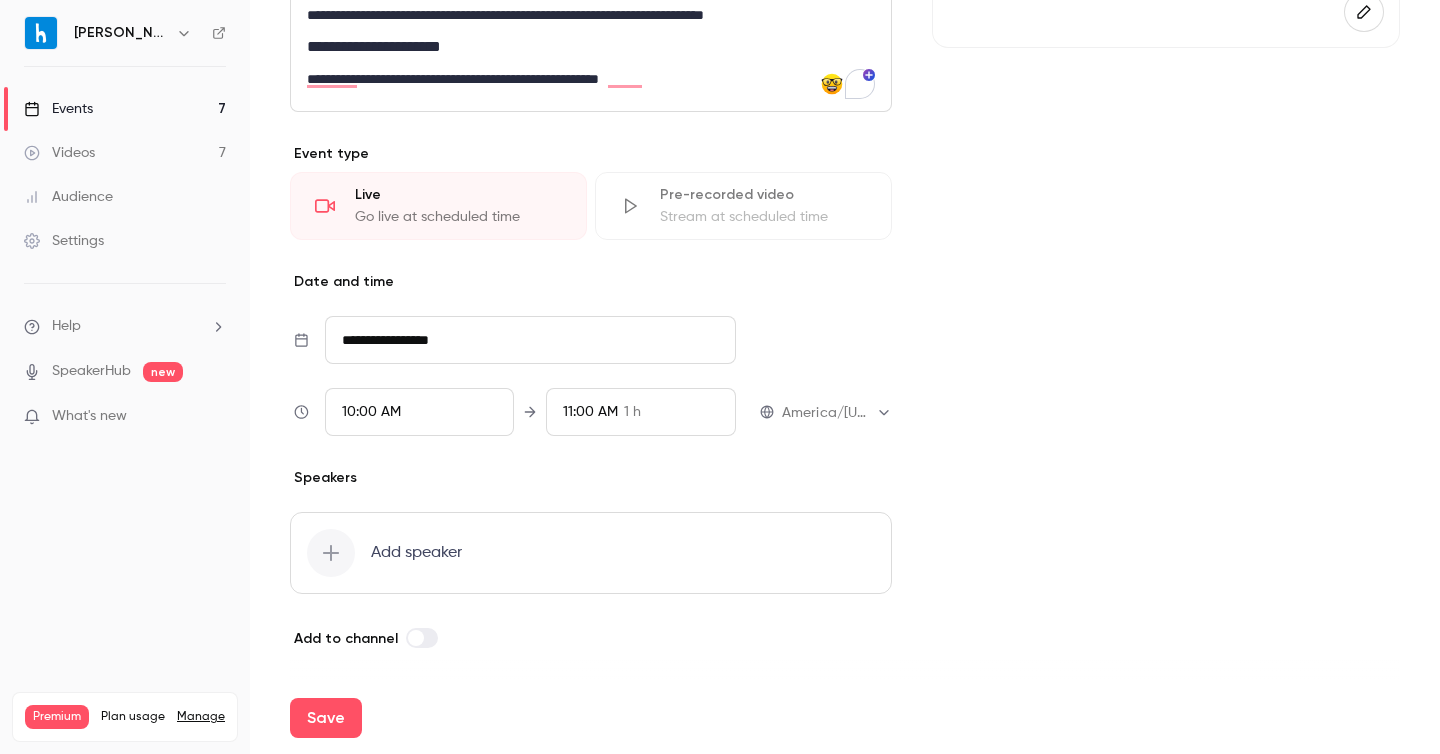 click on "Add speaker" at bounding box center (591, 553) 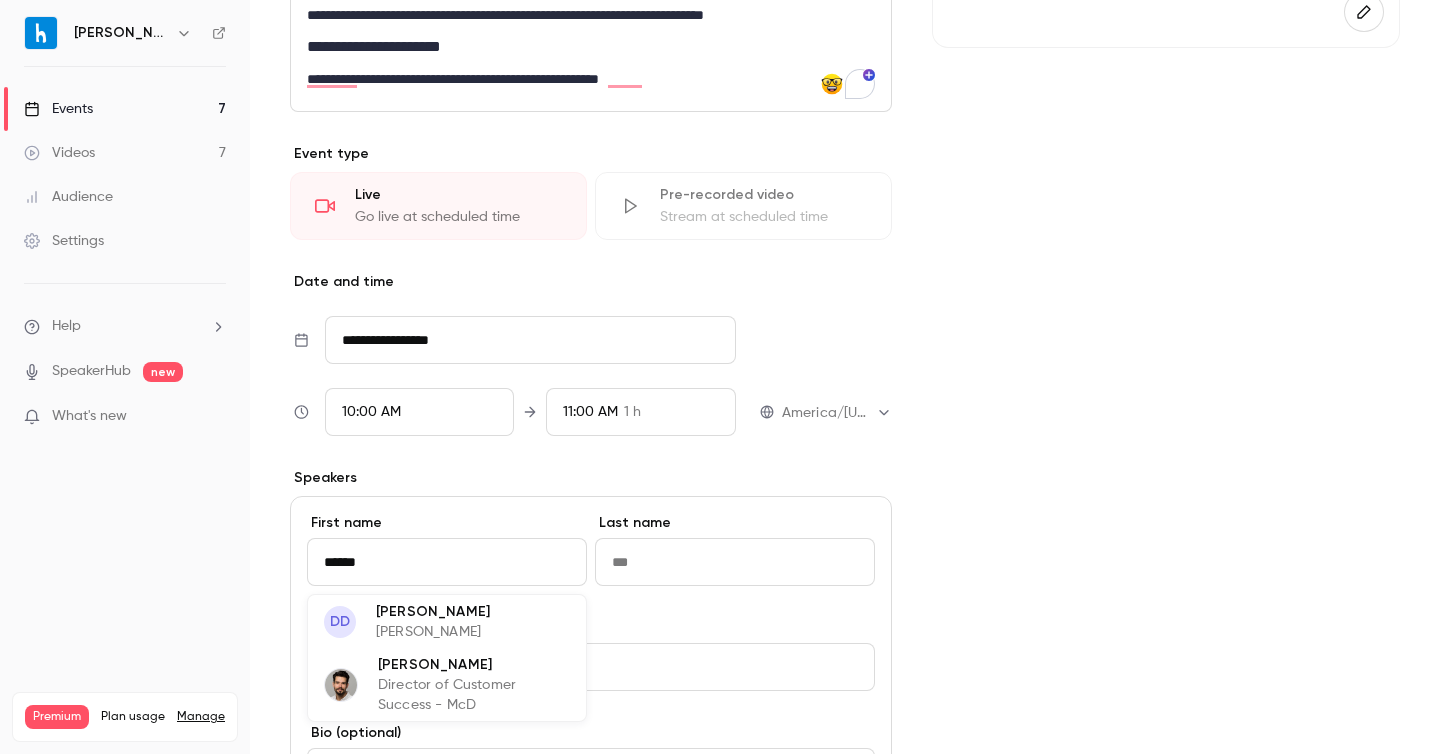 click on "Director of Customer Success - McD" at bounding box center (474, 695) 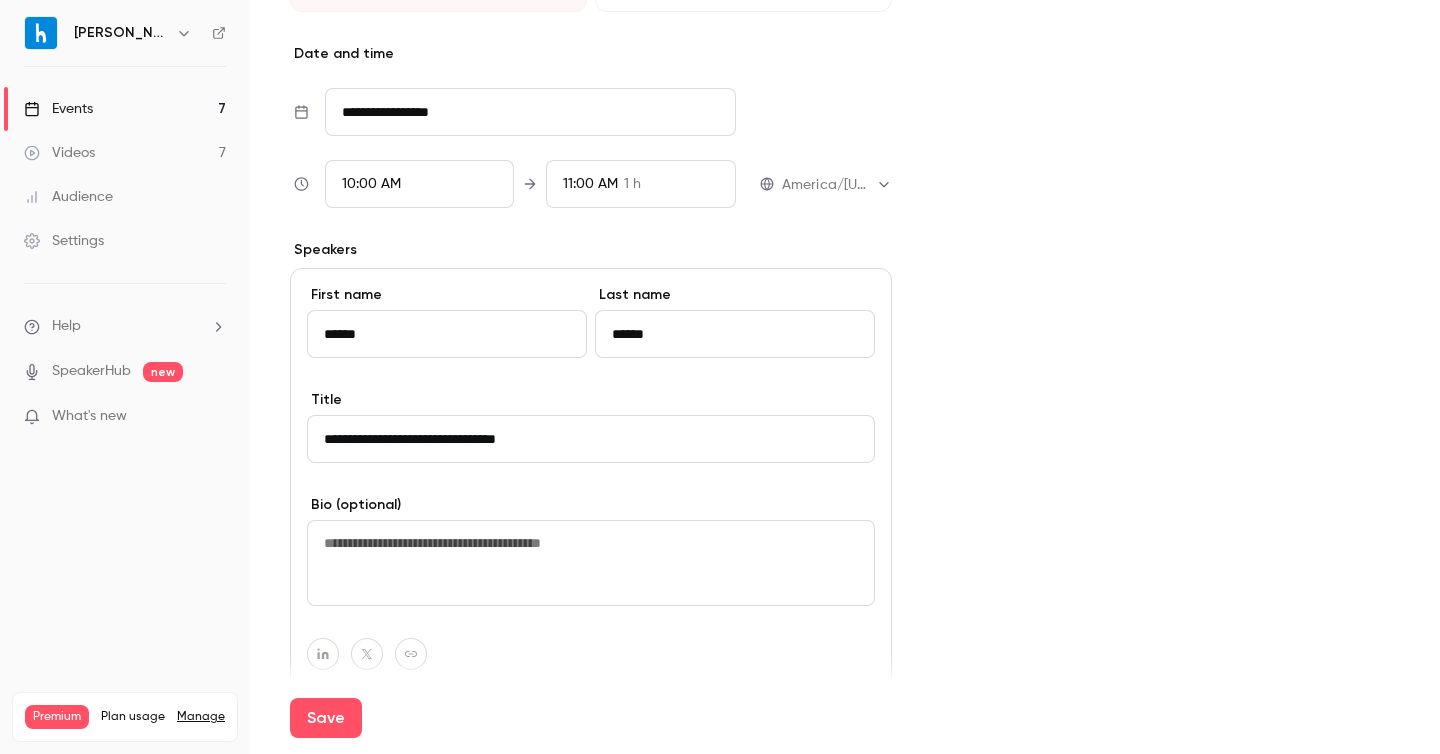 scroll, scrollTop: 779, scrollLeft: 0, axis: vertical 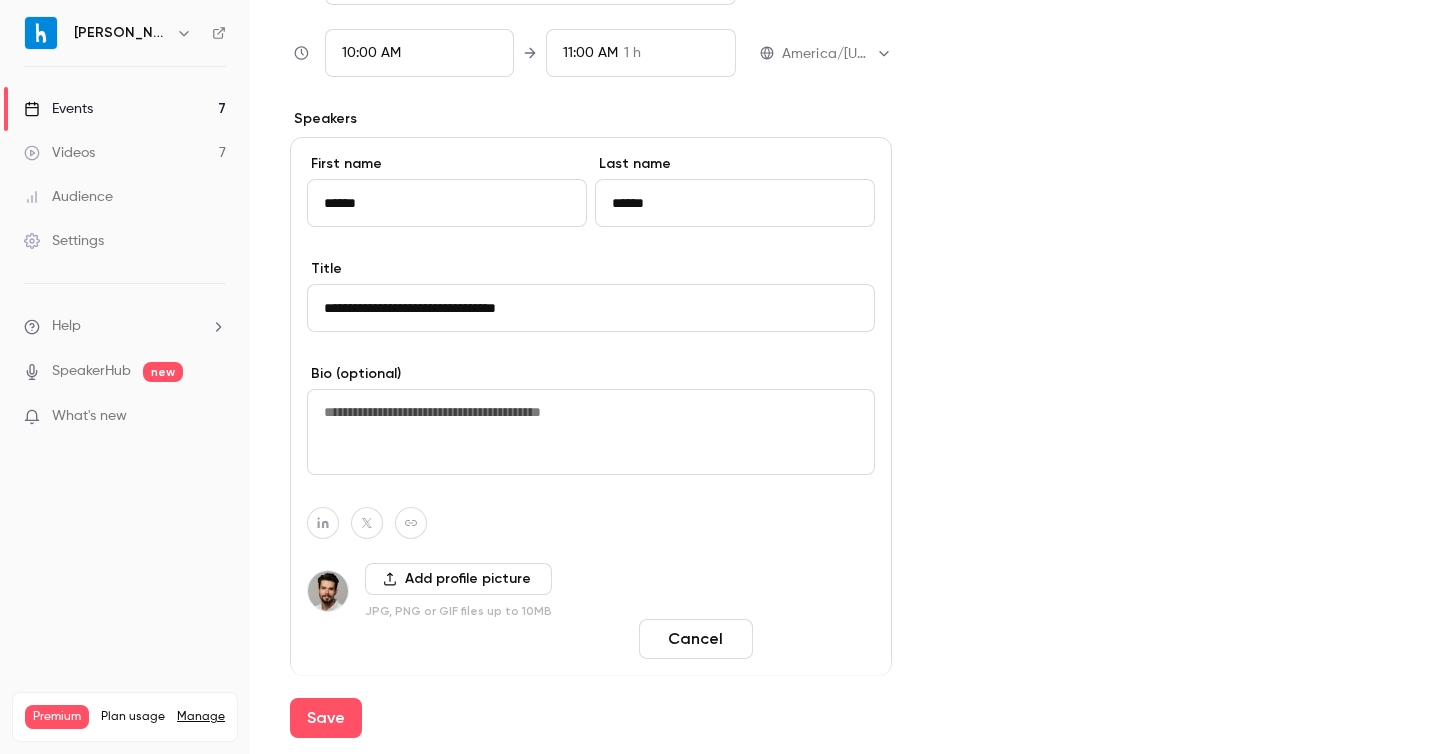 type on "******" 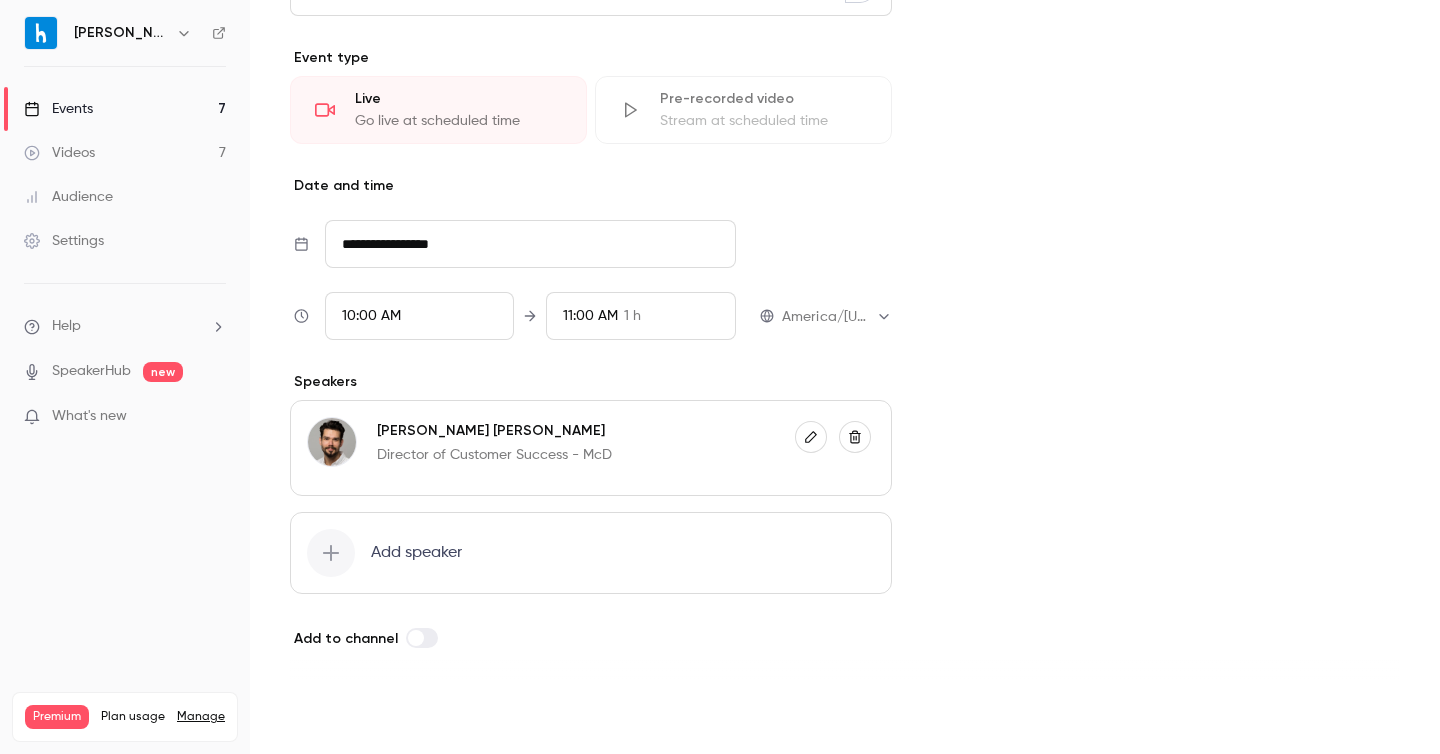 click on "Save" at bounding box center [326, 718] 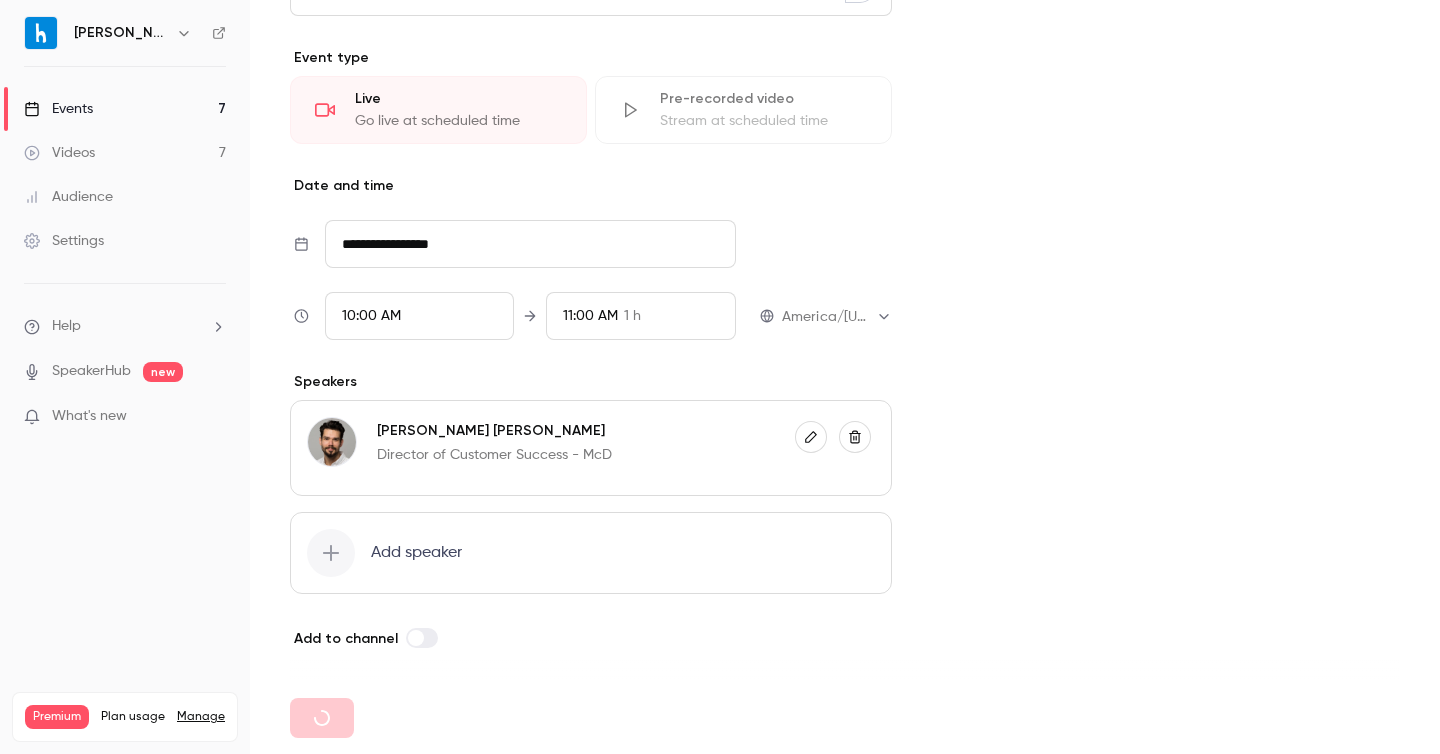 type 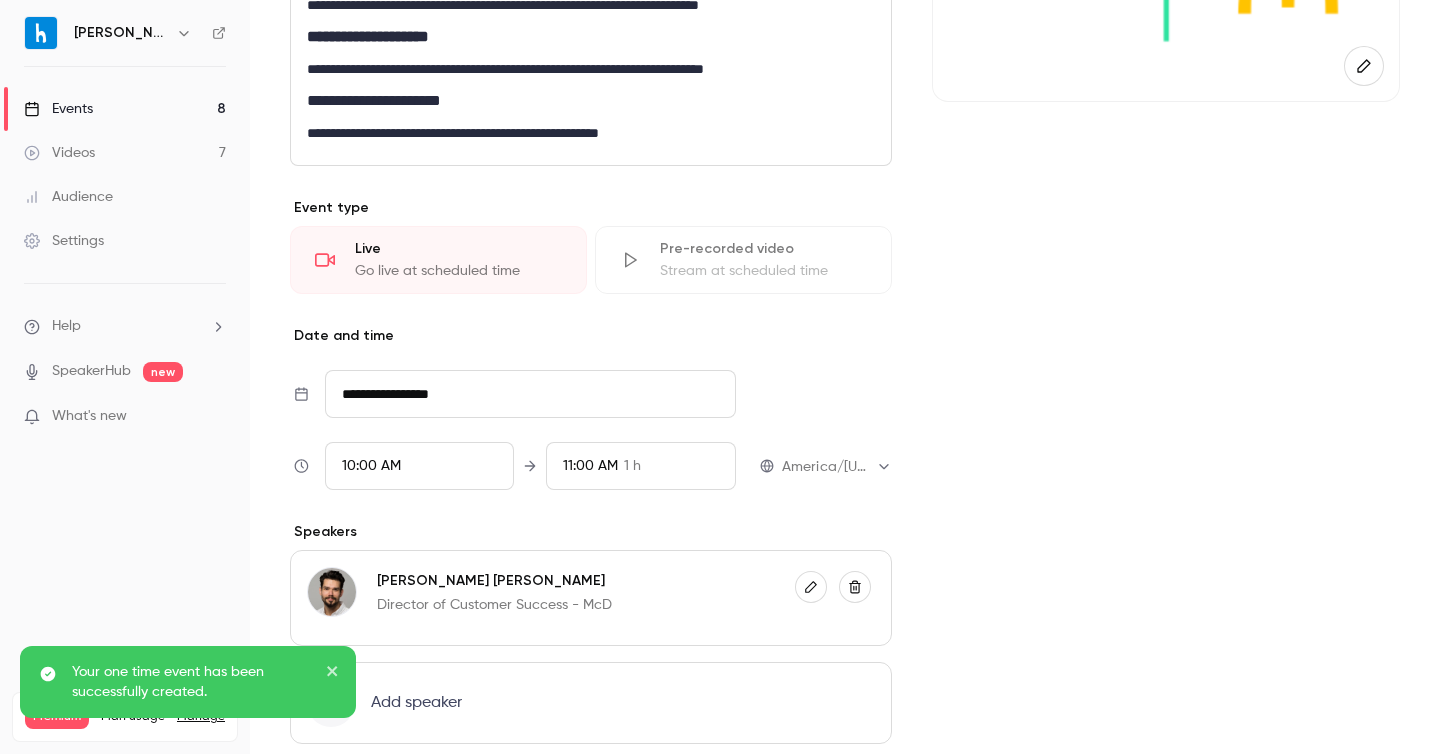 scroll, scrollTop: 524, scrollLeft: 0, axis: vertical 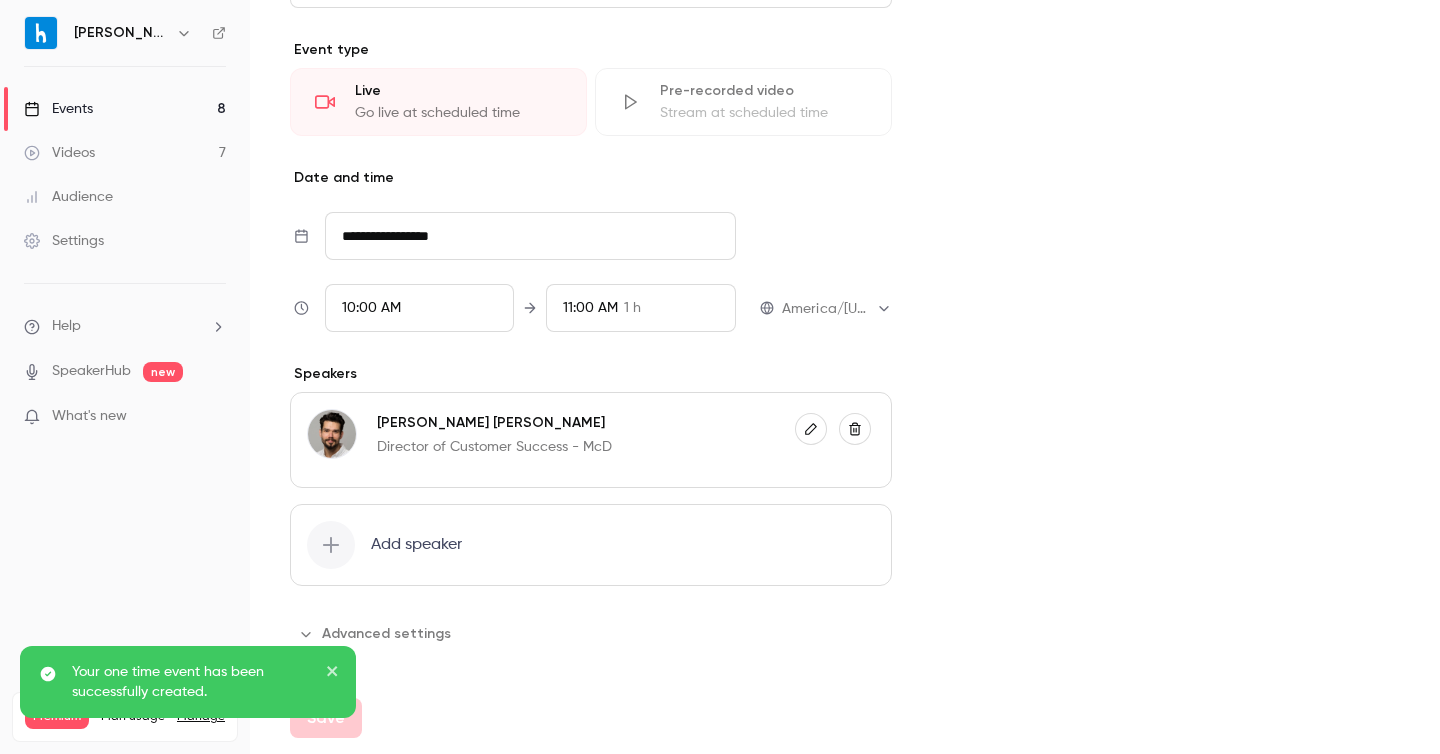 click on "Add speaker" at bounding box center [416, 545] 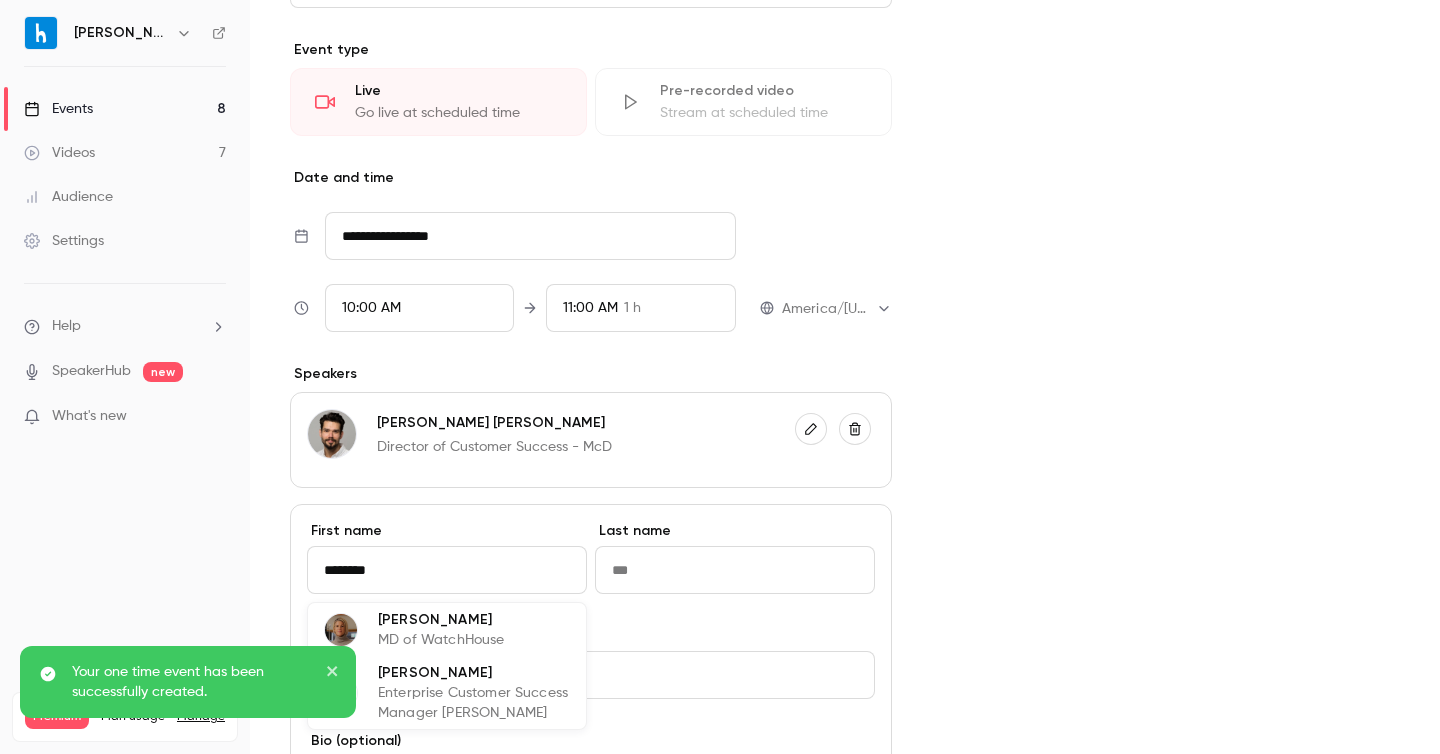 click on "Enterprise Customer Success Manager [PERSON_NAME]" at bounding box center (474, 703) 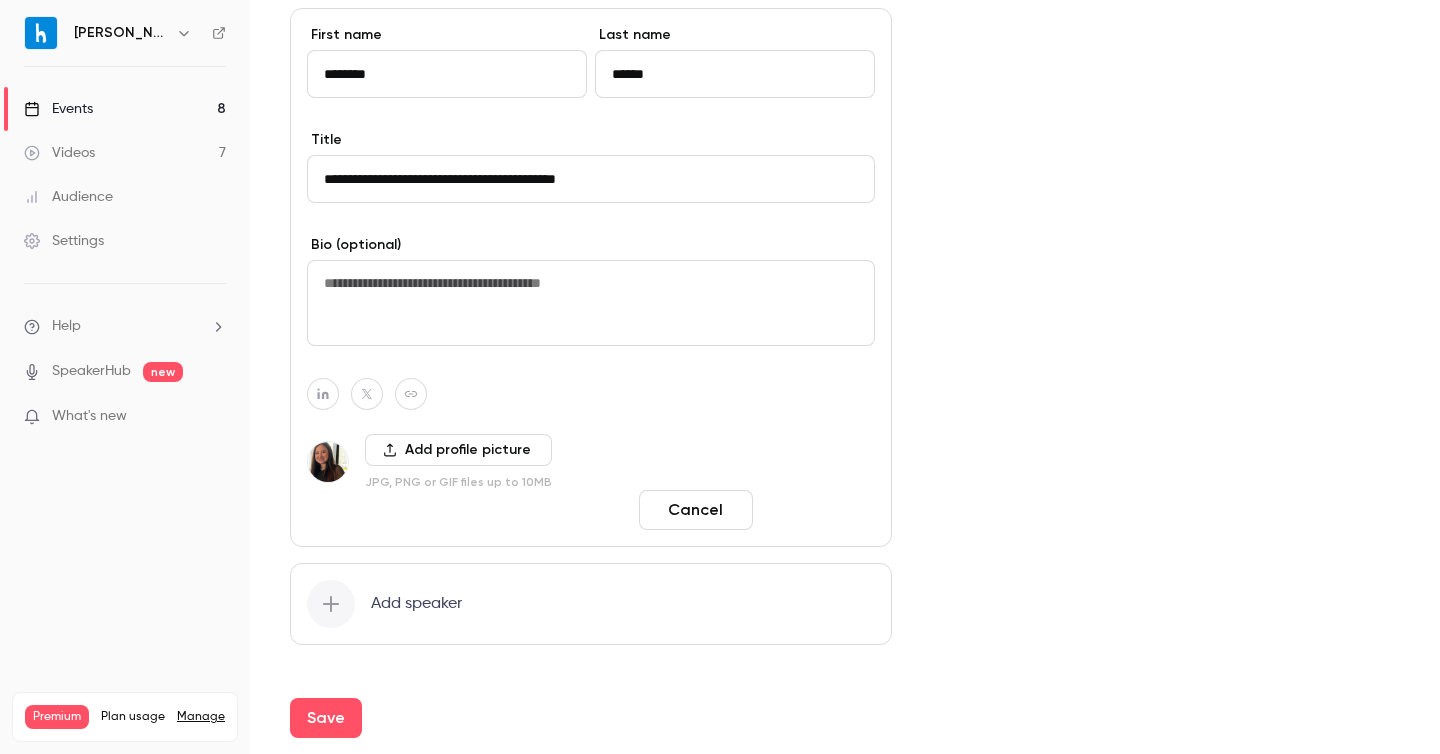 type on "********" 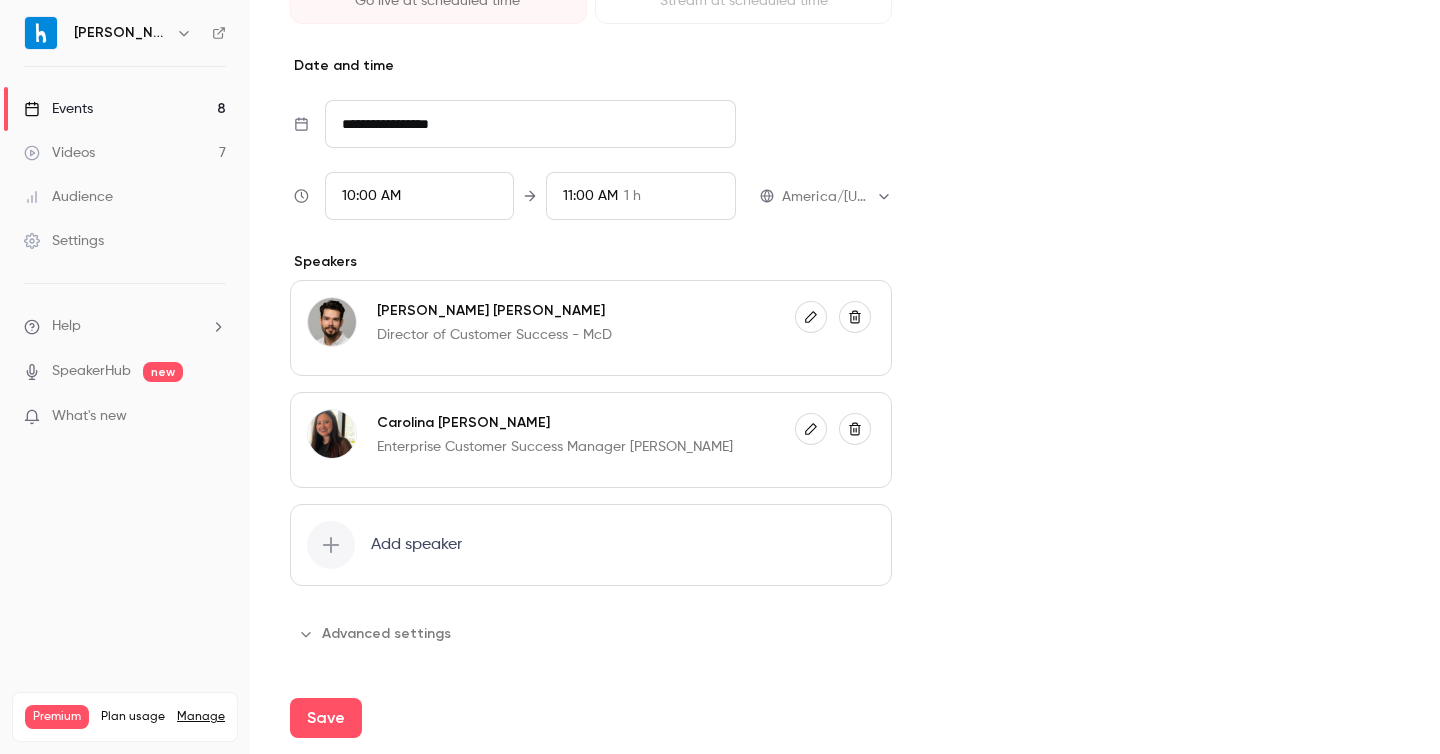 click 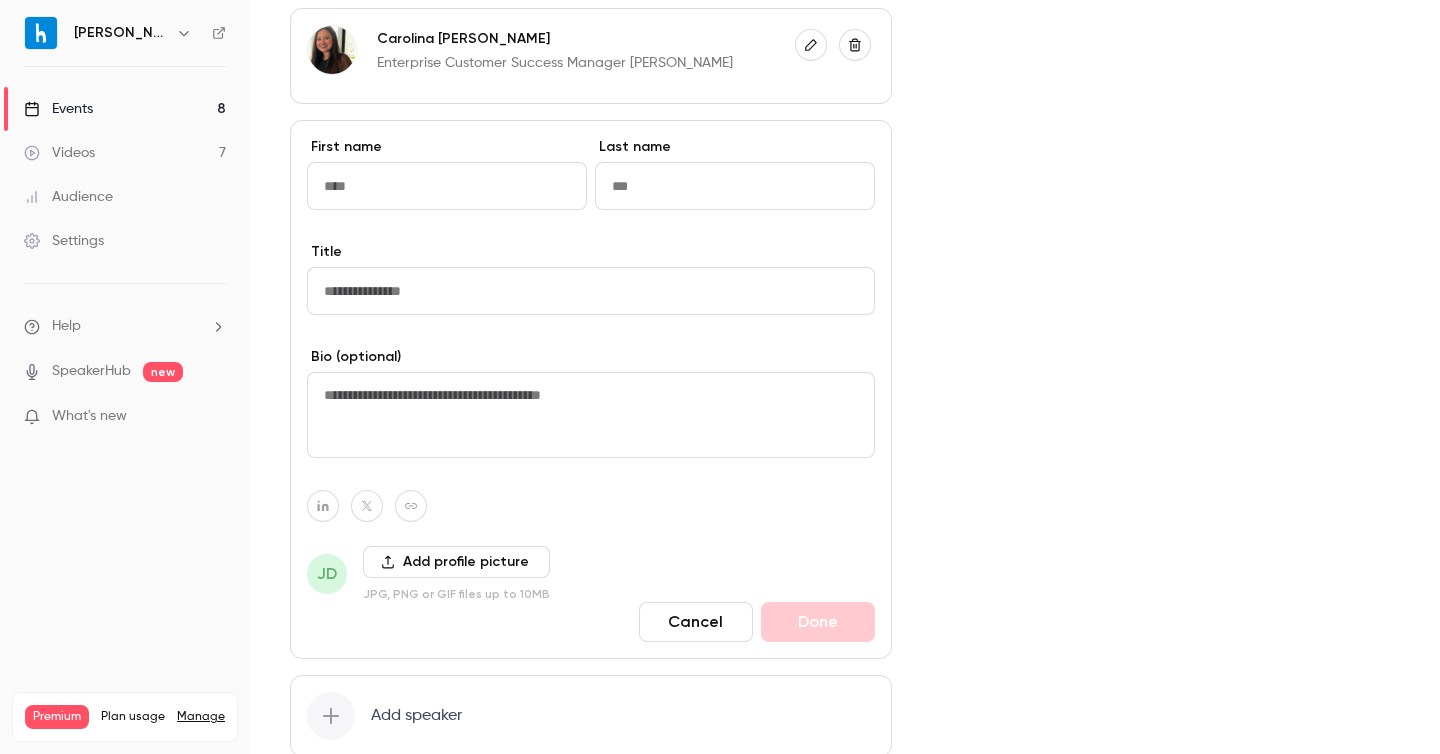 click at bounding box center (447, 186) 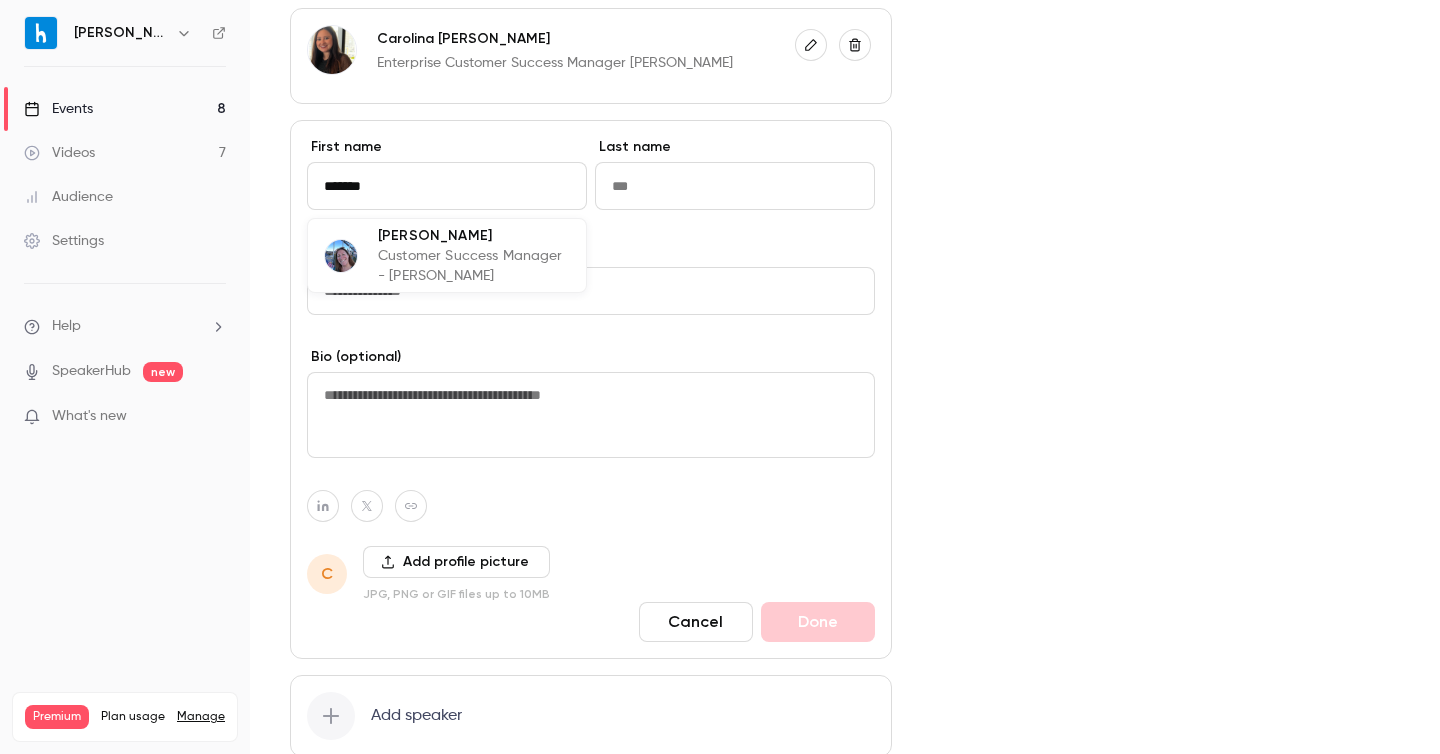 click on "Customer Success Manager - [PERSON_NAME]" at bounding box center [474, 266] 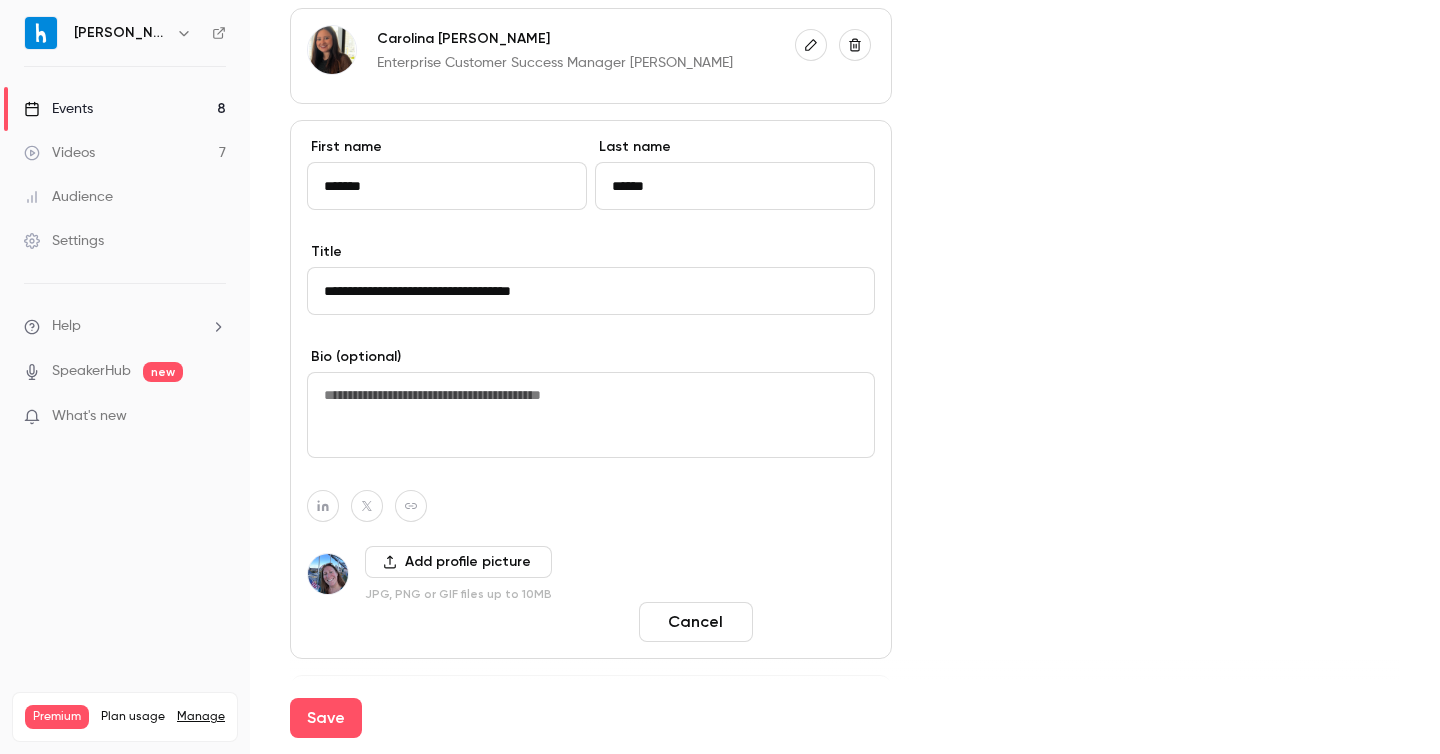 type on "*******" 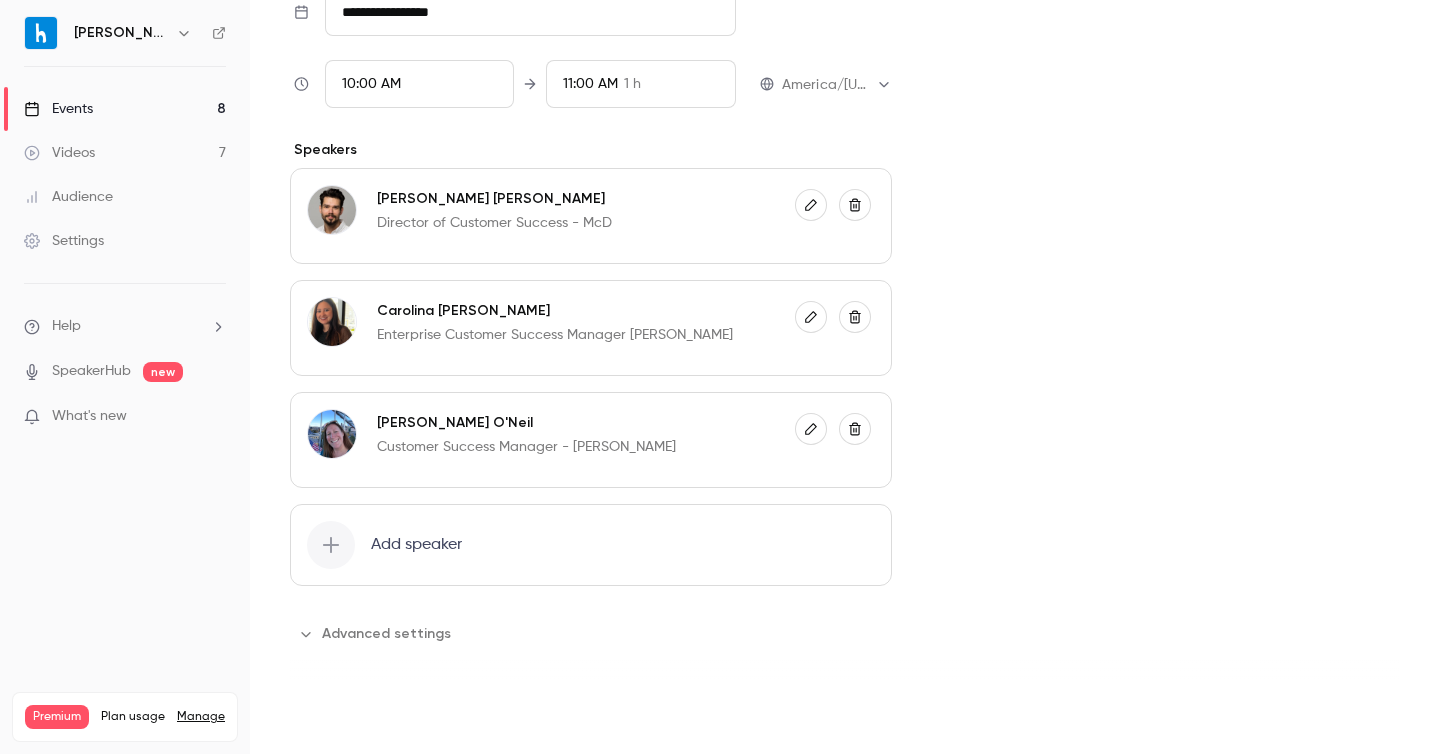 click on "Save" at bounding box center [326, 718] 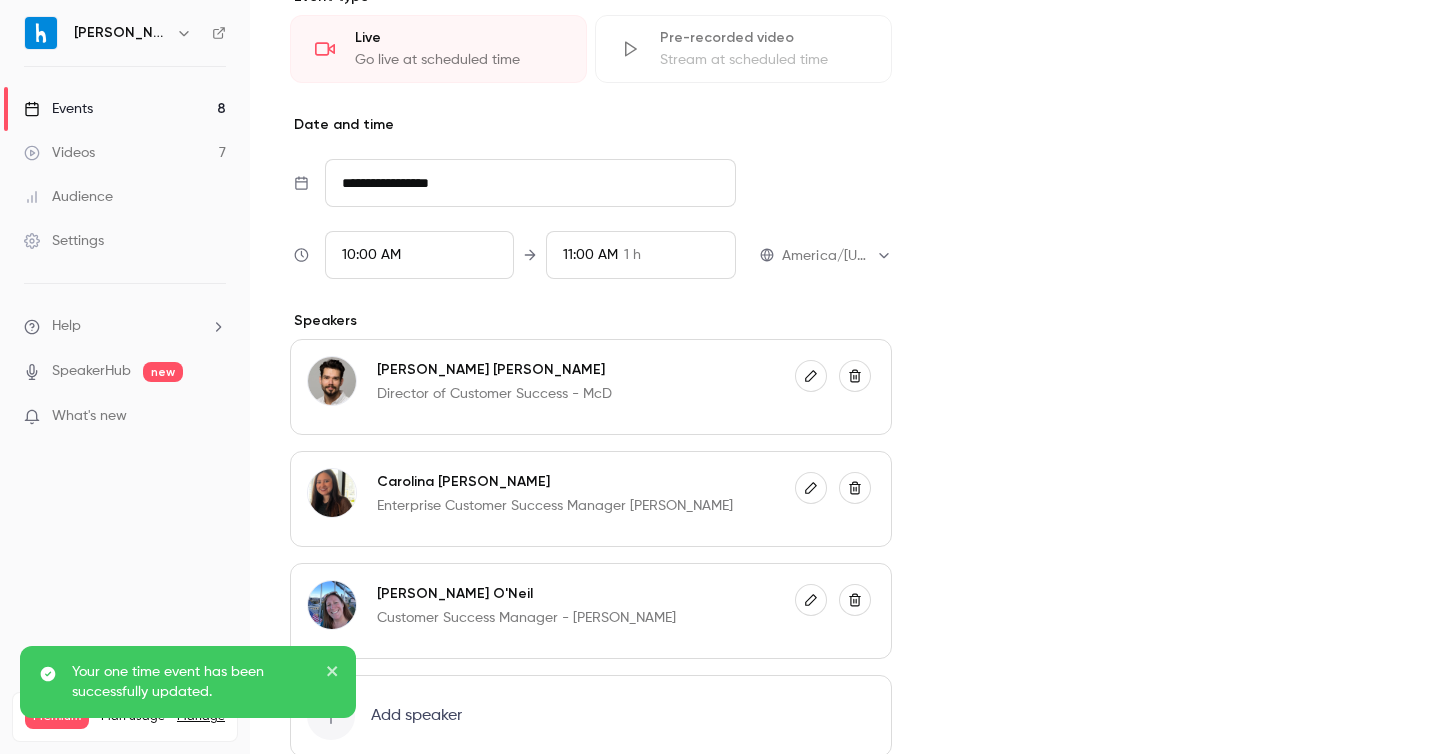 scroll, scrollTop: 748, scrollLeft: 0, axis: vertical 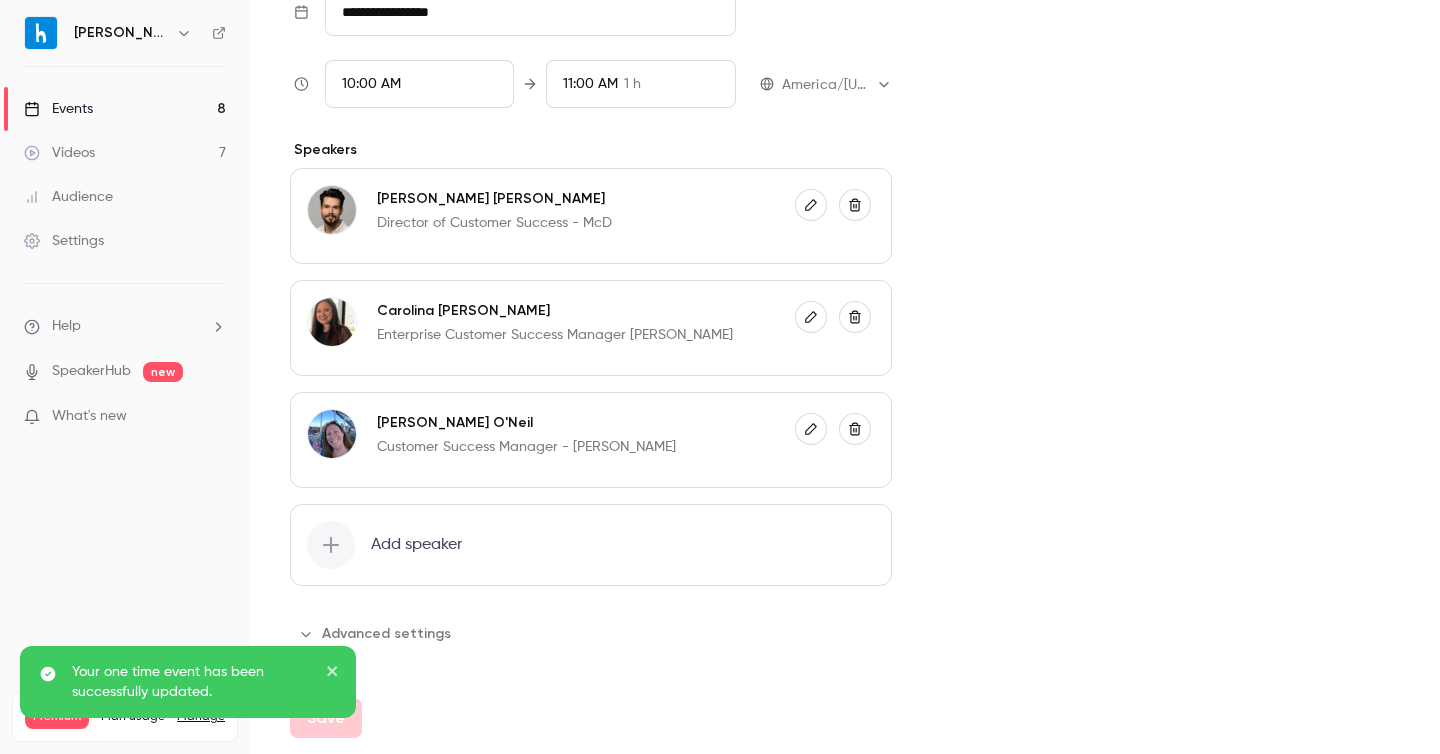 click on "Advanced settings" at bounding box center (376, 634) 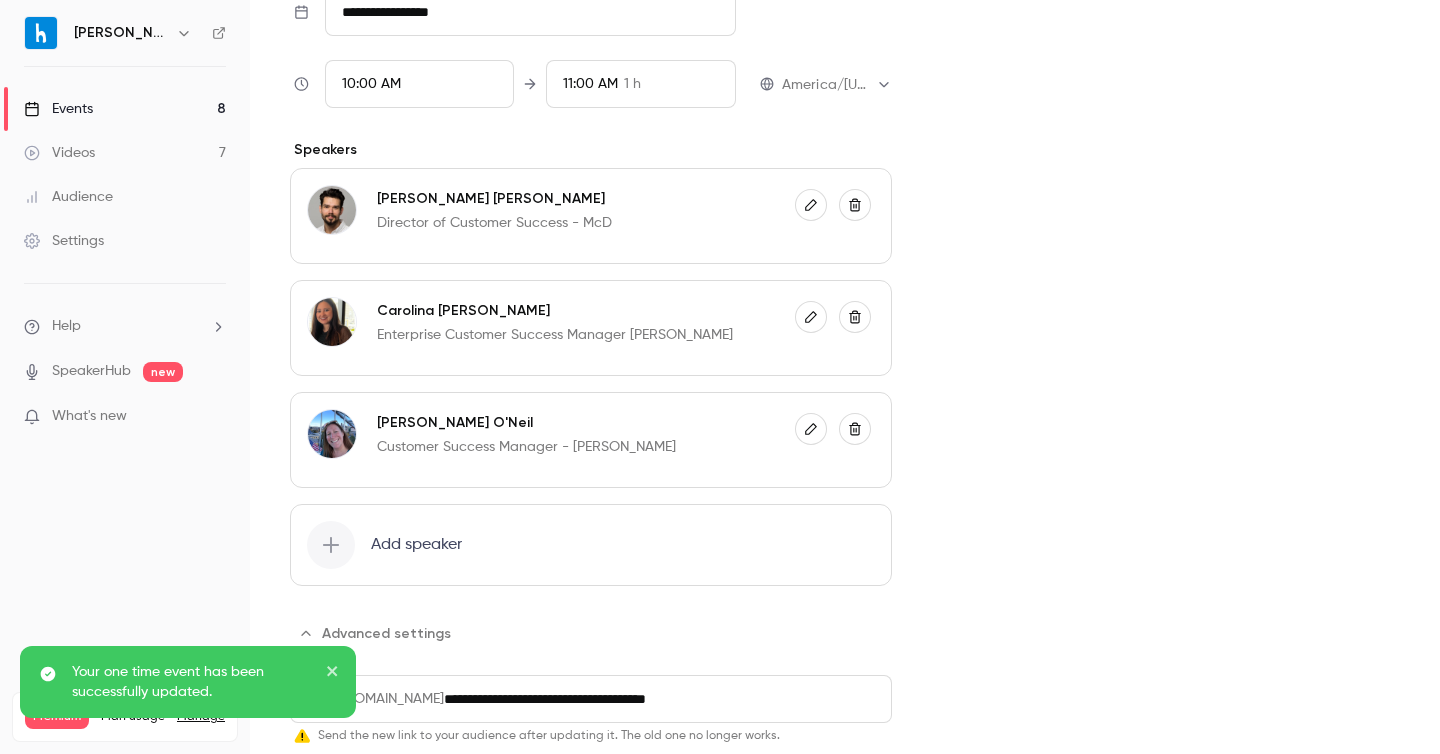 scroll, scrollTop: 901, scrollLeft: 0, axis: vertical 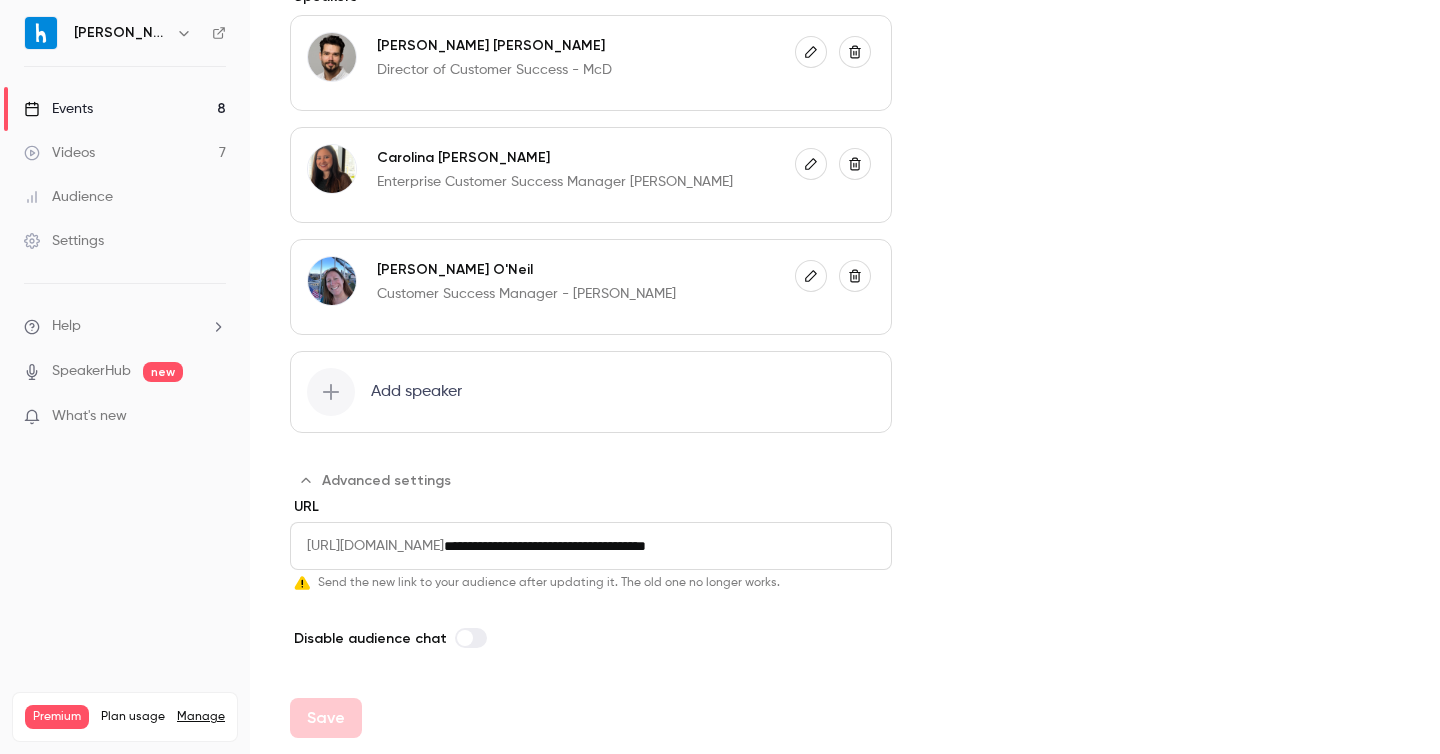 drag, startPoint x: 841, startPoint y: 545, endPoint x: 878, endPoint y: 518, distance: 45.80393 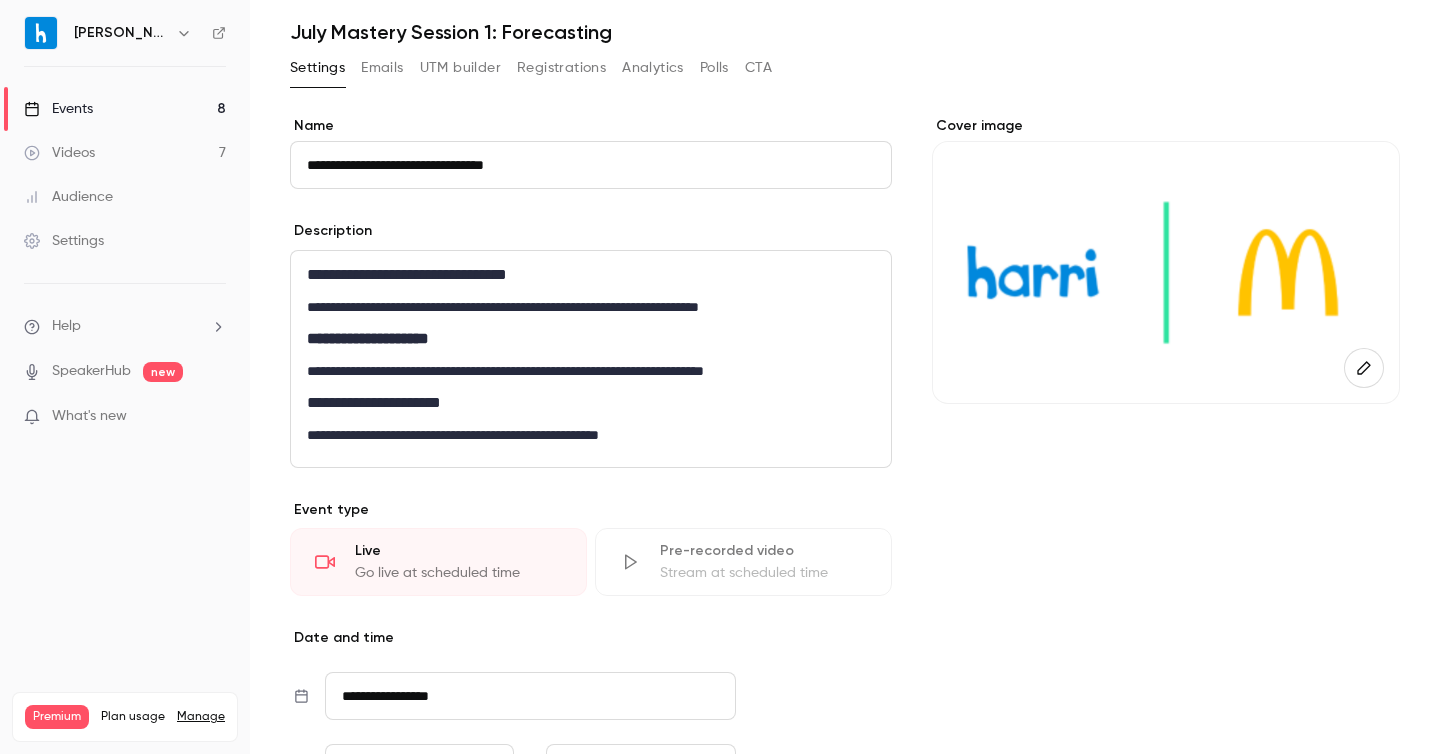 scroll, scrollTop: 0, scrollLeft: 0, axis: both 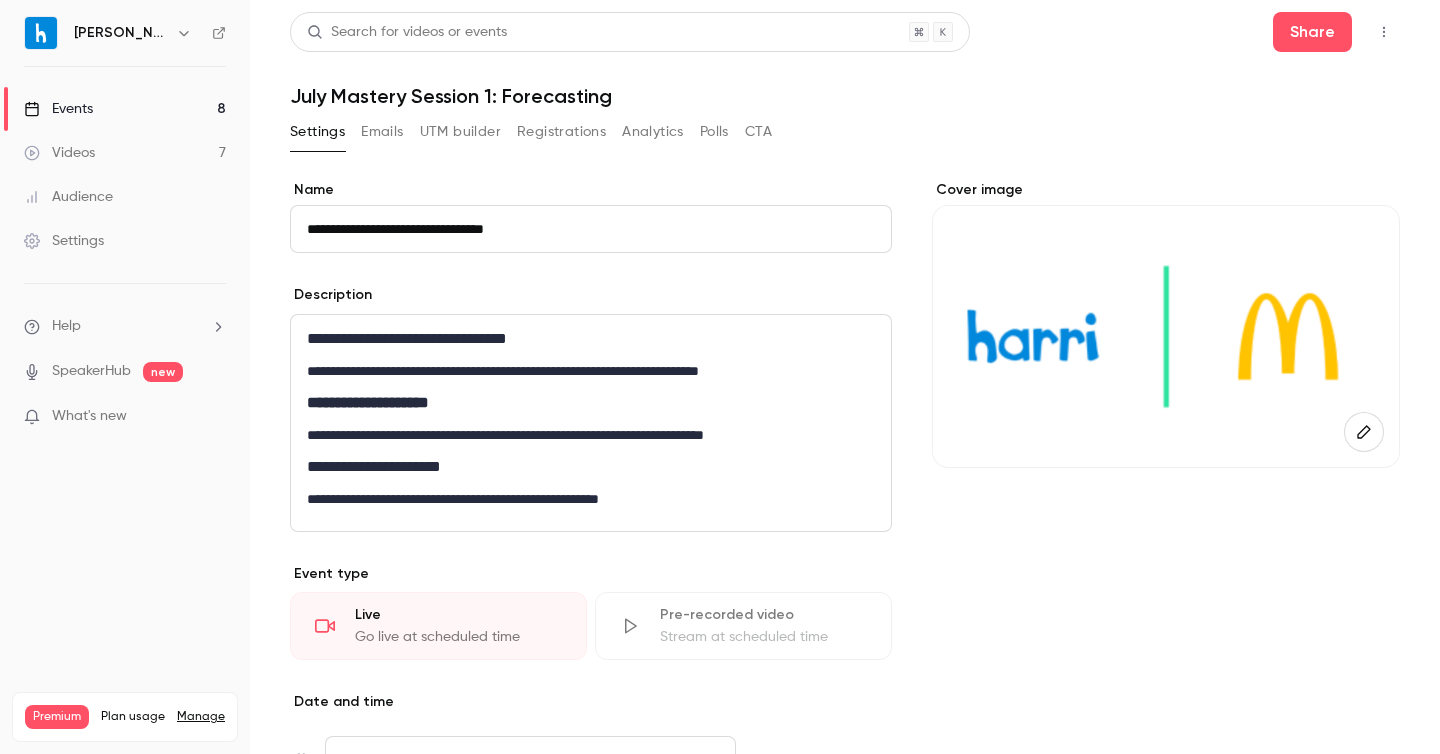click on "Emails" at bounding box center [382, 132] 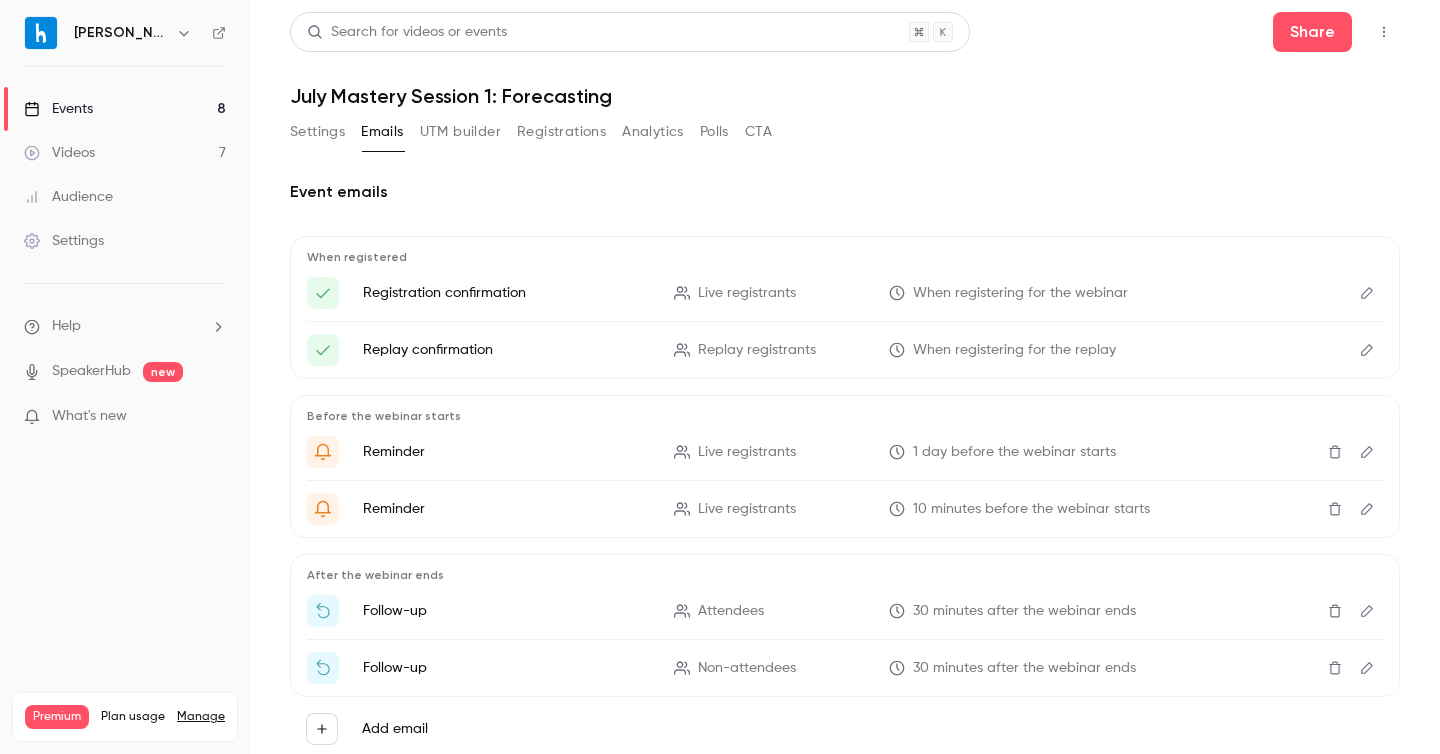 click on "UTM builder" at bounding box center (460, 132) 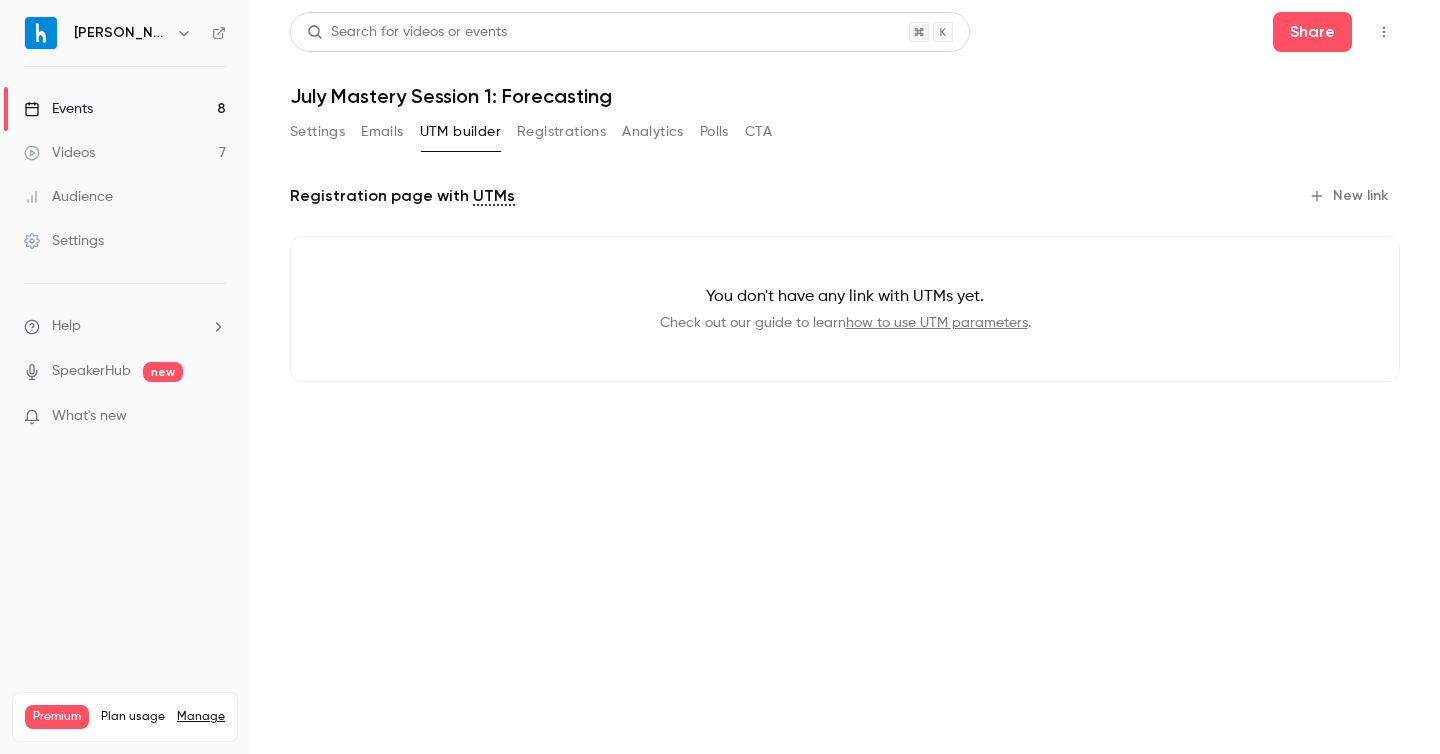 click on "Registrations" at bounding box center [561, 132] 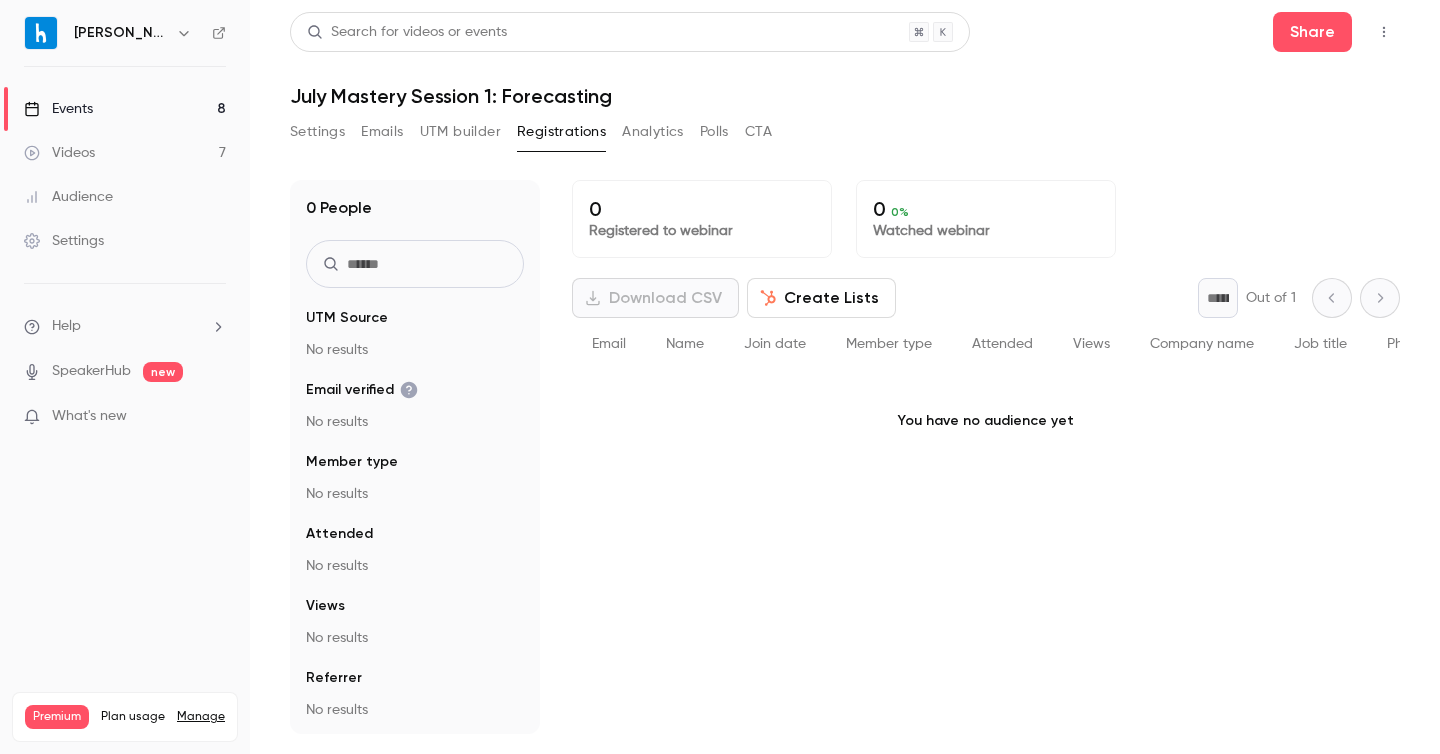 click on "Analytics" at bounding box center (653, 132) 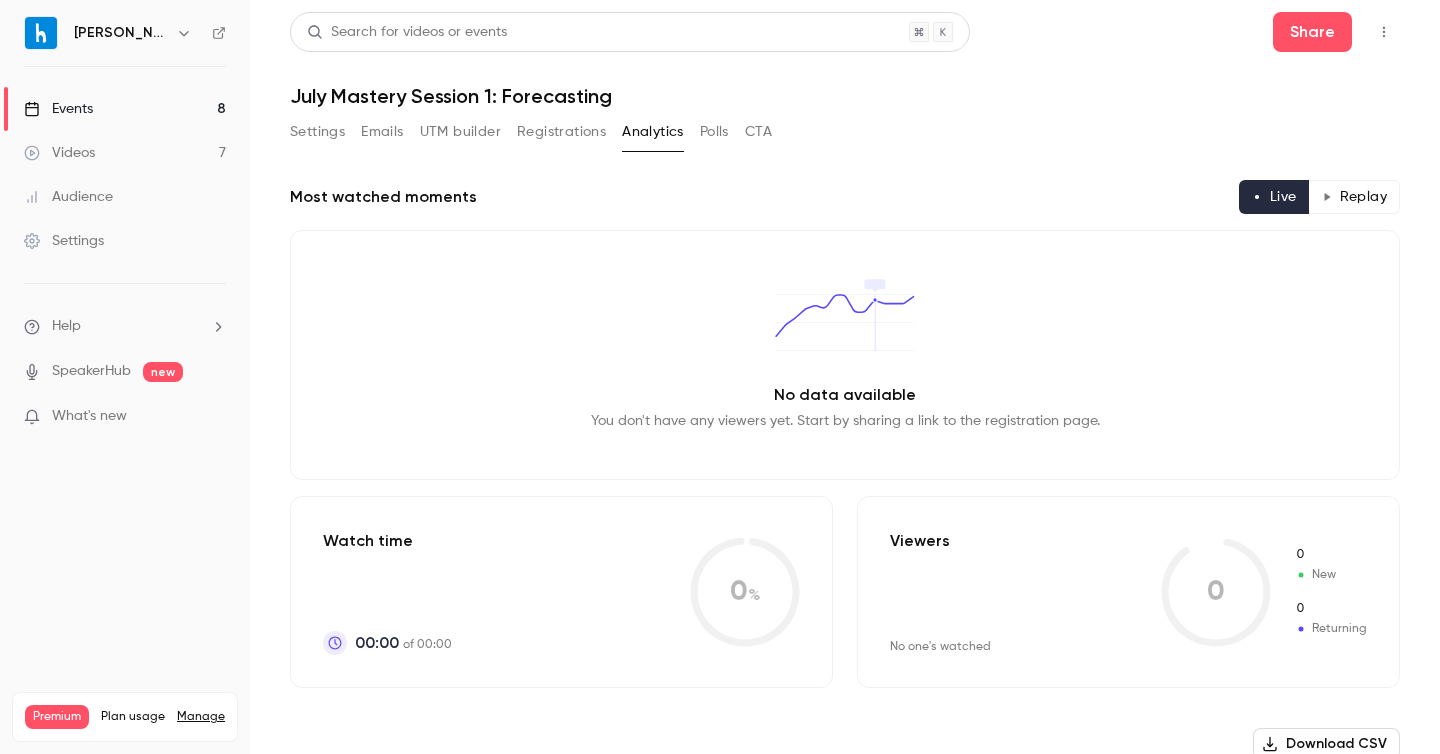 click on "Settings" at bounding box center (317, 132) 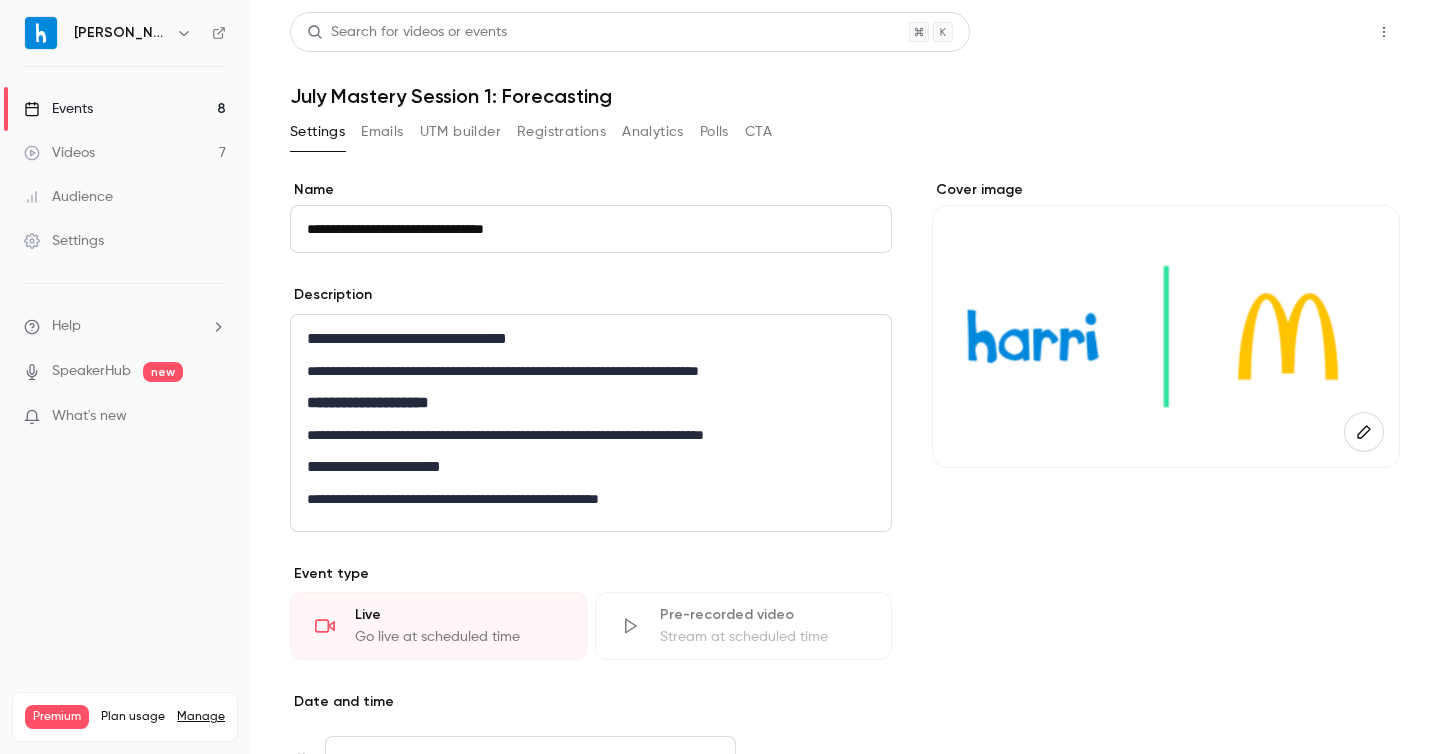 click on "Share" at bounding box center (1312, 32) 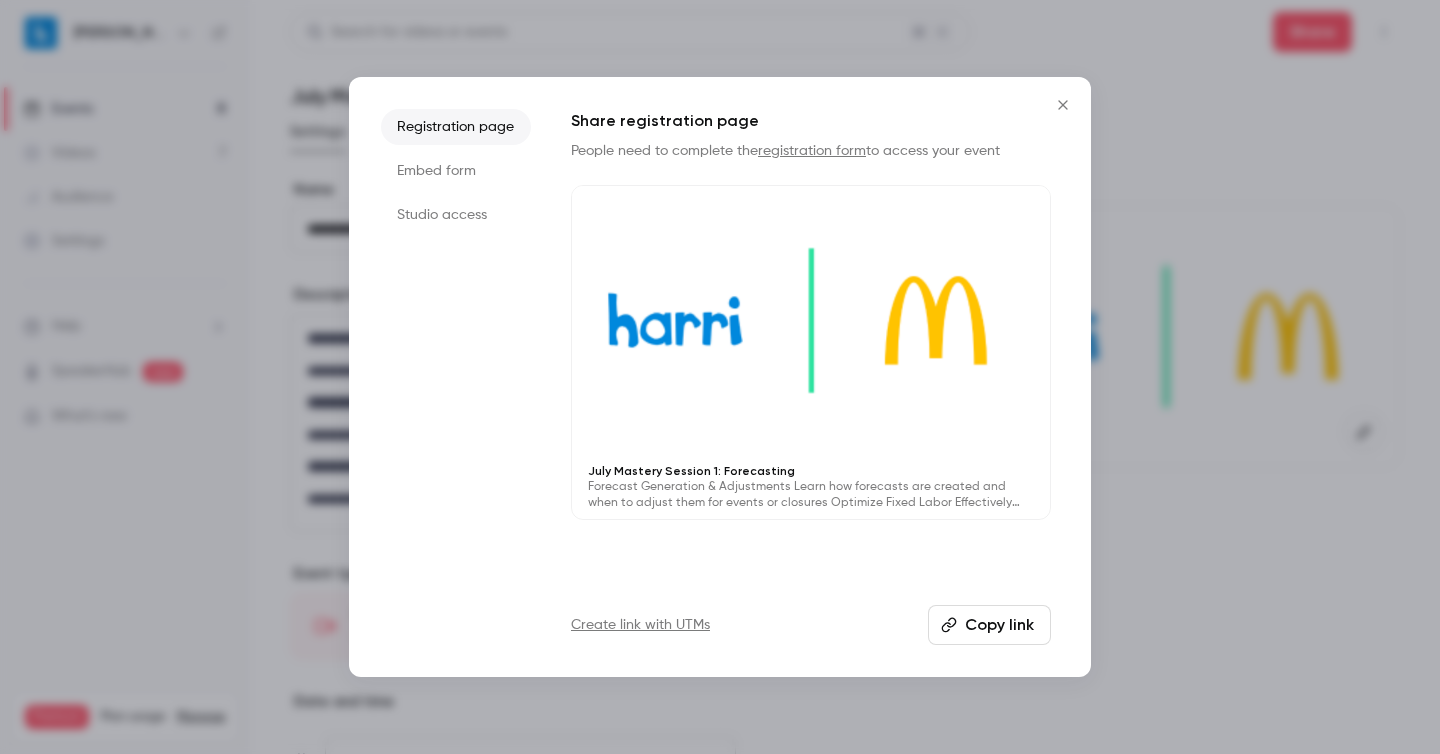 click on "Copy link" at bounding box center (989, 625) 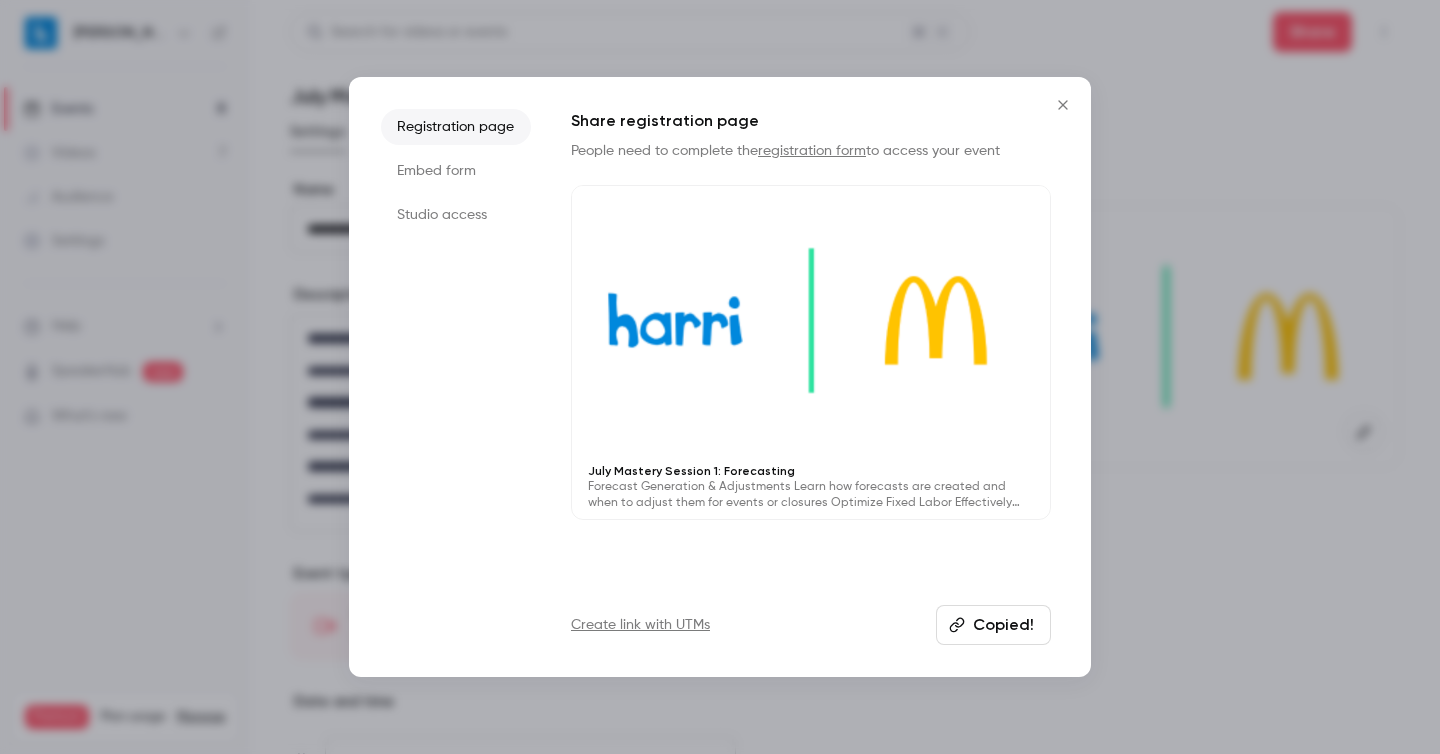 click on "Registration page Embed form Studio access Share registration page People need to complete the  registration form  to access your event July Mastery Session 1: Forecasting Forecast Generation & Adjustments
Learn how forecasts are created and when to adjust them for events or closures
Optimize Fixed Labor
Effectively manage non-united producing hours for maintenance and profitability
Leverage Harri Reports
Analyze performance with key forecasting and labor reports
Create link with UTMs Copied!" at bounding box center [720, 377] 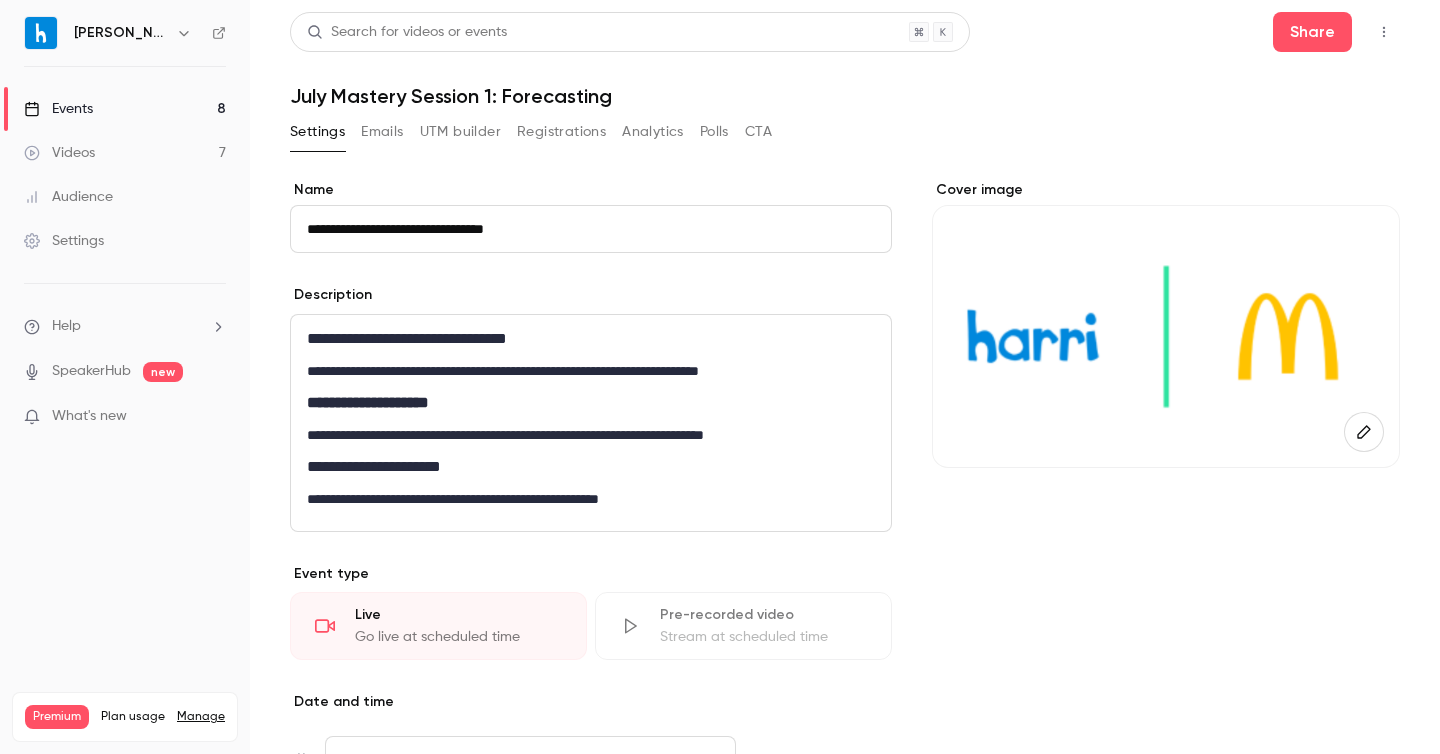 click on "Events 8" at bounding box center (125, 109) 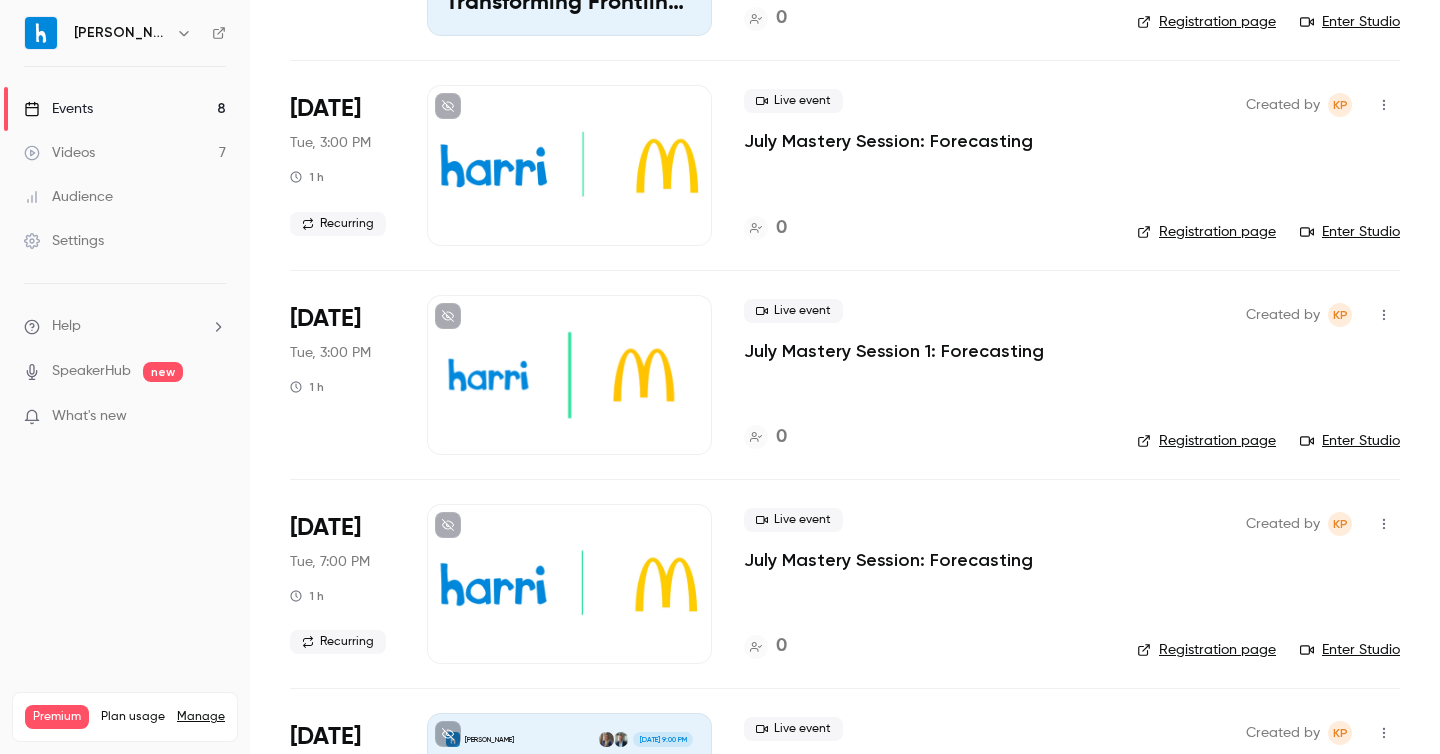 scroll, scrollTop: 297, scrollLeft: 0, axis: vertical 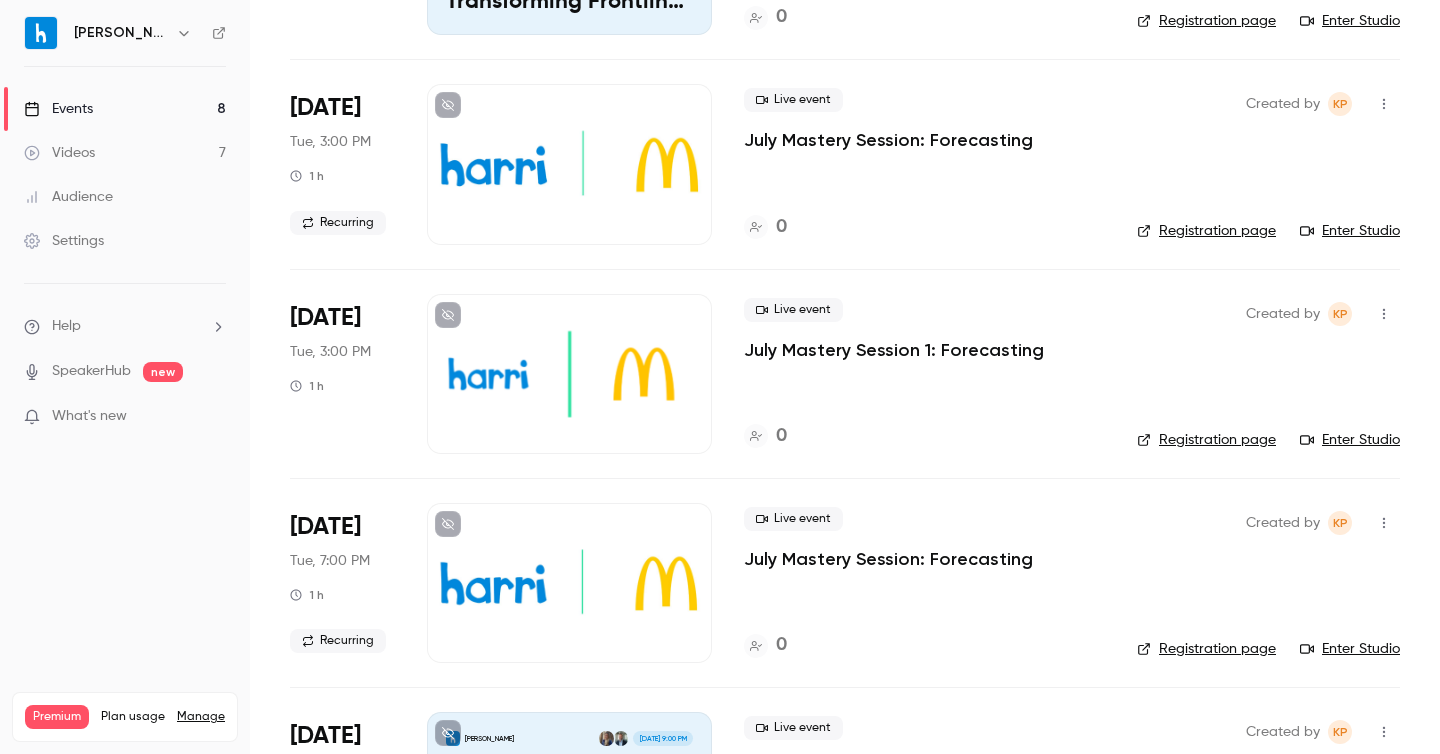 click at bounding box center [1384, 314] 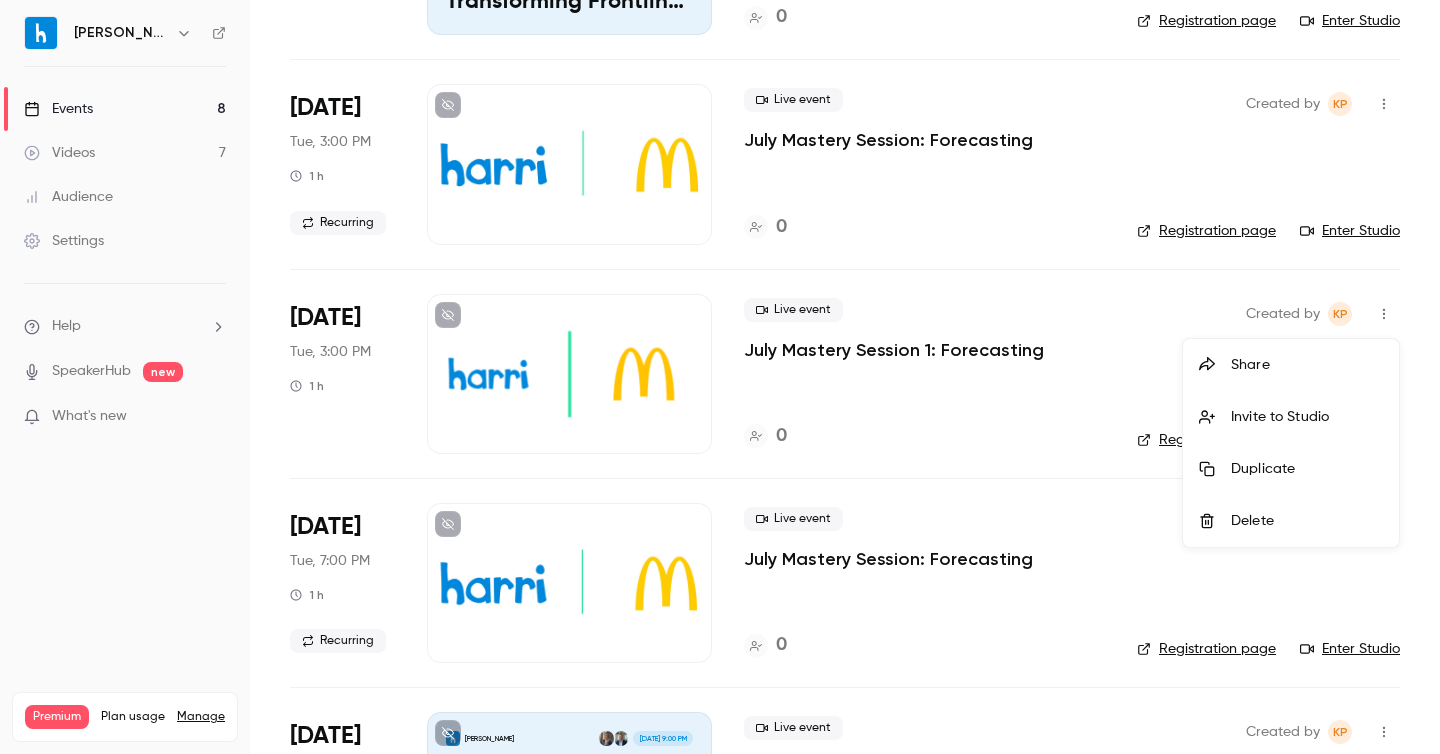 click on "Duplicate" at bounding box center [1307, 469] 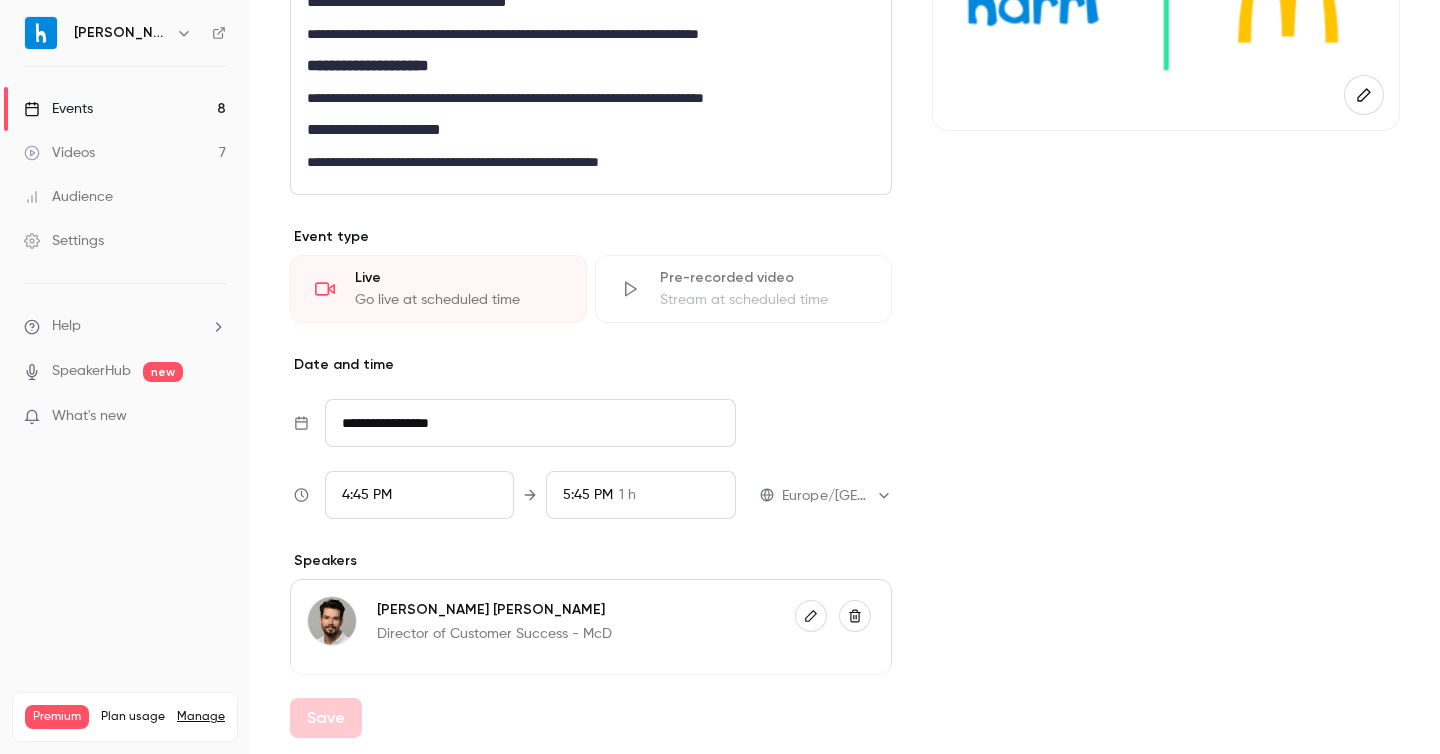 scroll, scrollTop: 0, scrollLeft: 0, axis: both 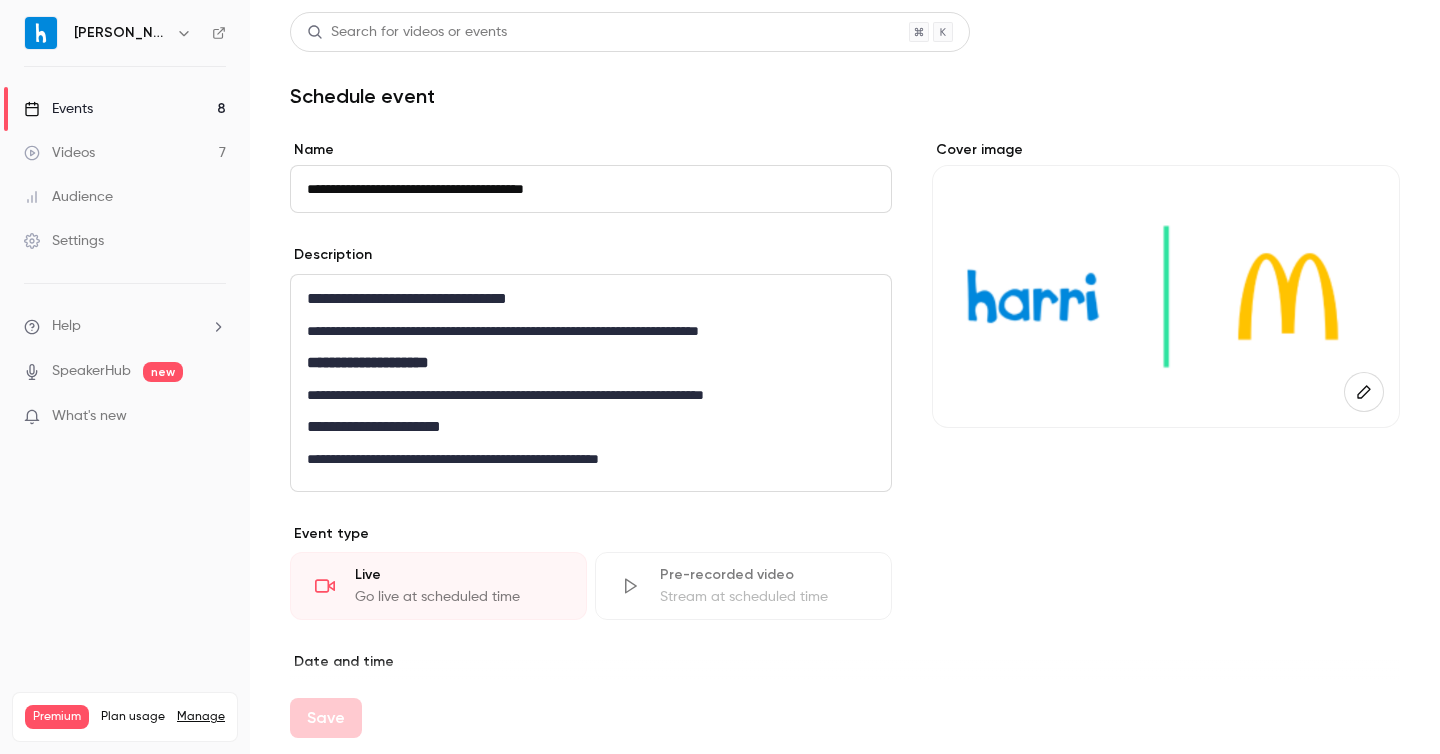 click on "**********" at bounding box center (591, 189) 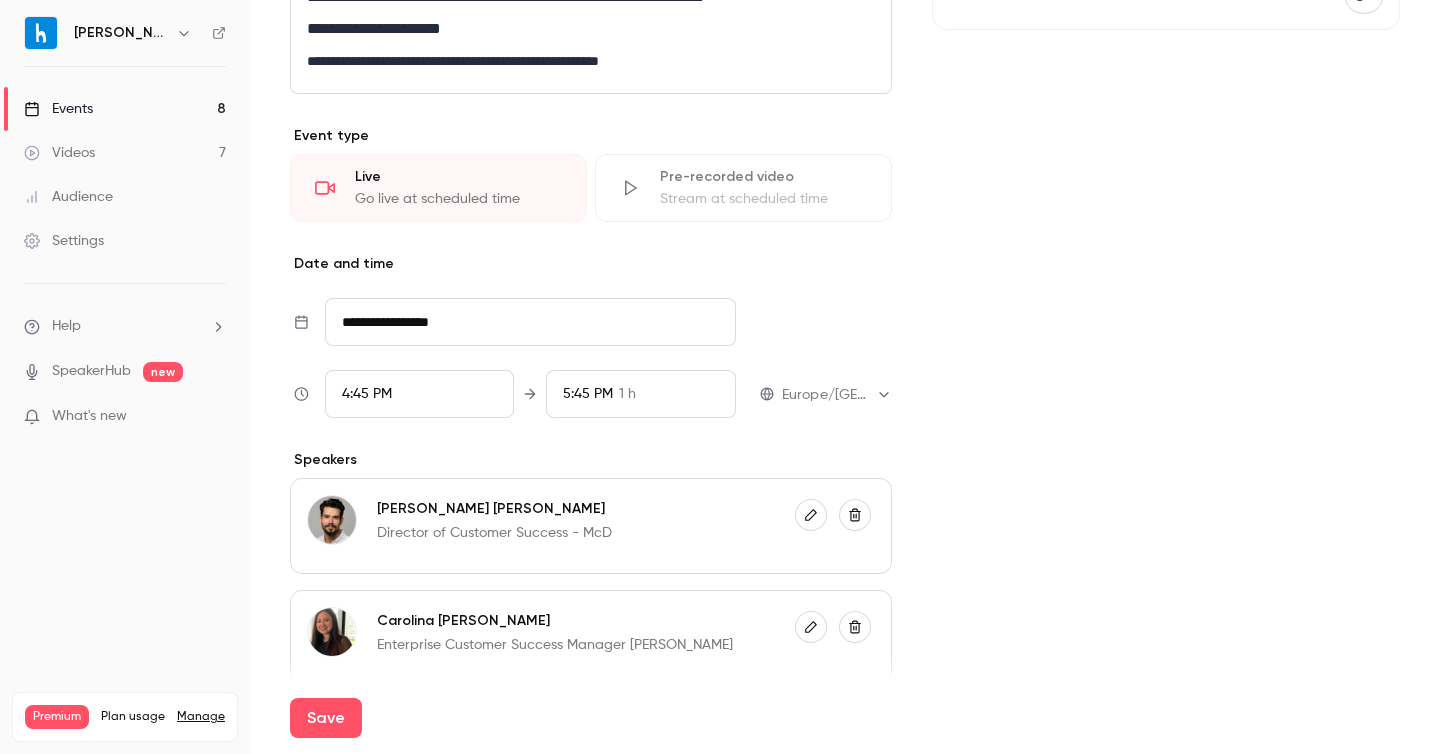 scroll, scrollTop: 651, scrollLeft: 0, axis: vertical 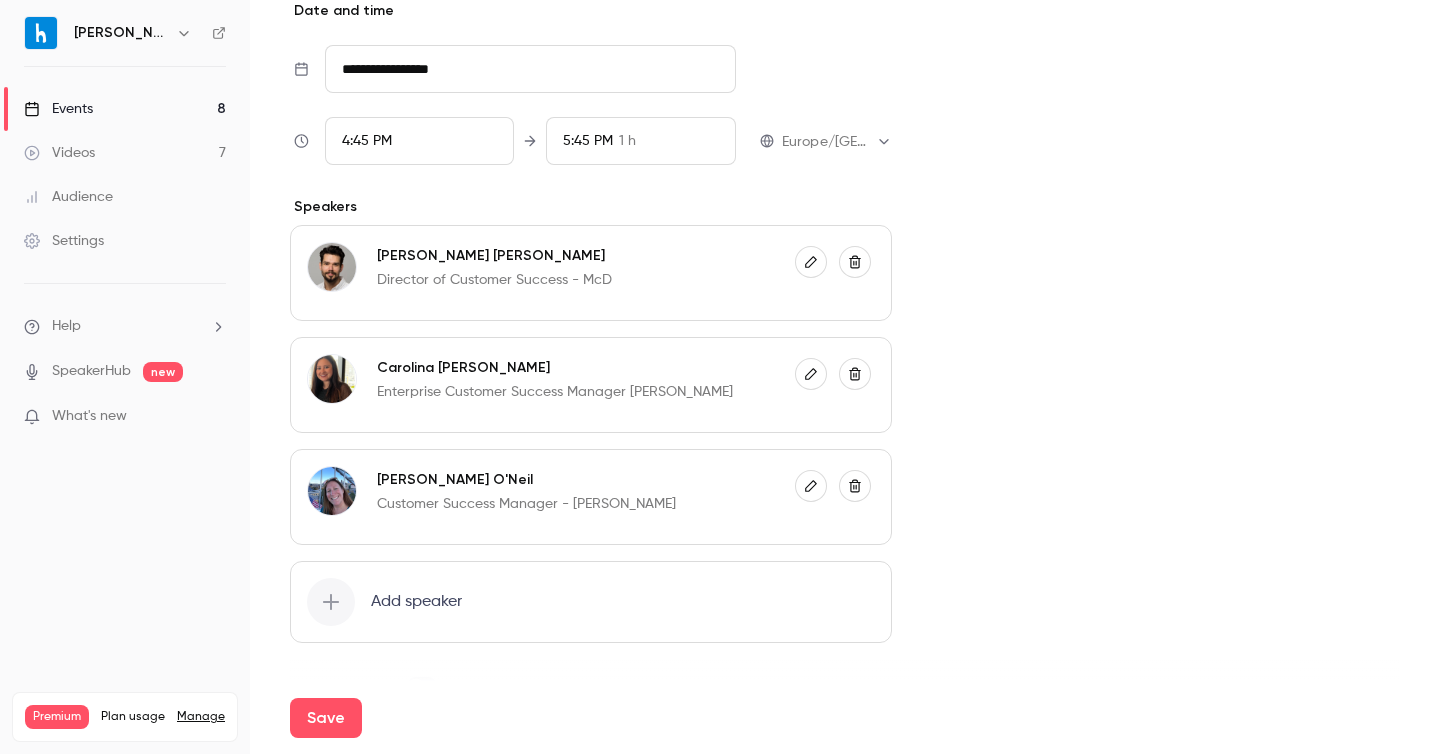 type on "**********" 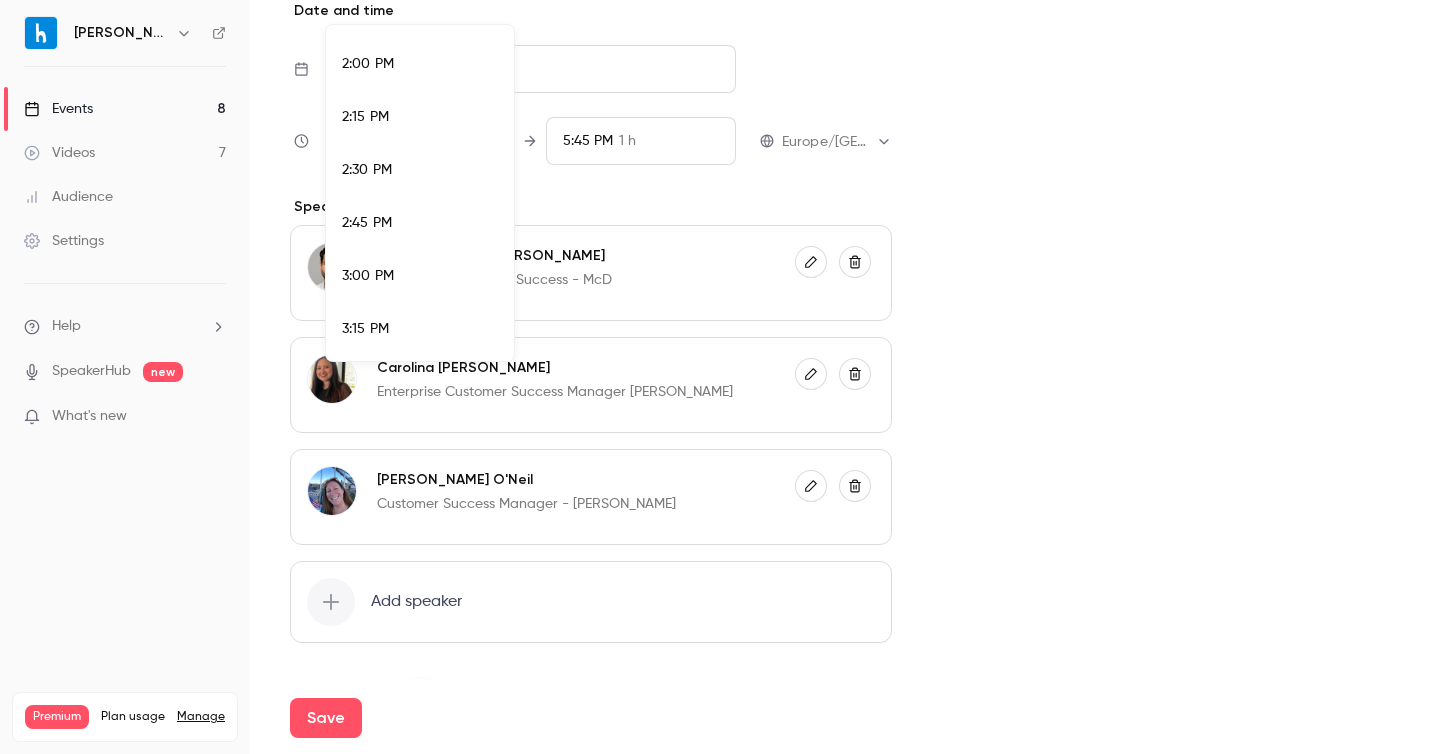 scroll, scrollTop: 2952, scrollLeft: 0, axis: vertical 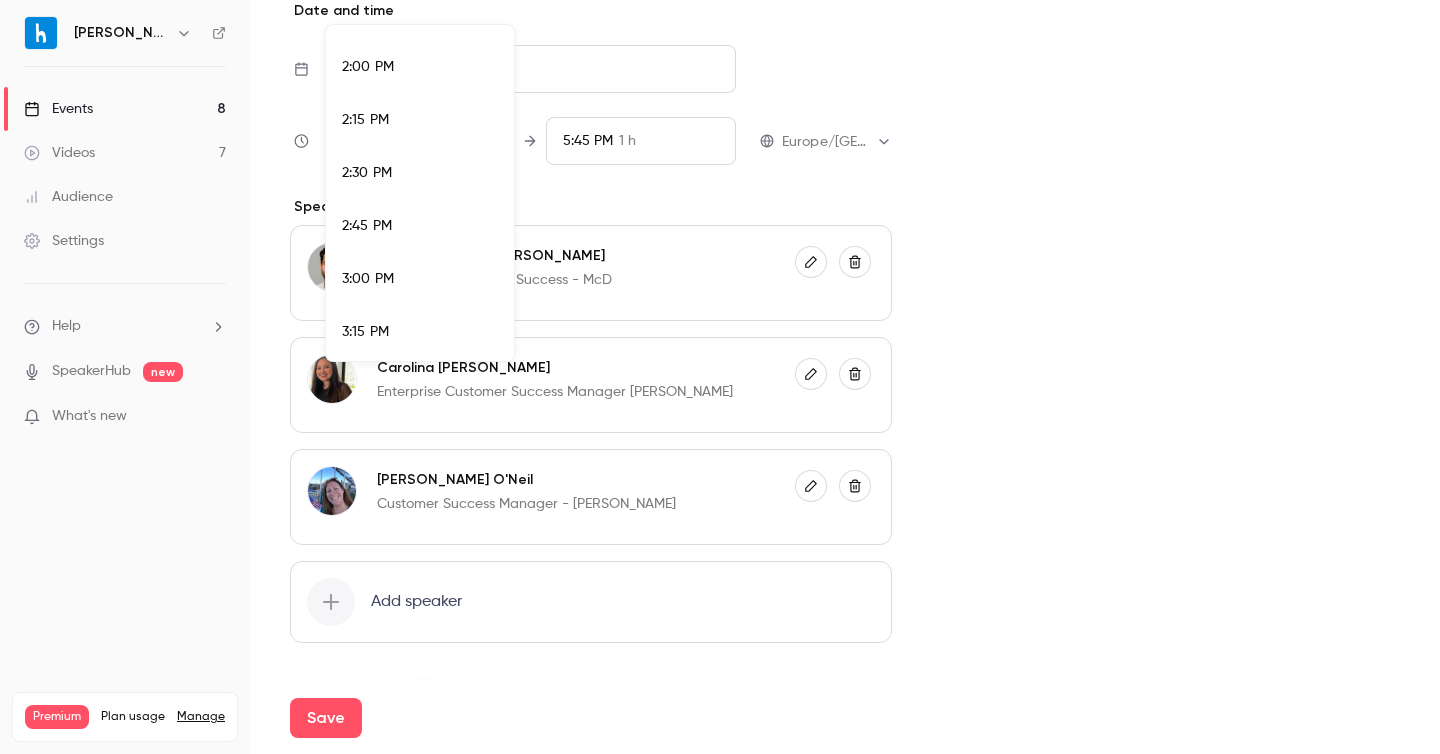 click on "2:00 PM" at bounding box center [420, 67] 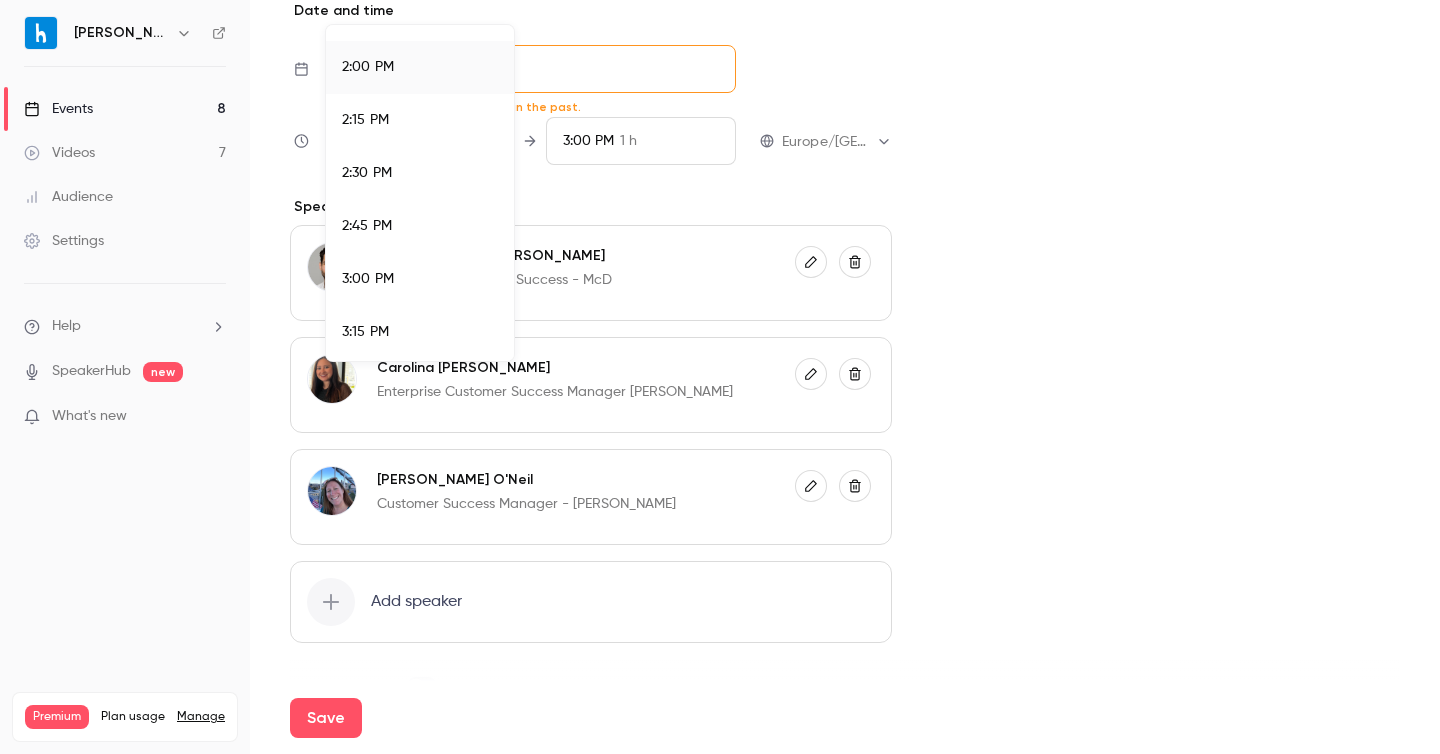 click at bounding box center (720, 377) 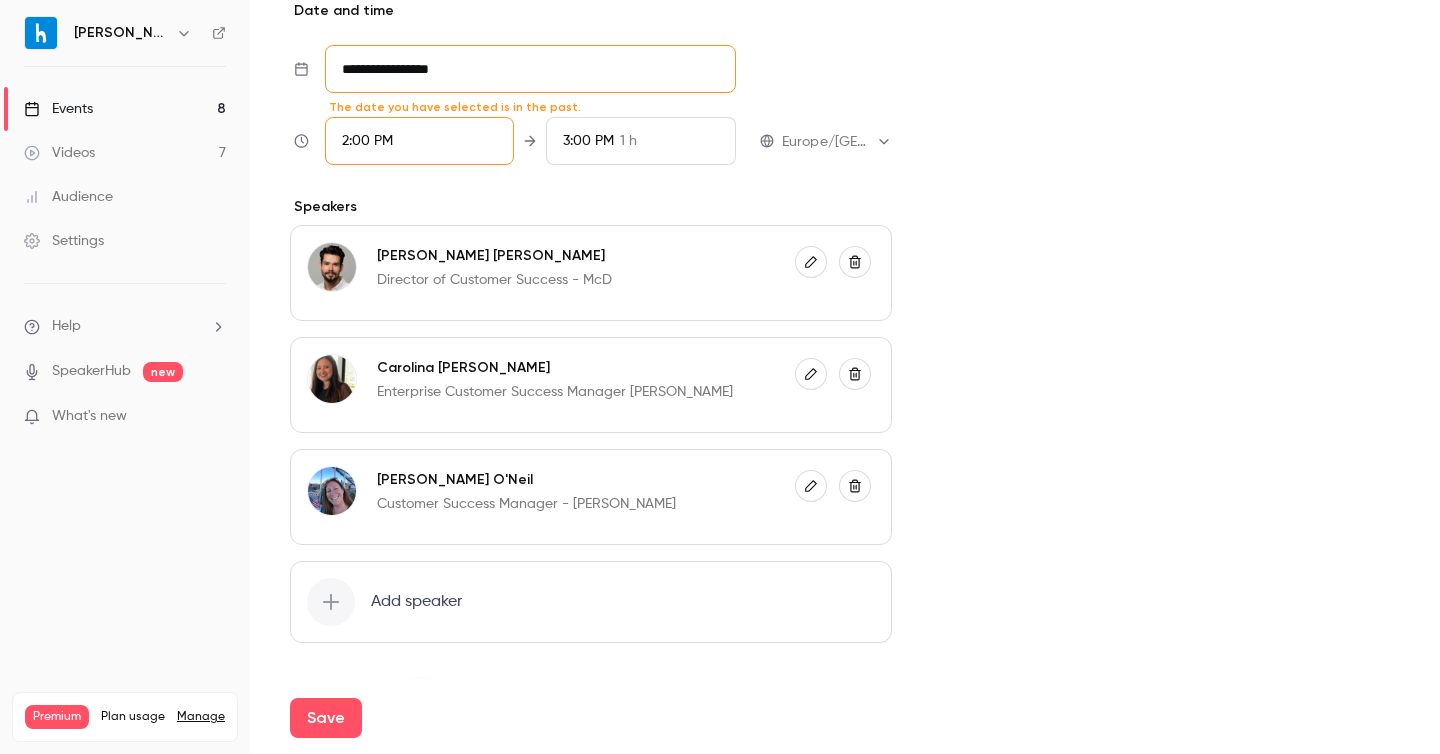 click on "**********" at bounding box center (530, 69) 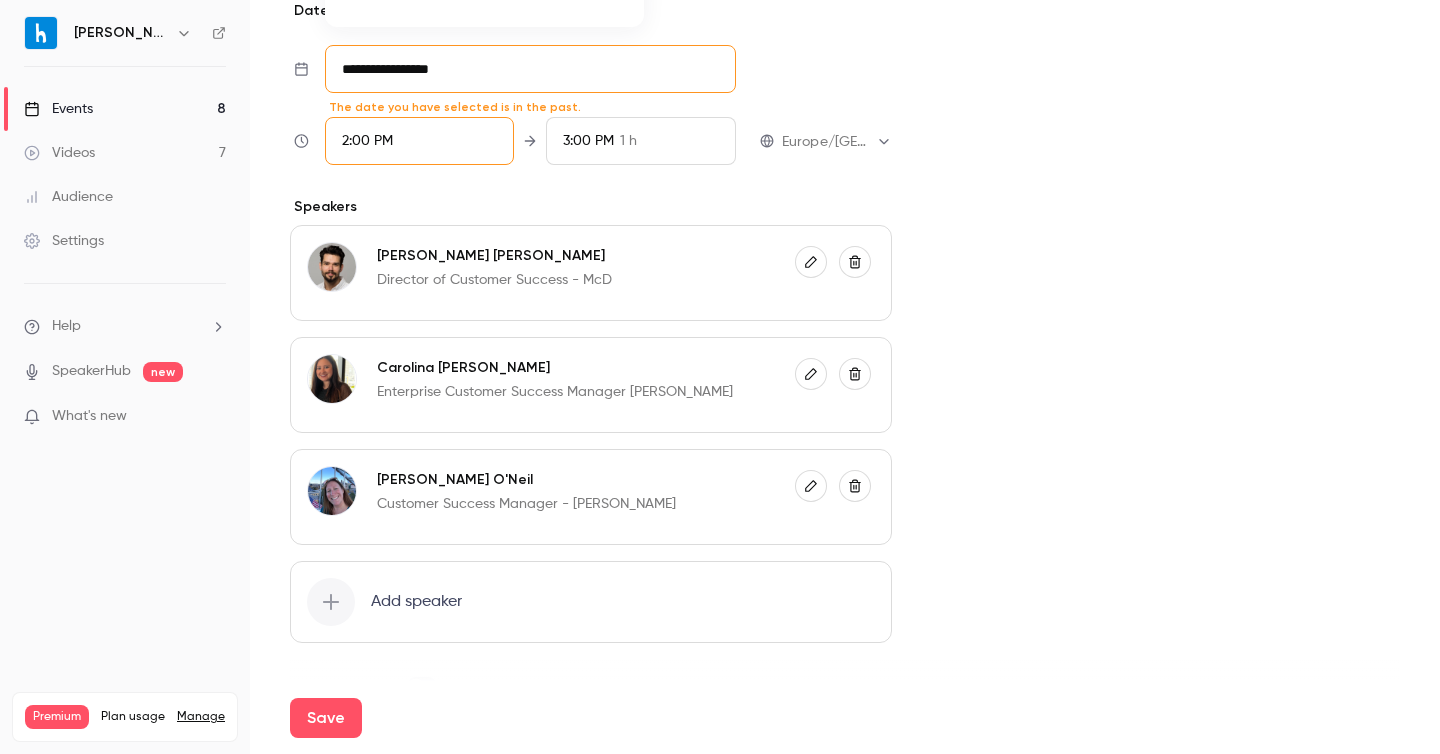 click on "**********" at bounding box center (530, 69) 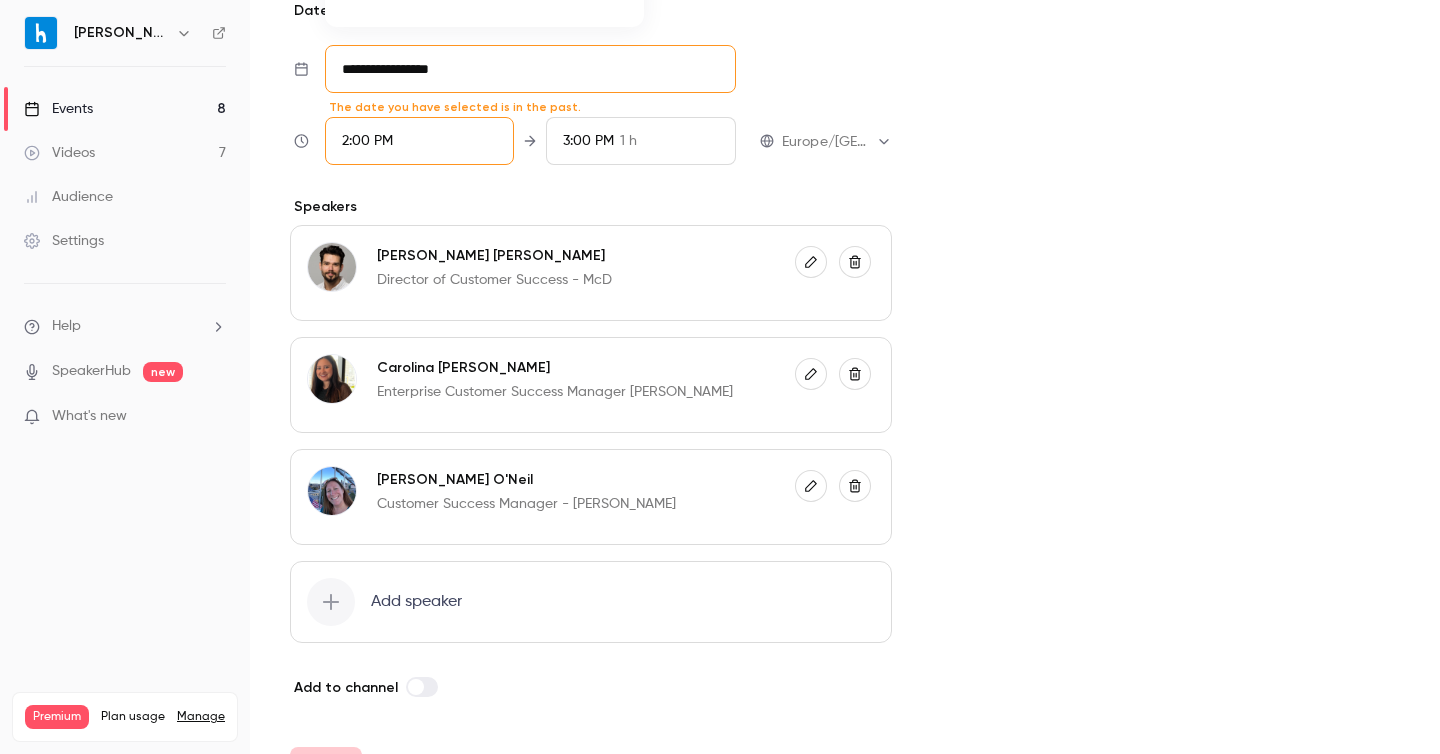 click on "**********" at bounding box center (530, 69) 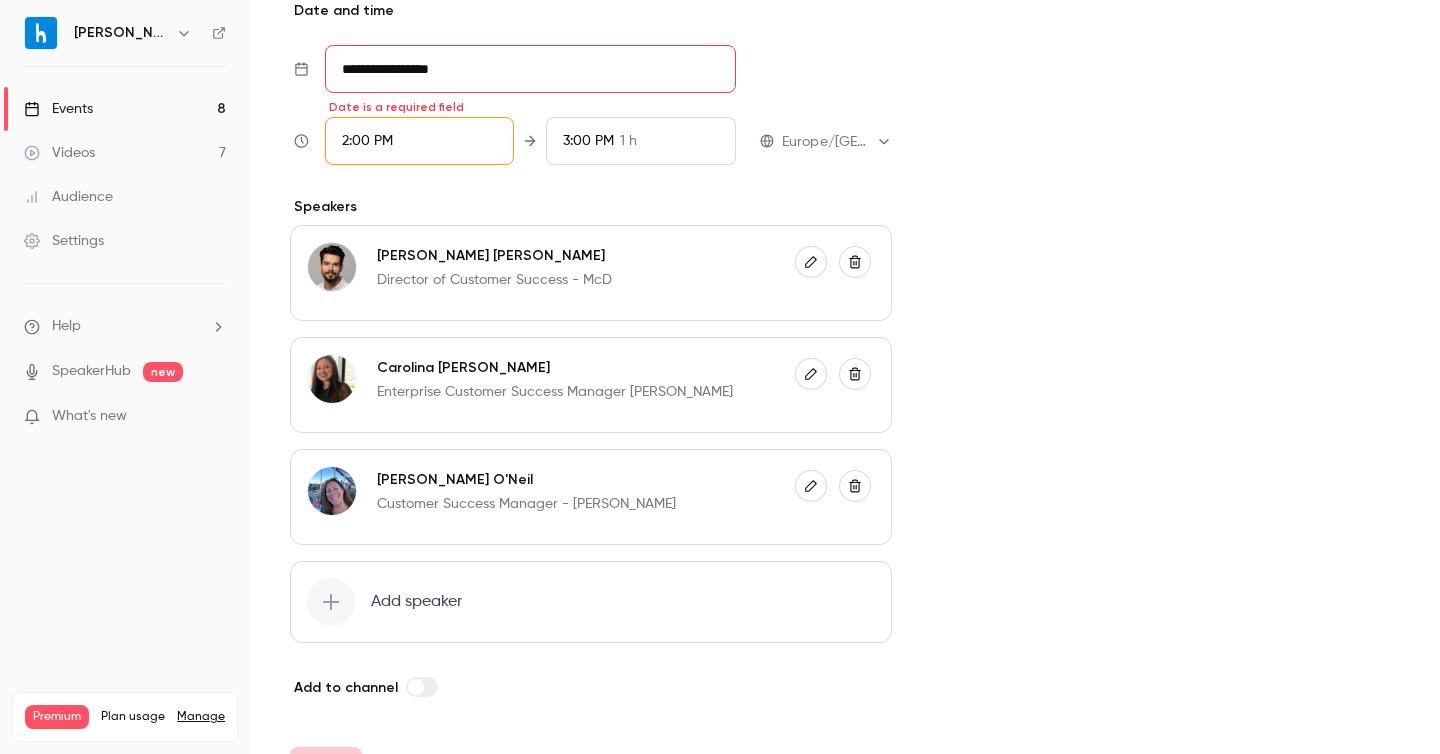 click on "**********" at bounding box center (530, 69) 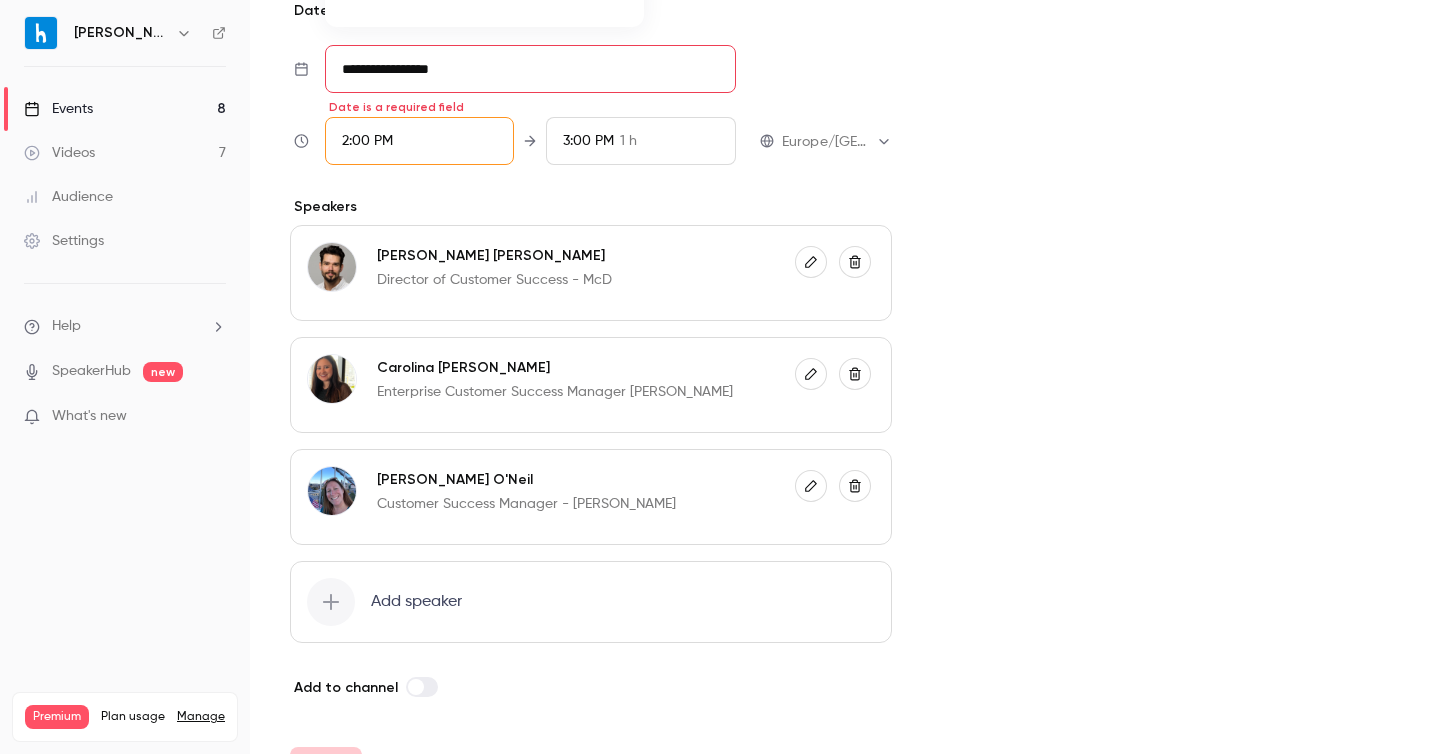 click on "**********" at bounding box center [530, 69] 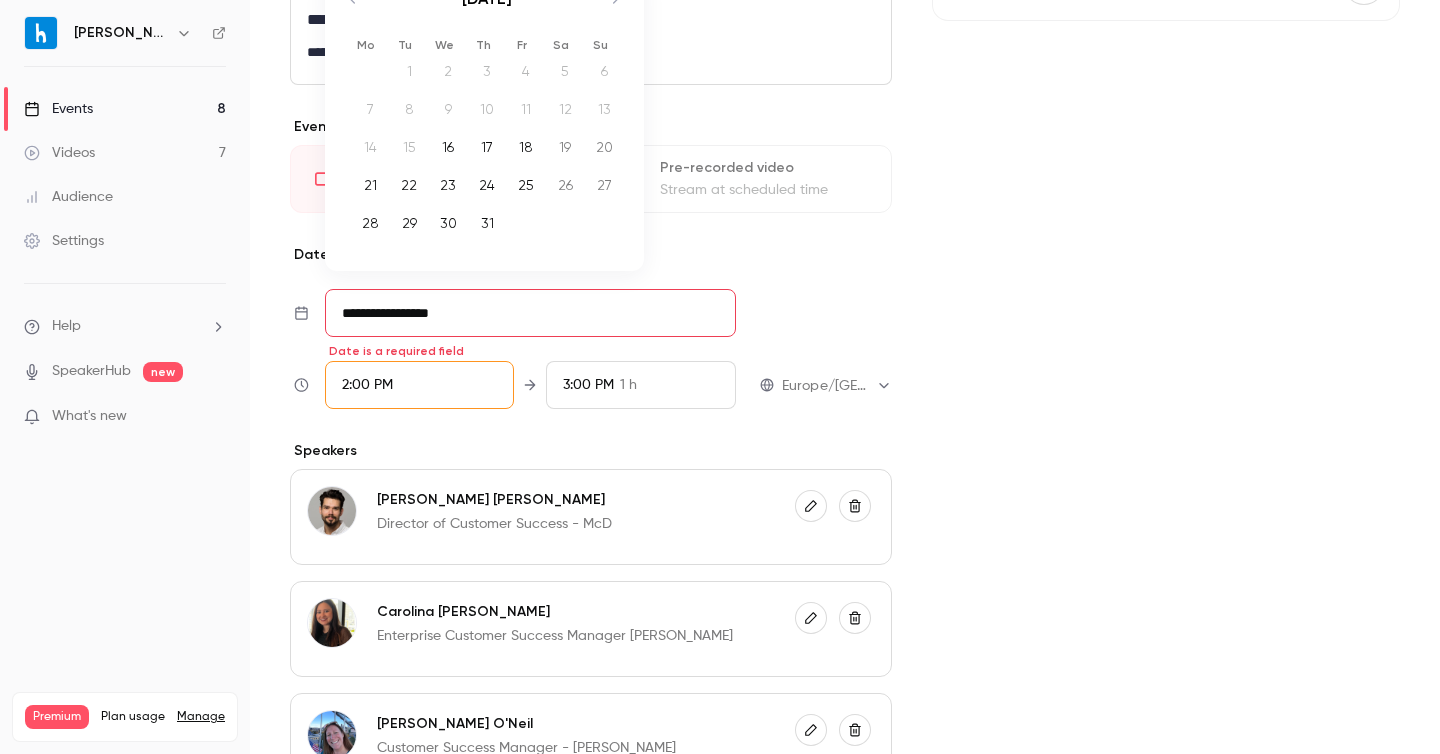 scroll, scrollTop: 397, scrollLeft: 0, axis: vertical 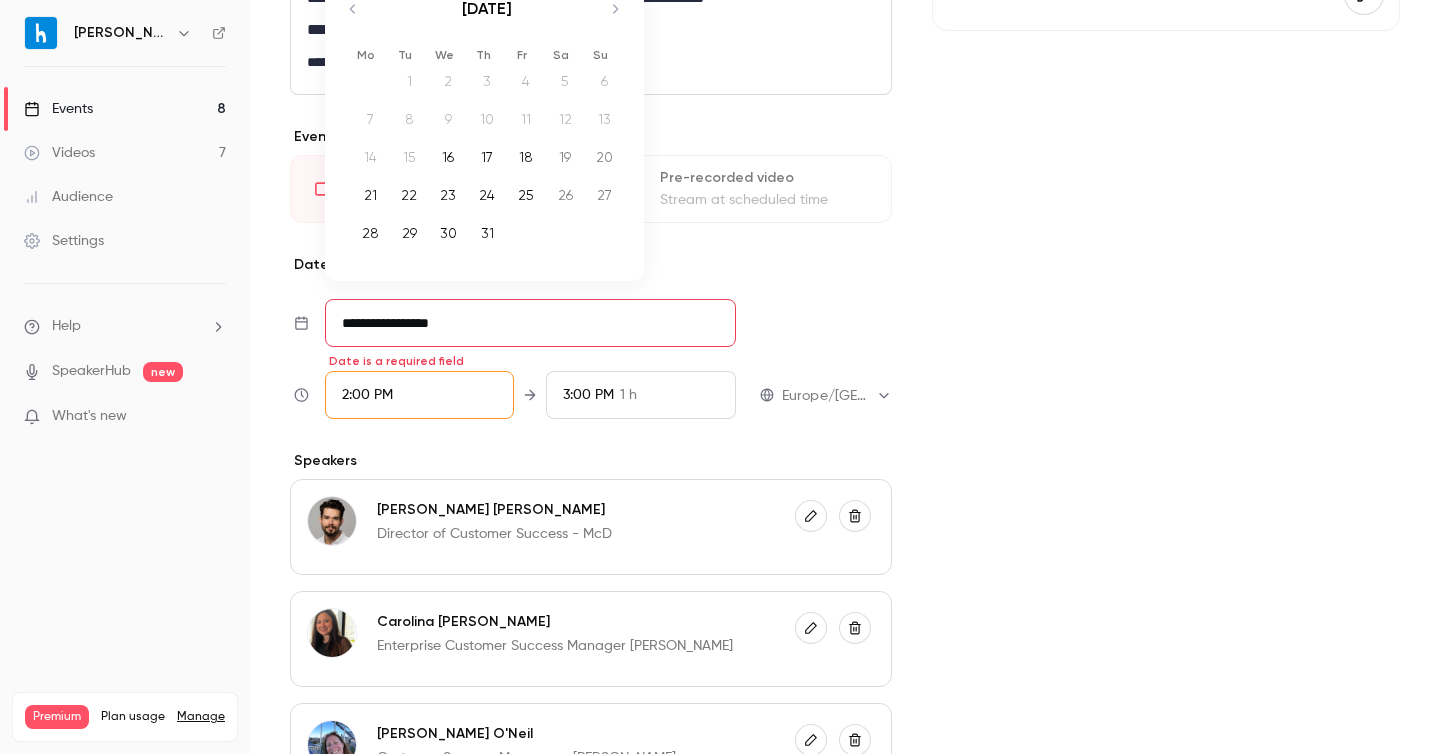 click on "29" at bounding box center (409, 233) 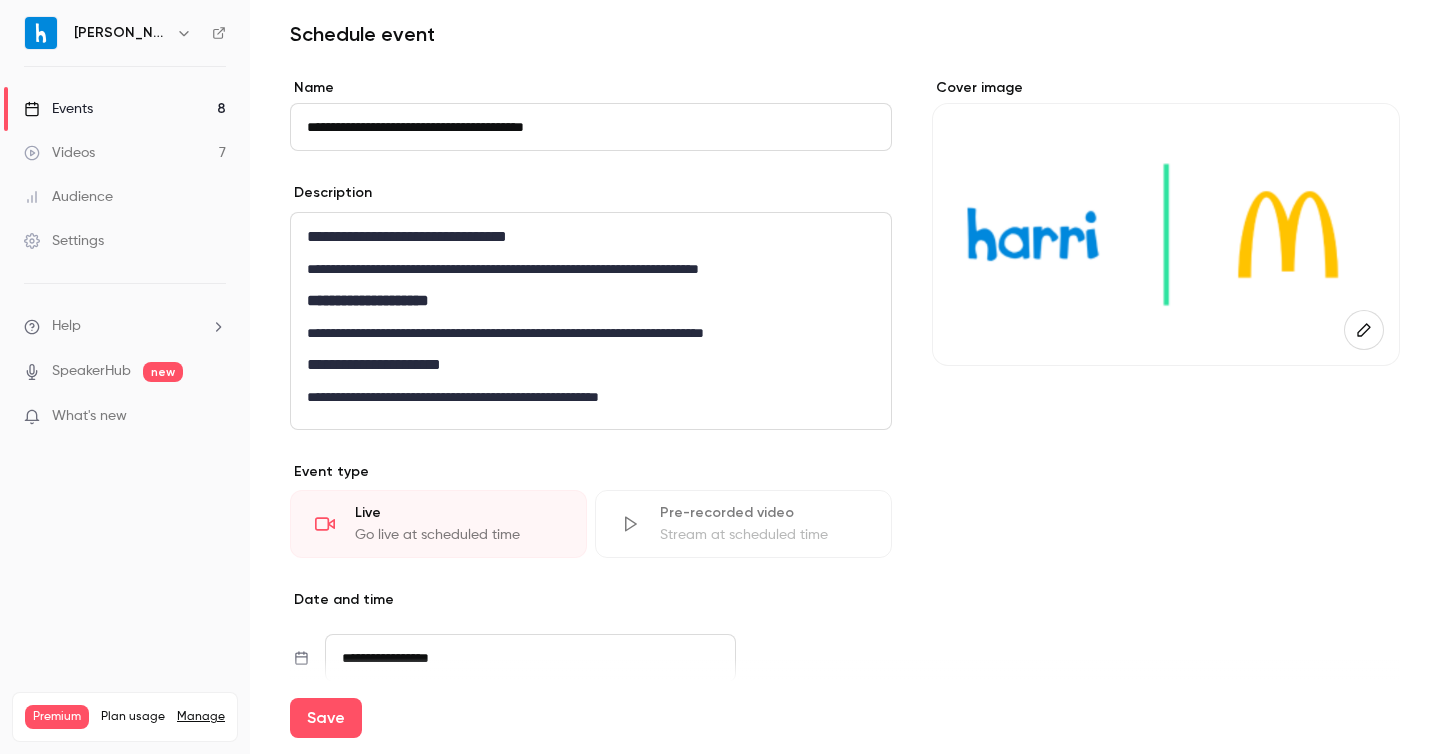 scroll, scrollTop: 0, scrollLeft: 0, axis: both 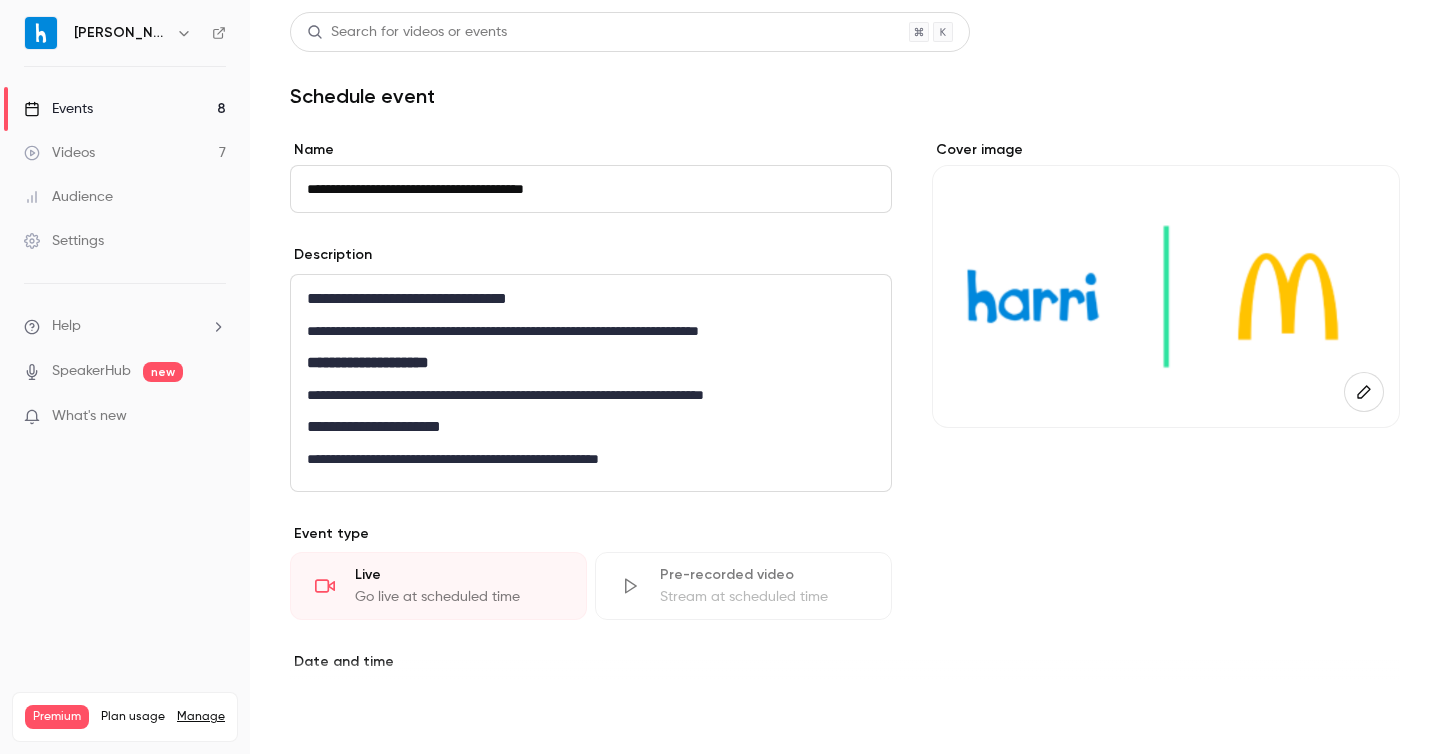 click on "Save" at bounding box center [326, 718] 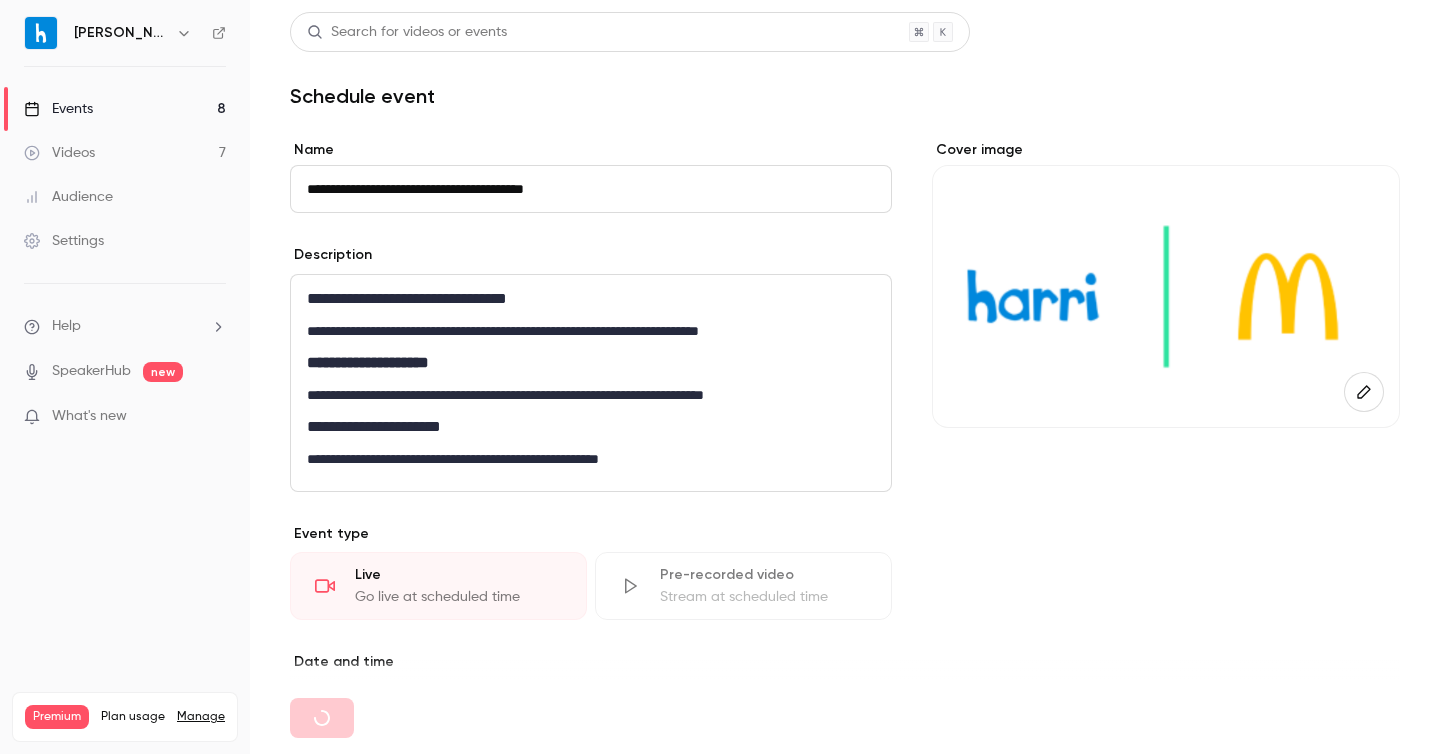 type on "**********" 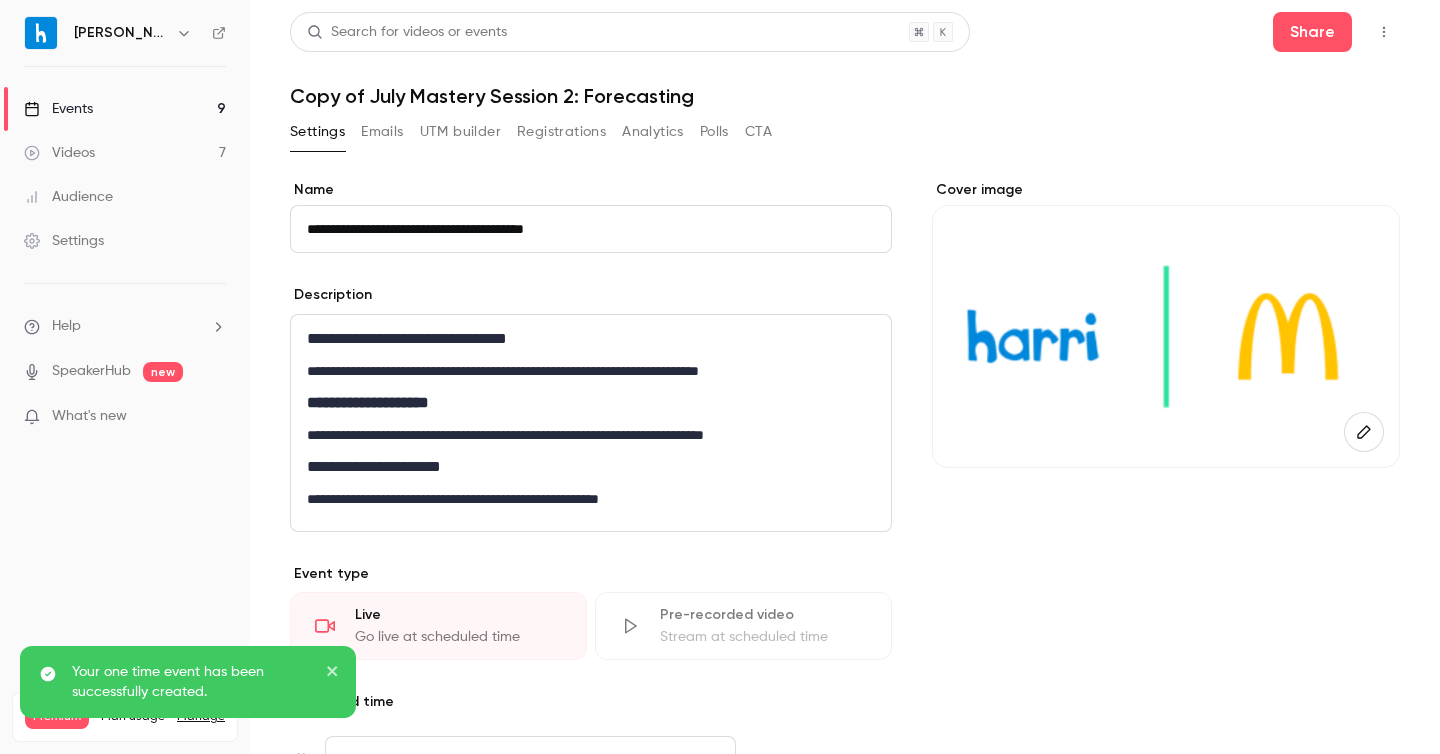 click on "Events" at bounding box center [58, 109] 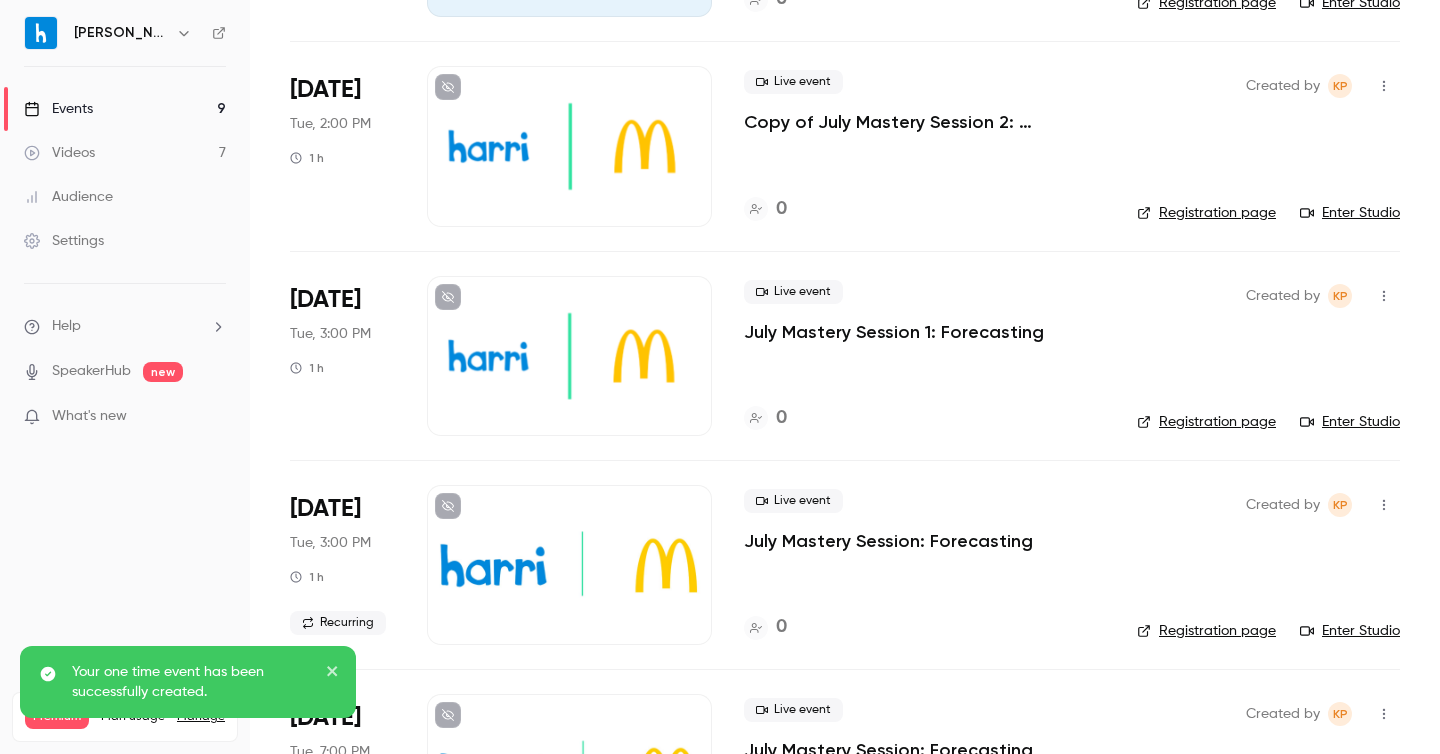 scroll, scrollTop: 318, scrollLeft: 0, axis: vertical 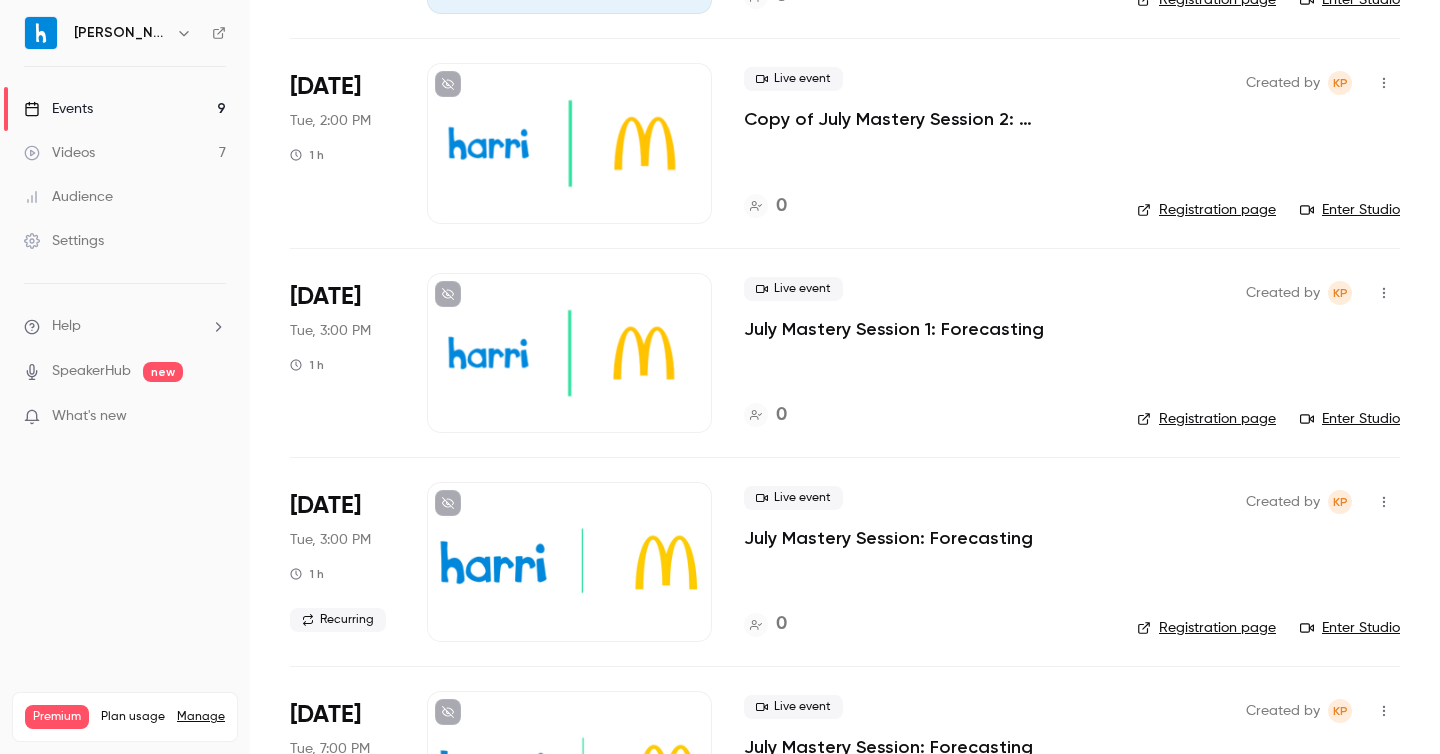 click on "Registration page" at bounding box center [1206, 210] 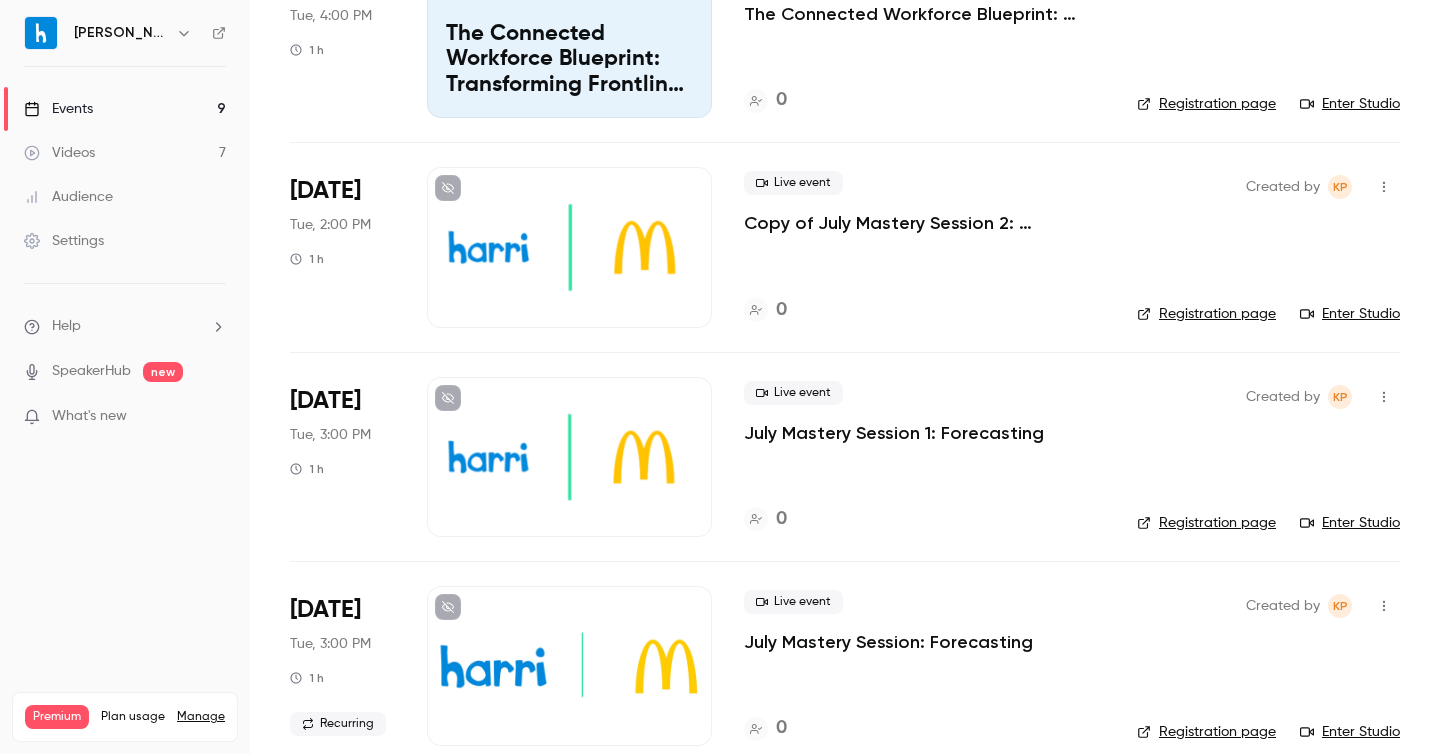 click 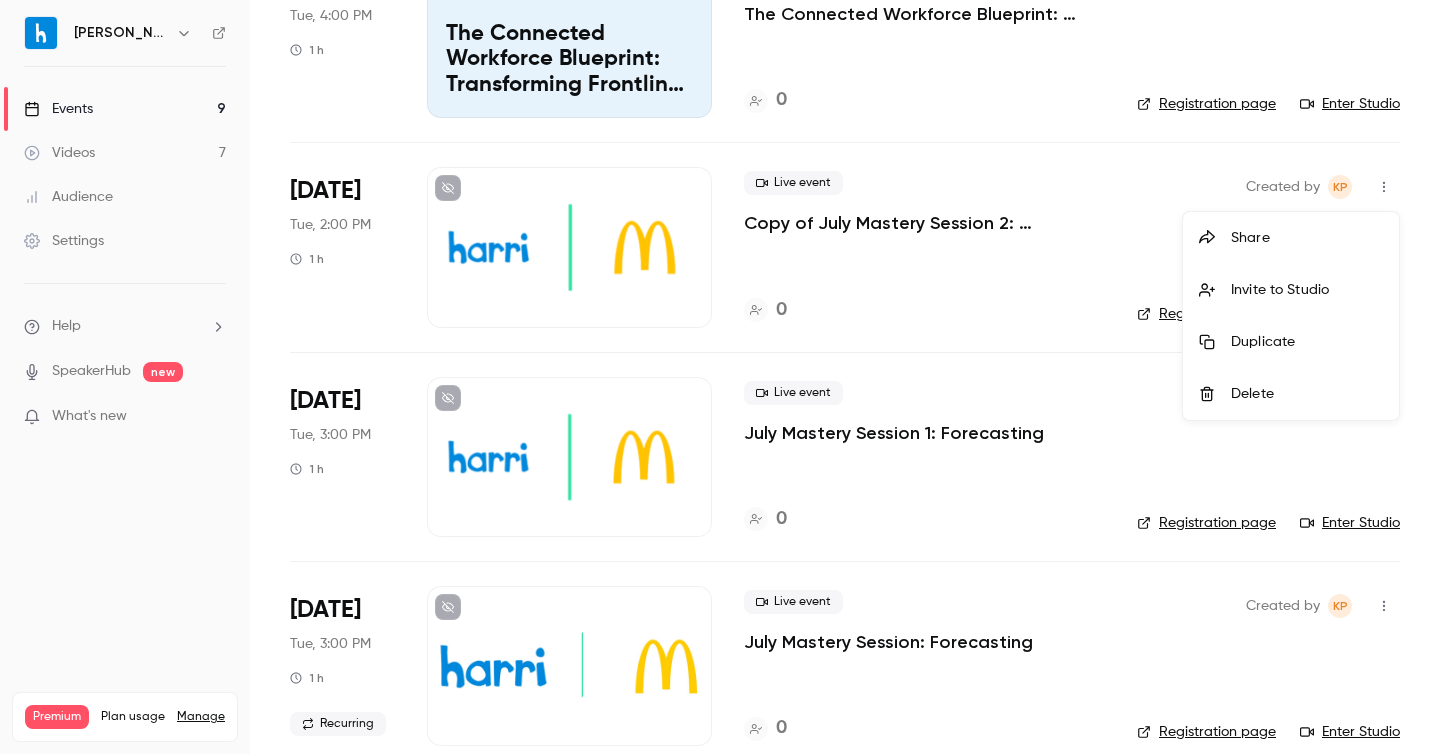 click at bounding box center [720, 377] 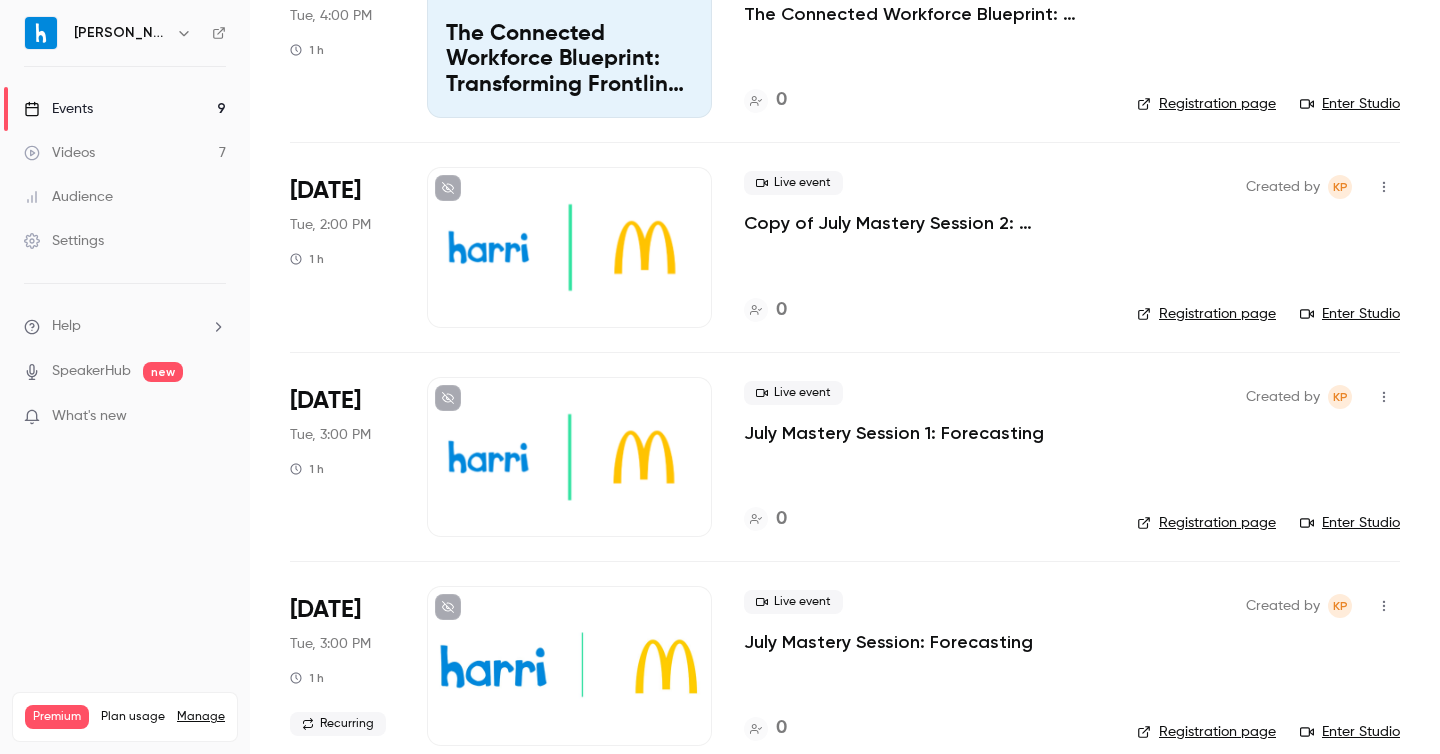 click on "[DATE] Tue, 2:00 PM 1 h Live event Copy of July Mastery Session 2: Forecasting 0 Created by KP Registration page Enter Studio" at bounding box center (845, 246) 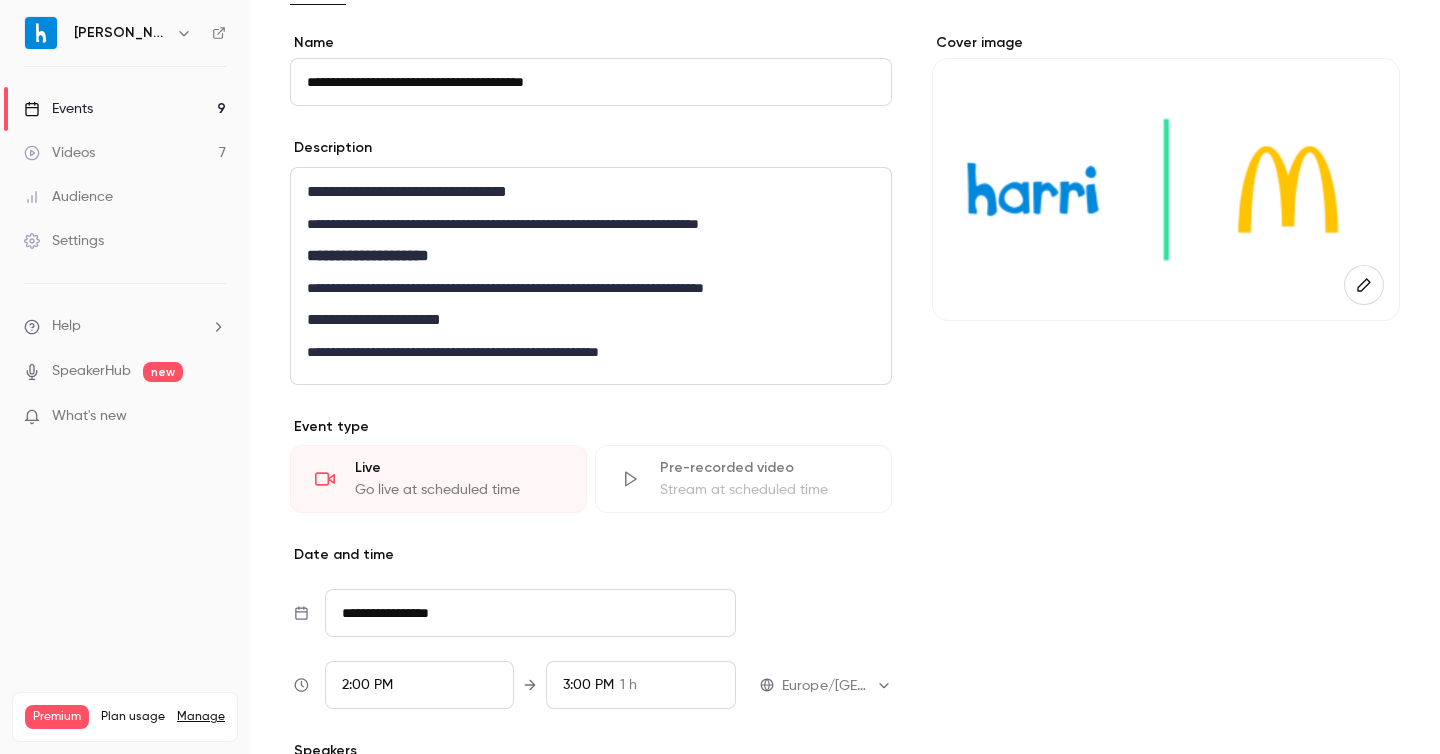 scroll, scrollTop: 107, scrollLeft: 0, axis: vertical 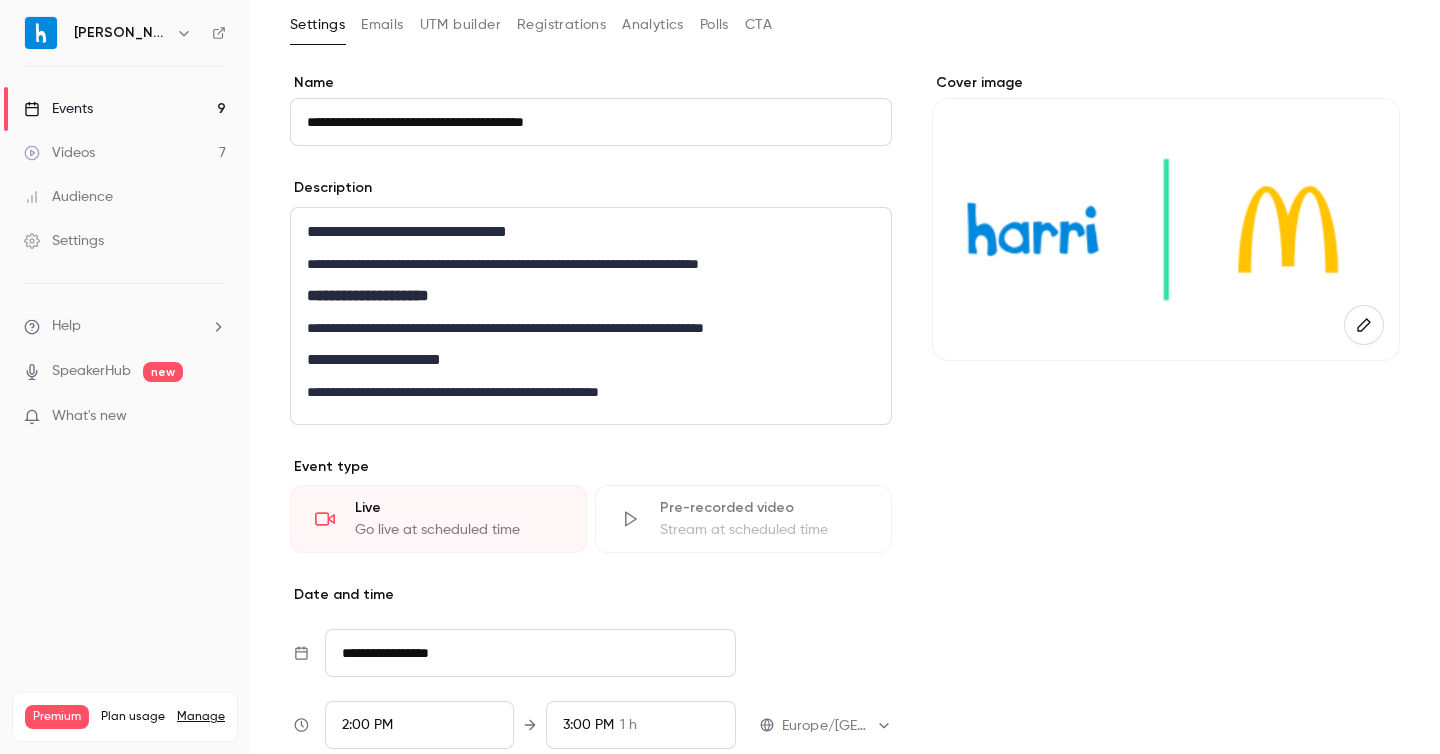 drag, startPoint x: 351, startPoint y: 116, endPoint x: 275, endPoint y: 114, distance: 76.02631 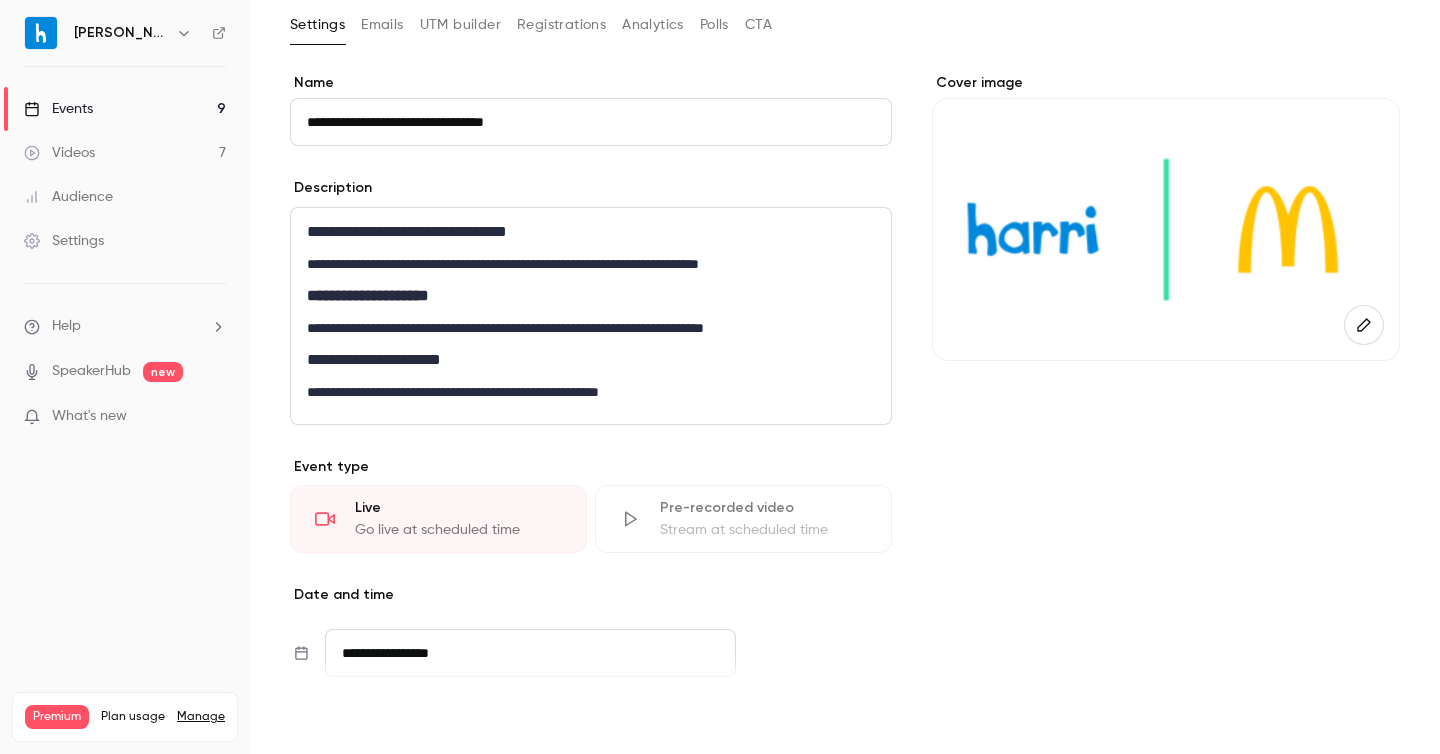 click on "Save" at bounding box center [326, 718] 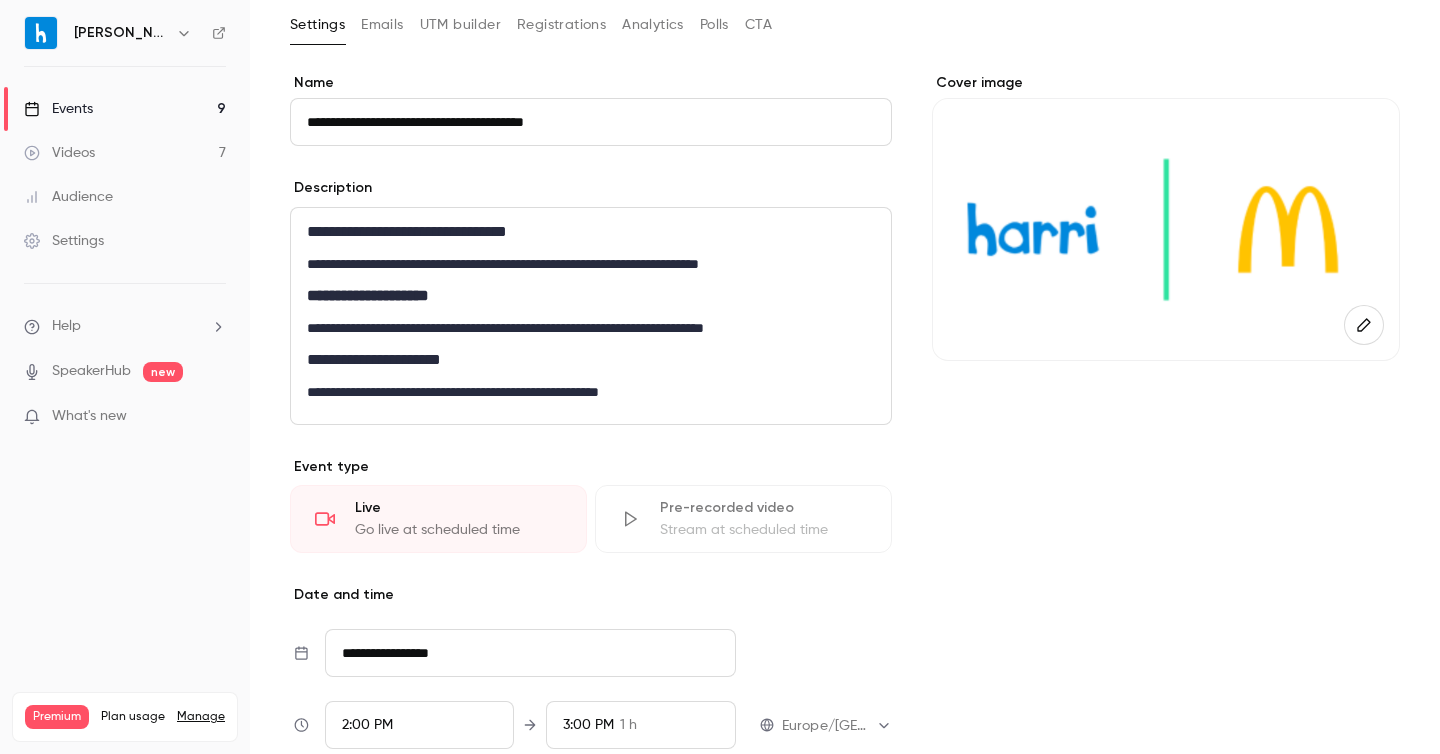 type on "**********" 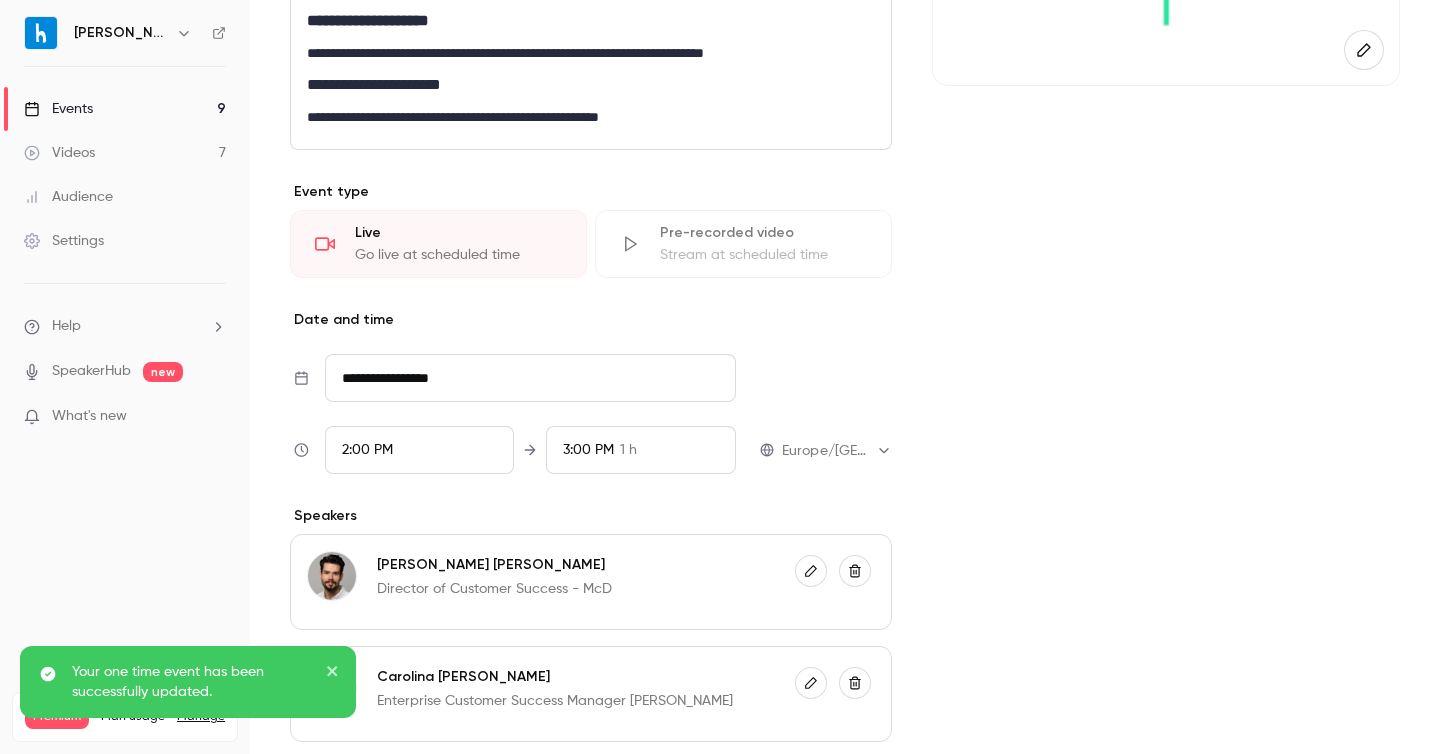 scroll, scrollTop: 748, scrollLeft: 0, axis: vertical 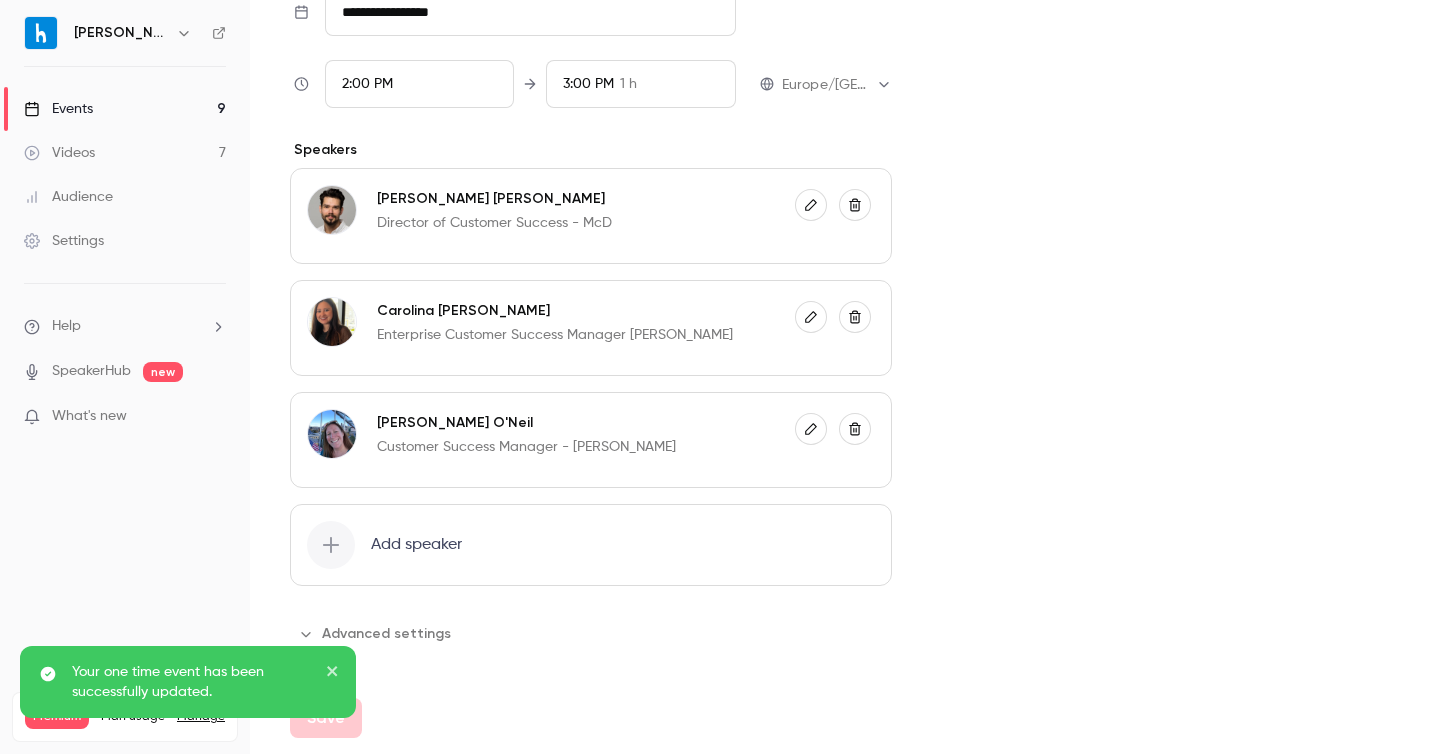 click on "Advanced settings" at bounding box center [376, 634] 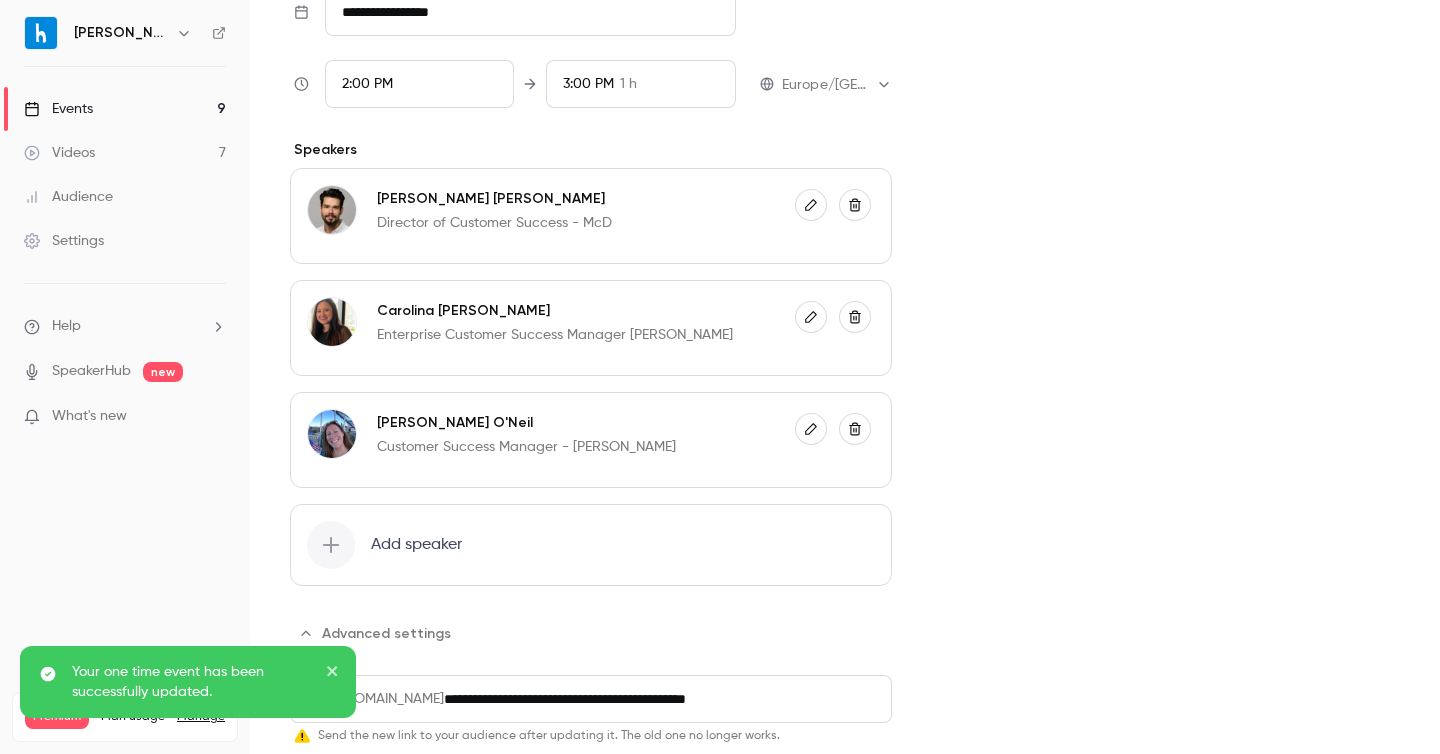scroll, scrollTop: 901, scrollLeft: 0, axis: vertical 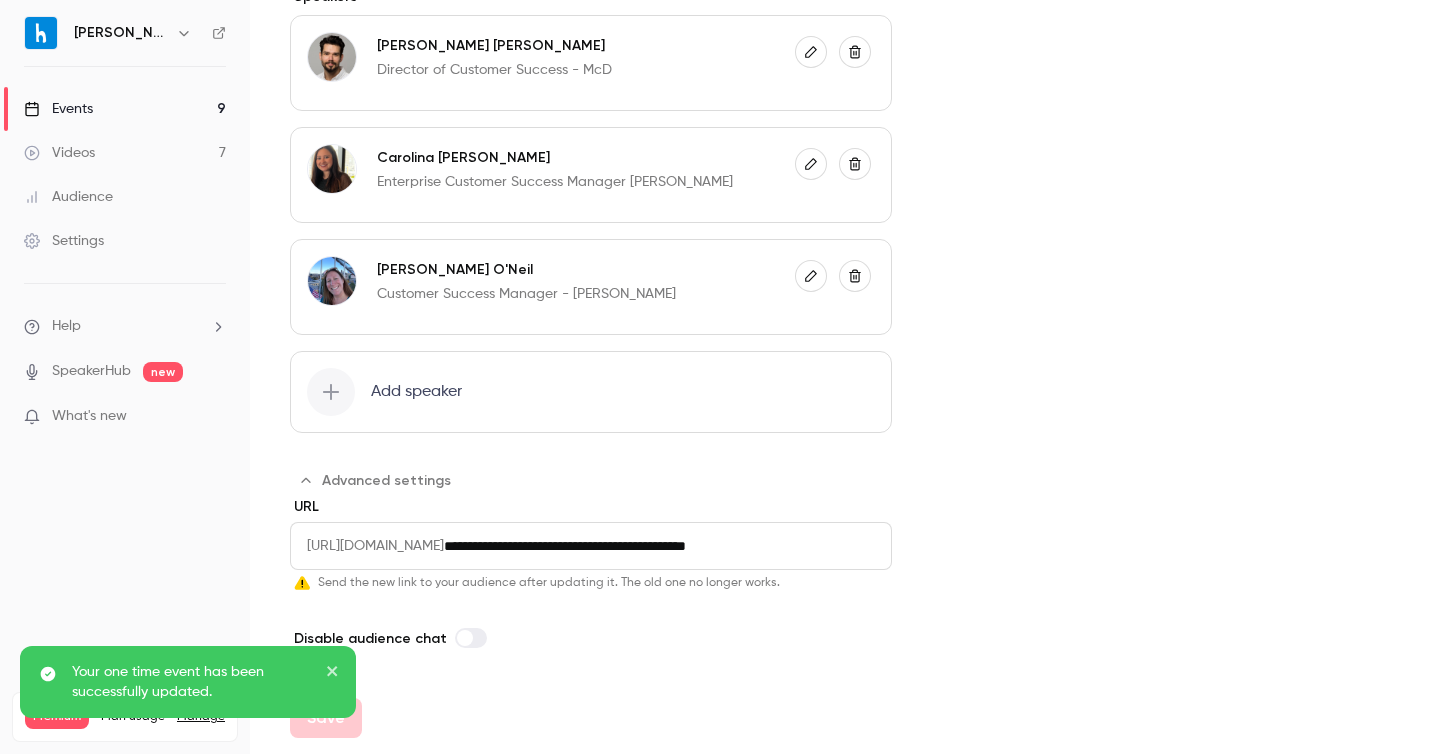 drag, startPoint x: 632, startPoint y: 545, endPoint x: 573, endPoint y: 546, distance: 59.008472 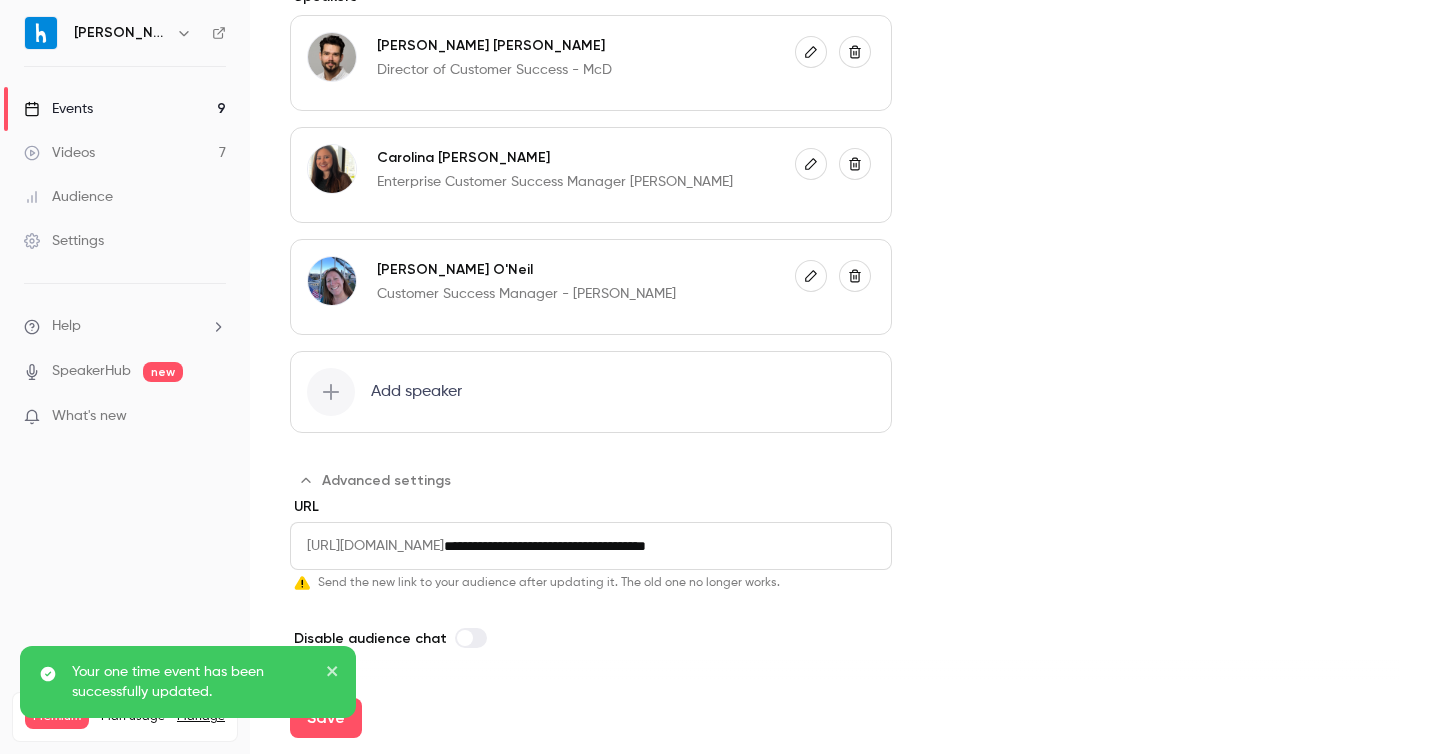 click on "Your one time event has been successfully updated." at bounding box center [188, 690] 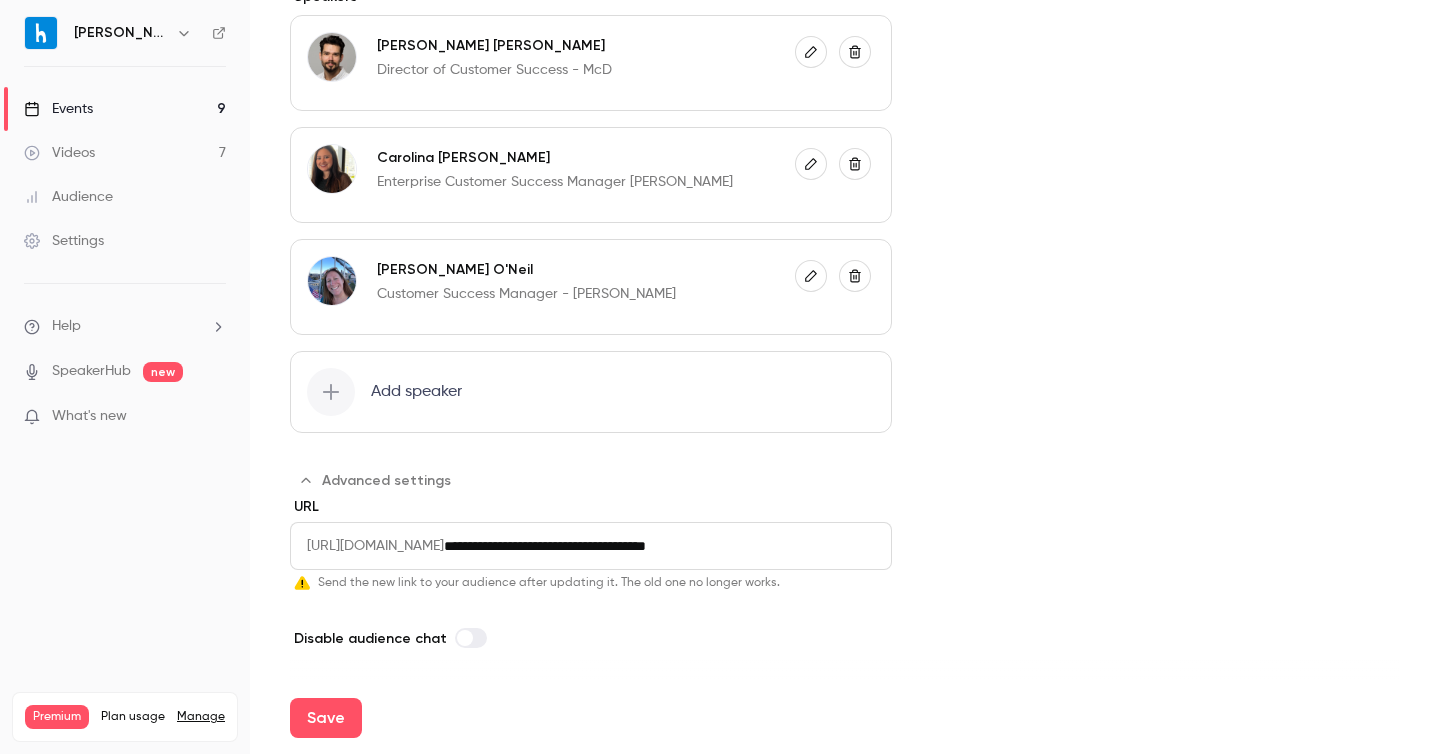 click on "Save" at bounding box center (326, 718) 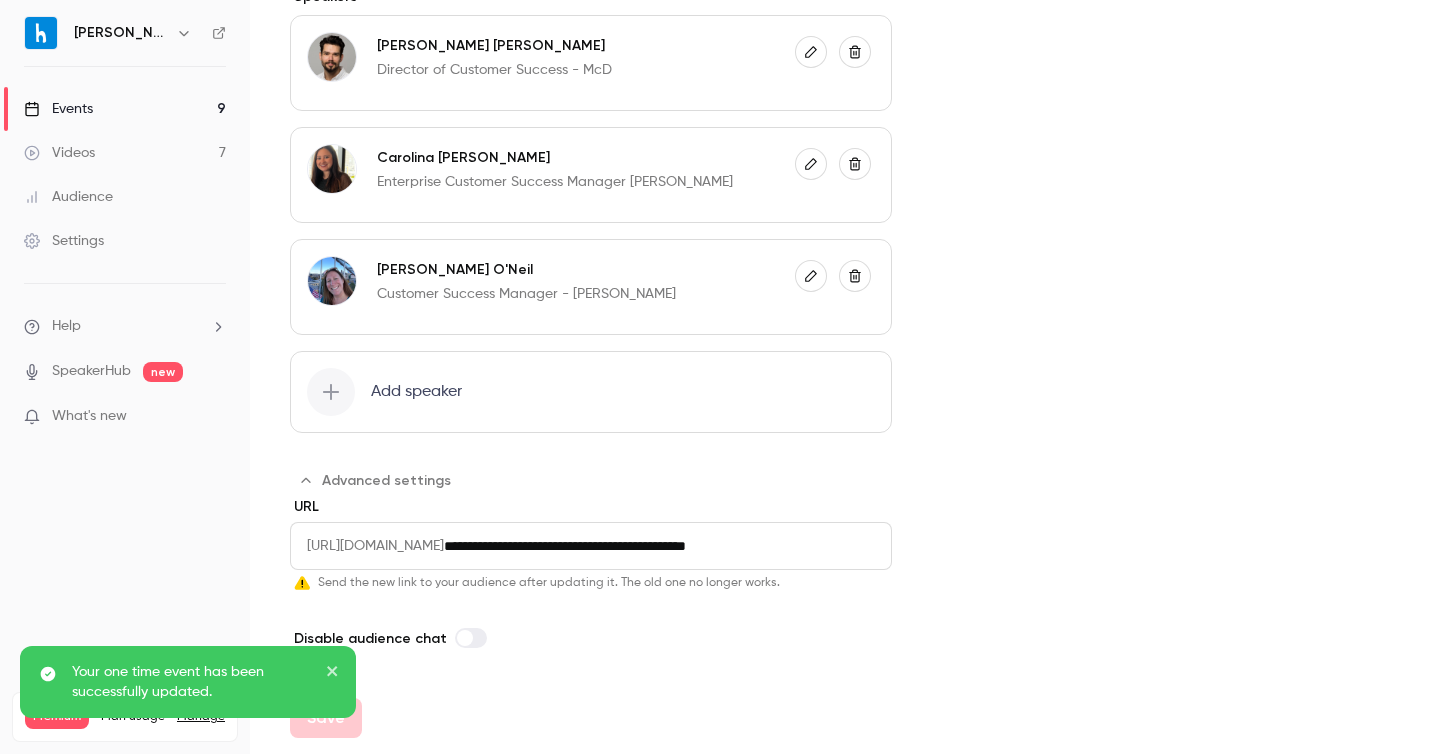 type on "**********" 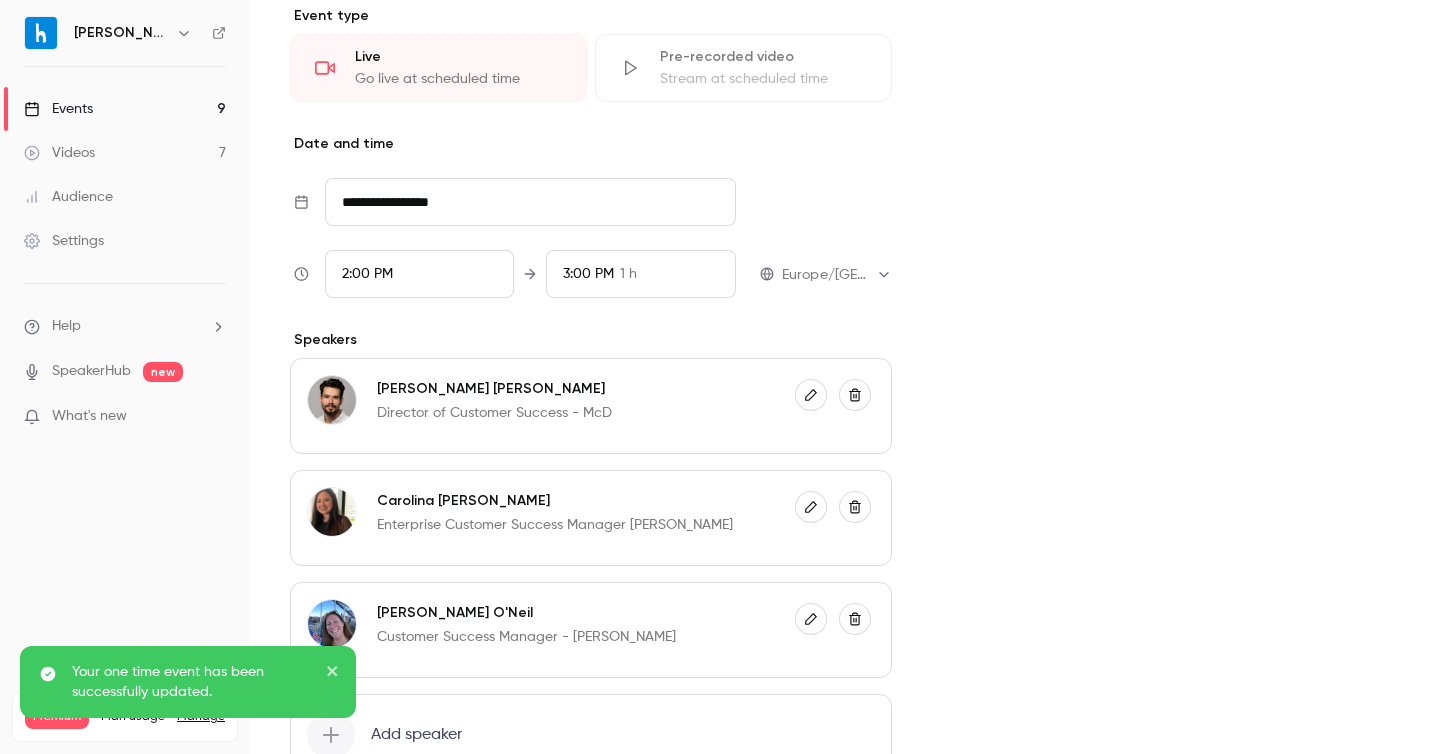 scroll, scrollTop: 0, scrollLeft: 0, axis: both 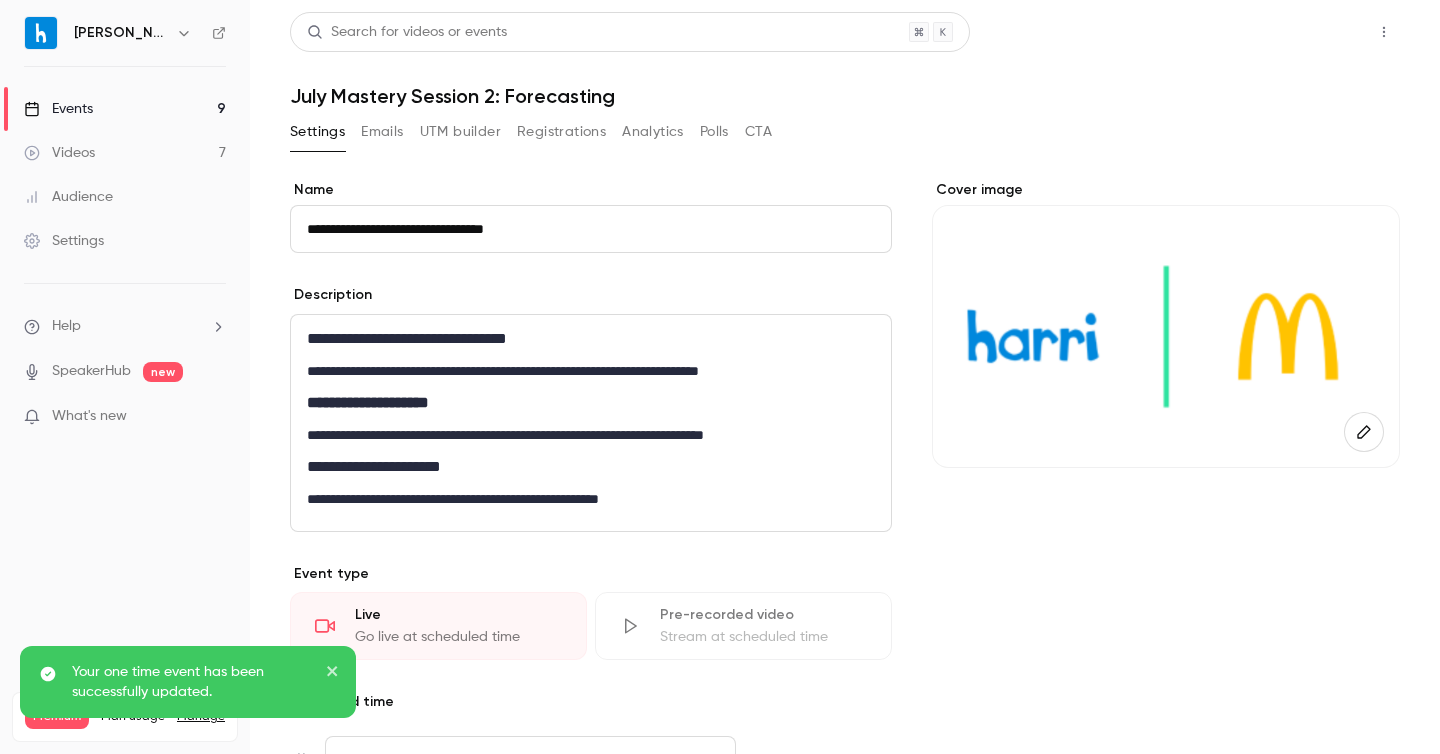 click on "Share" at bounding box center [1312, 32] 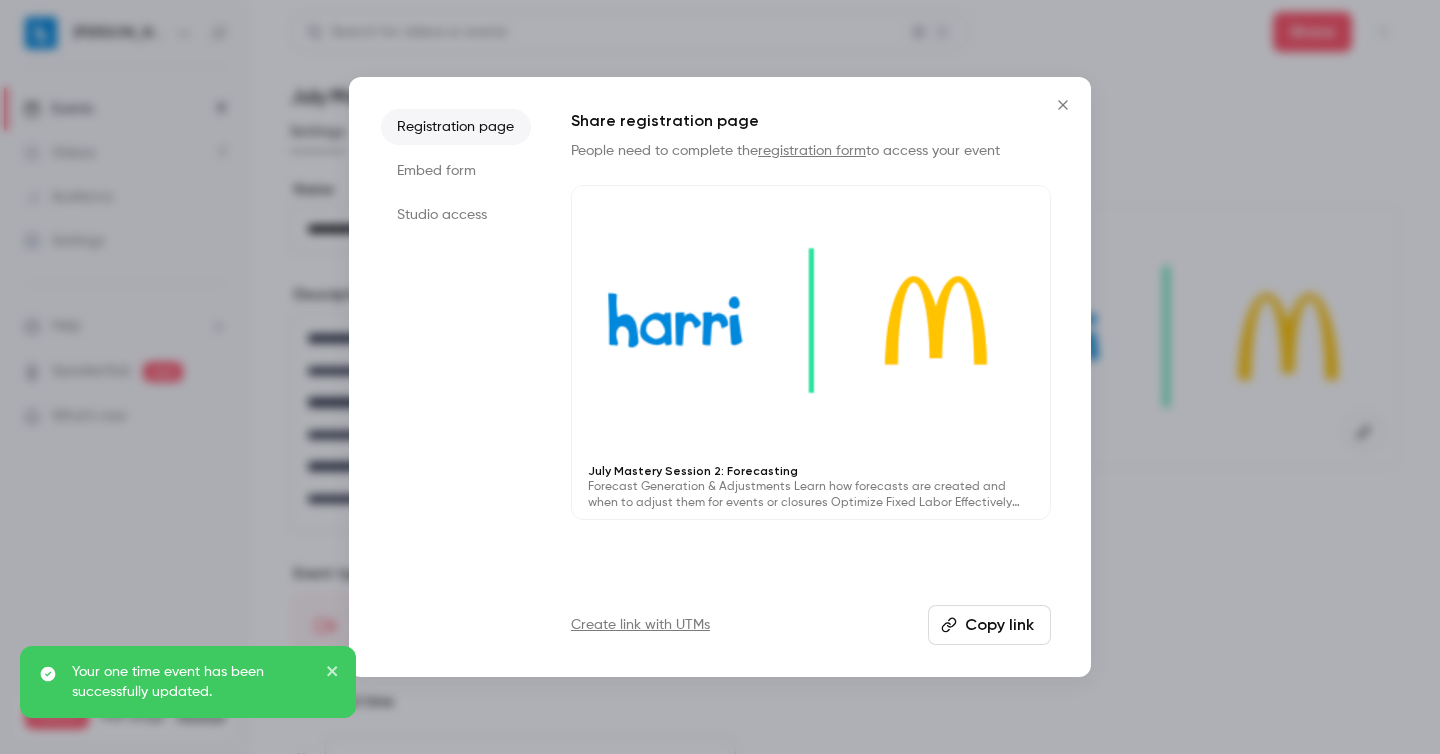 click on "Copy link" at bounding box center (989, 625) 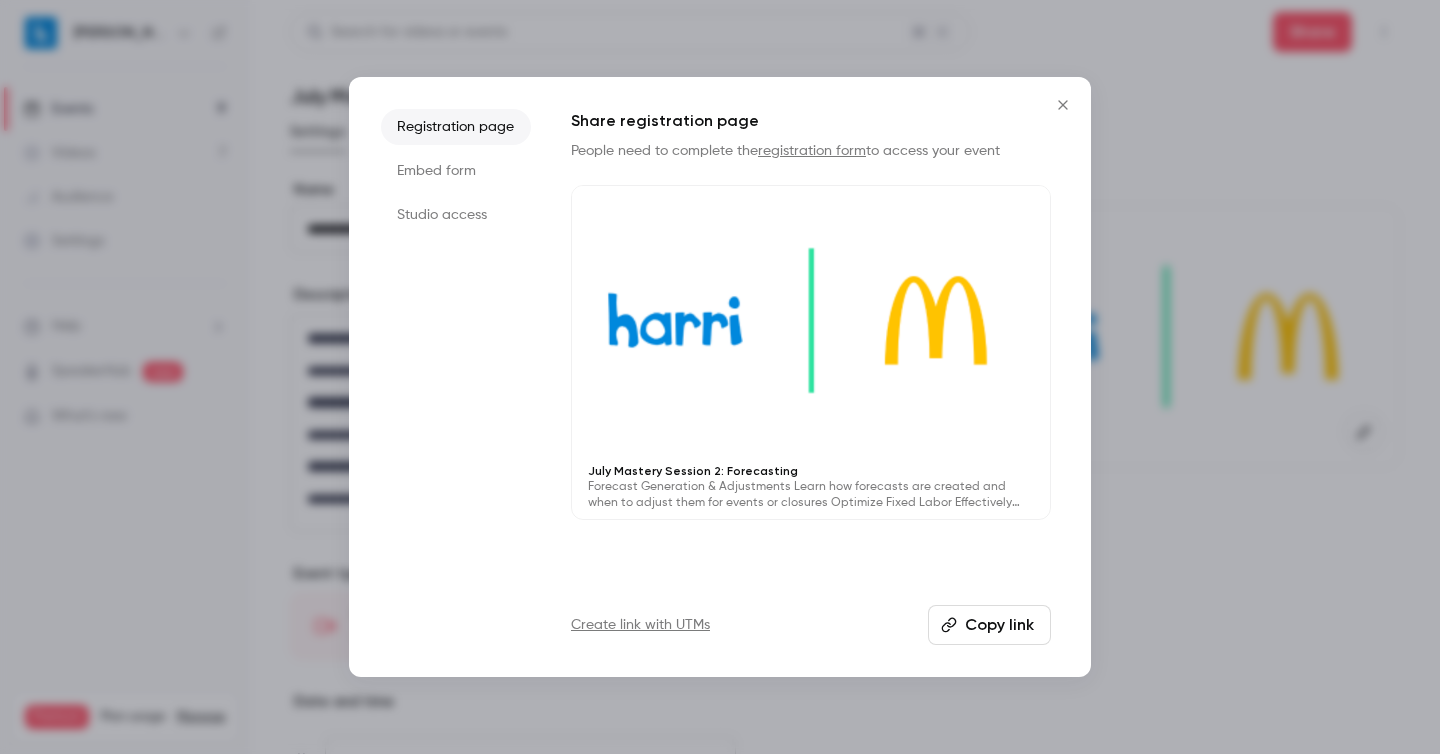 click 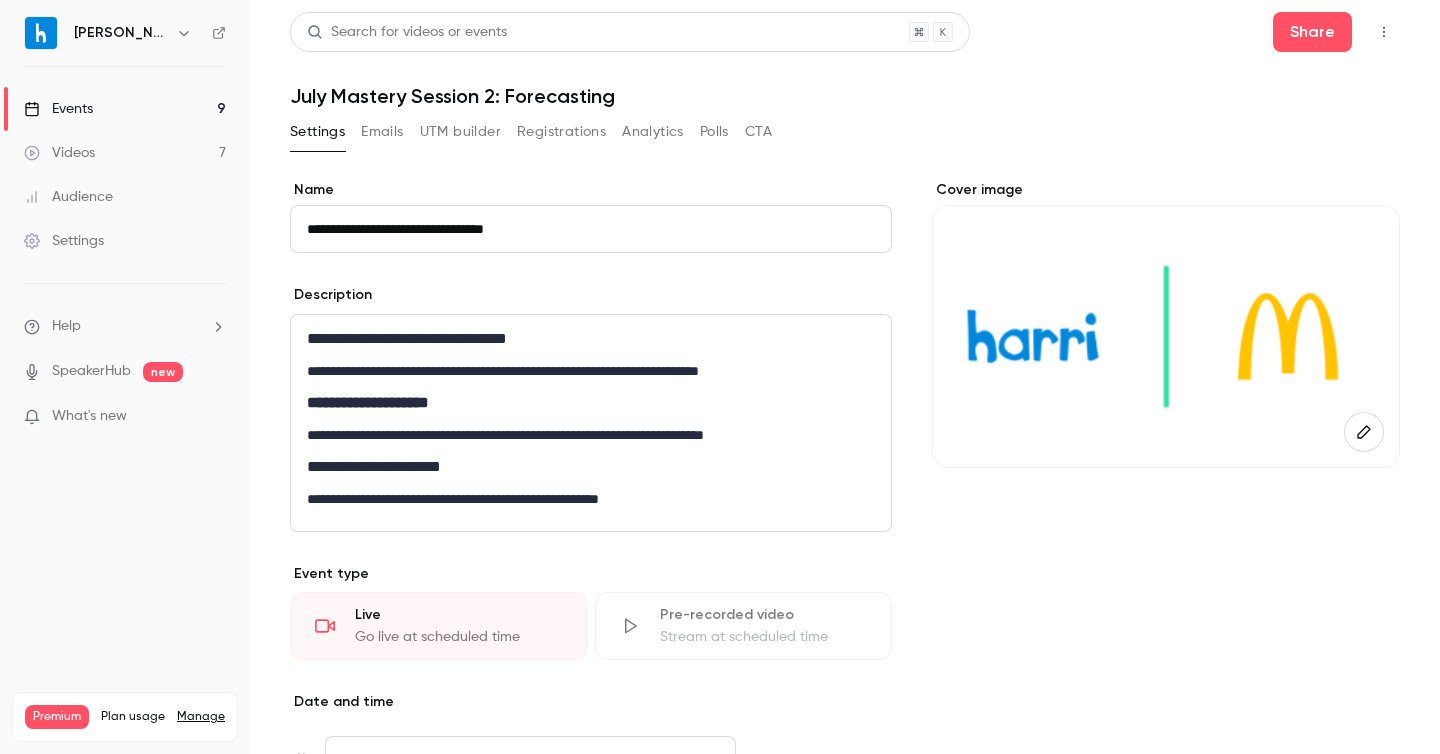 click on "Events 9" at bounding box center [125, 109] 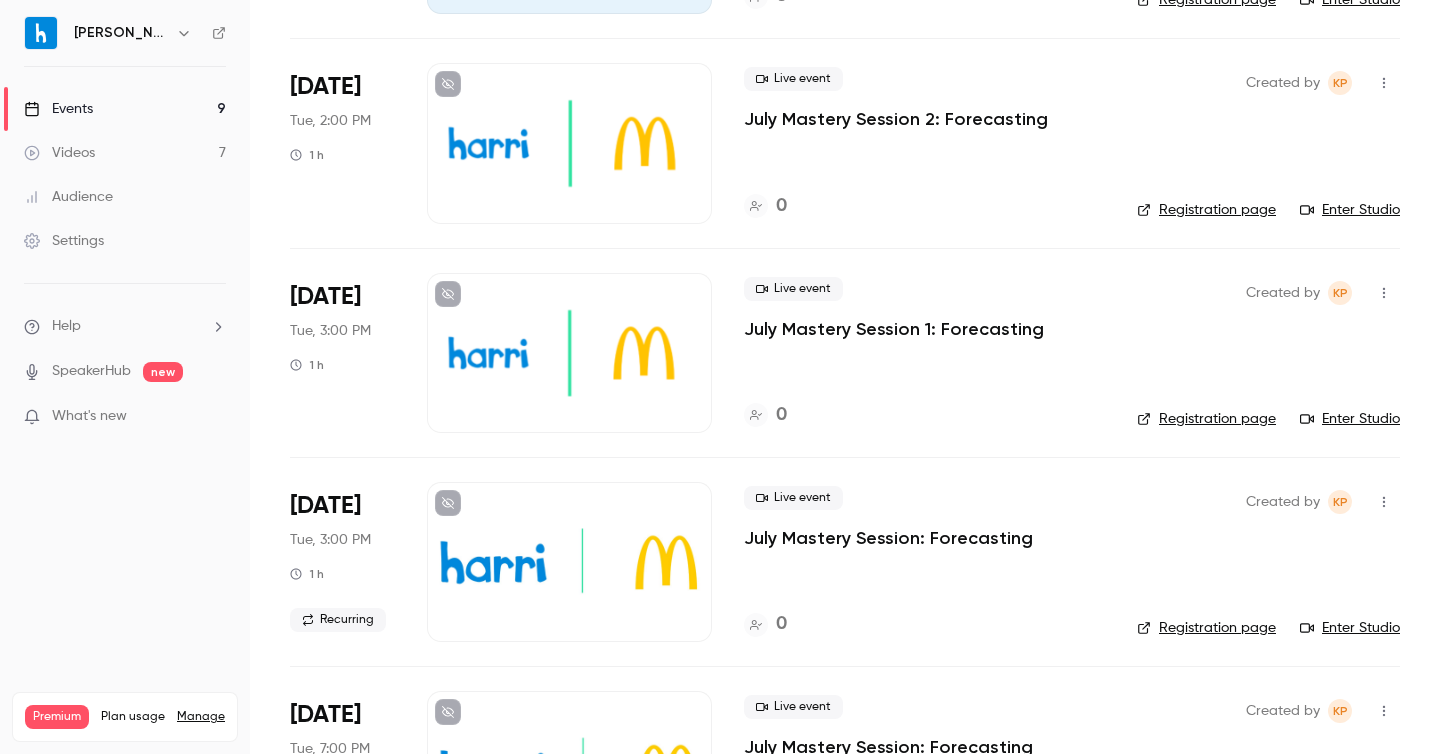 scroll, scrollTop: 319, scrollLeft: 0, axis: vertical 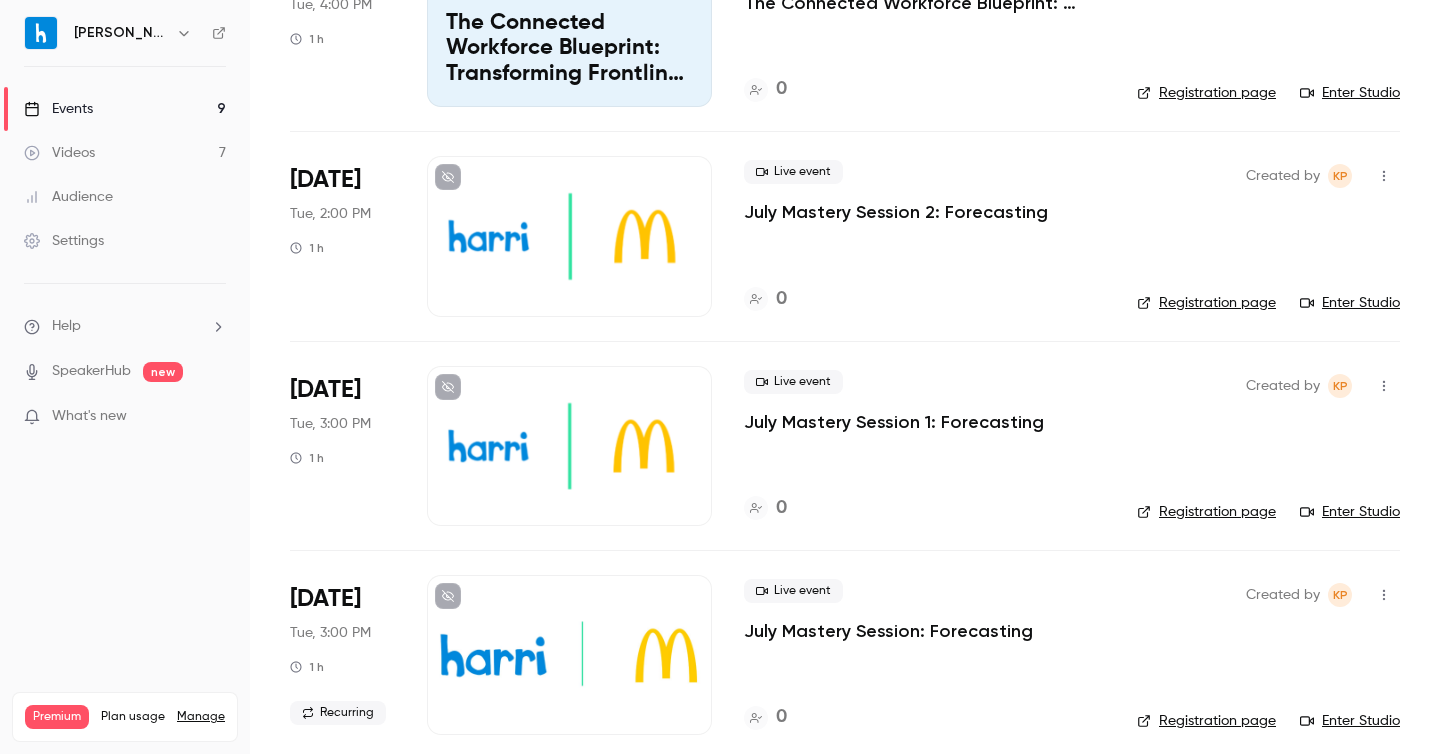 click at bounding box center [569, 236] 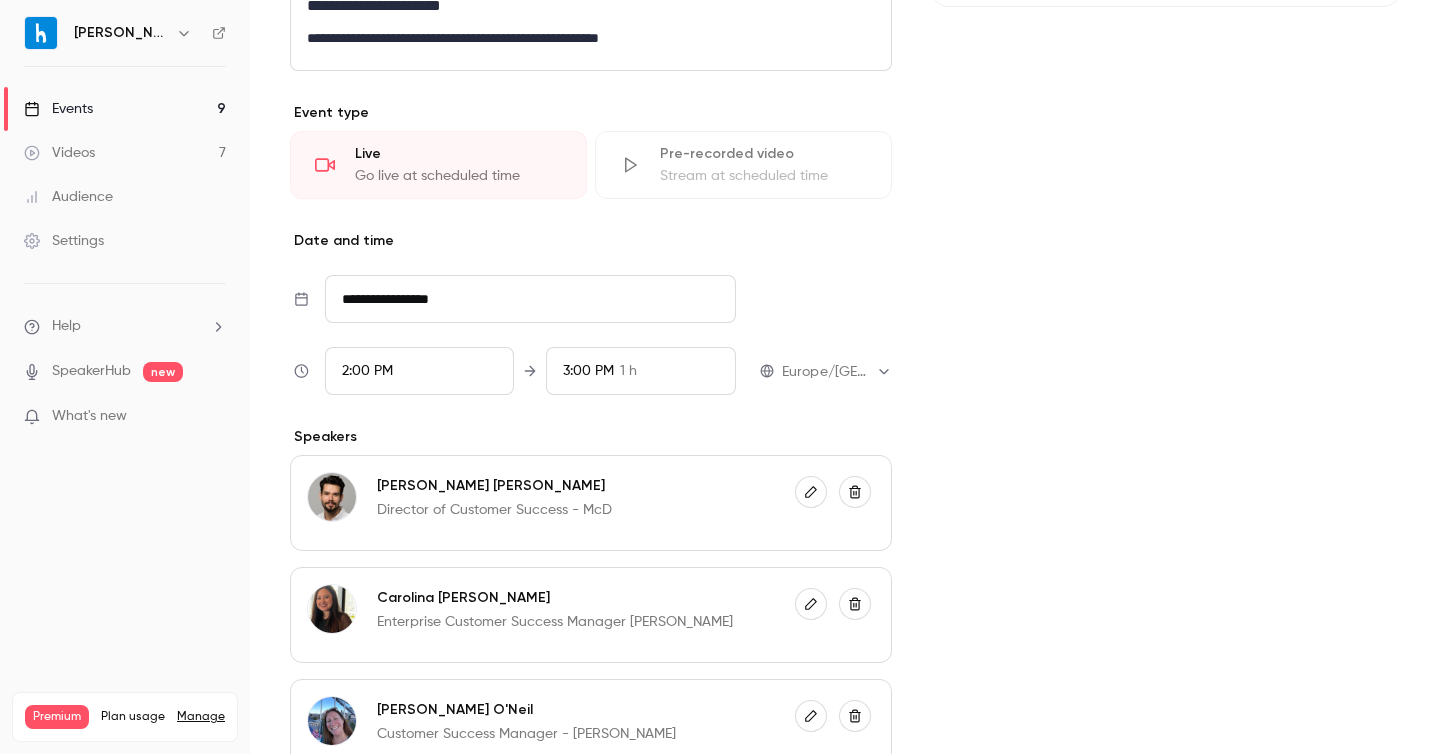scroll, scrollTop: 479, scrollLeft: 0, axis: vertical 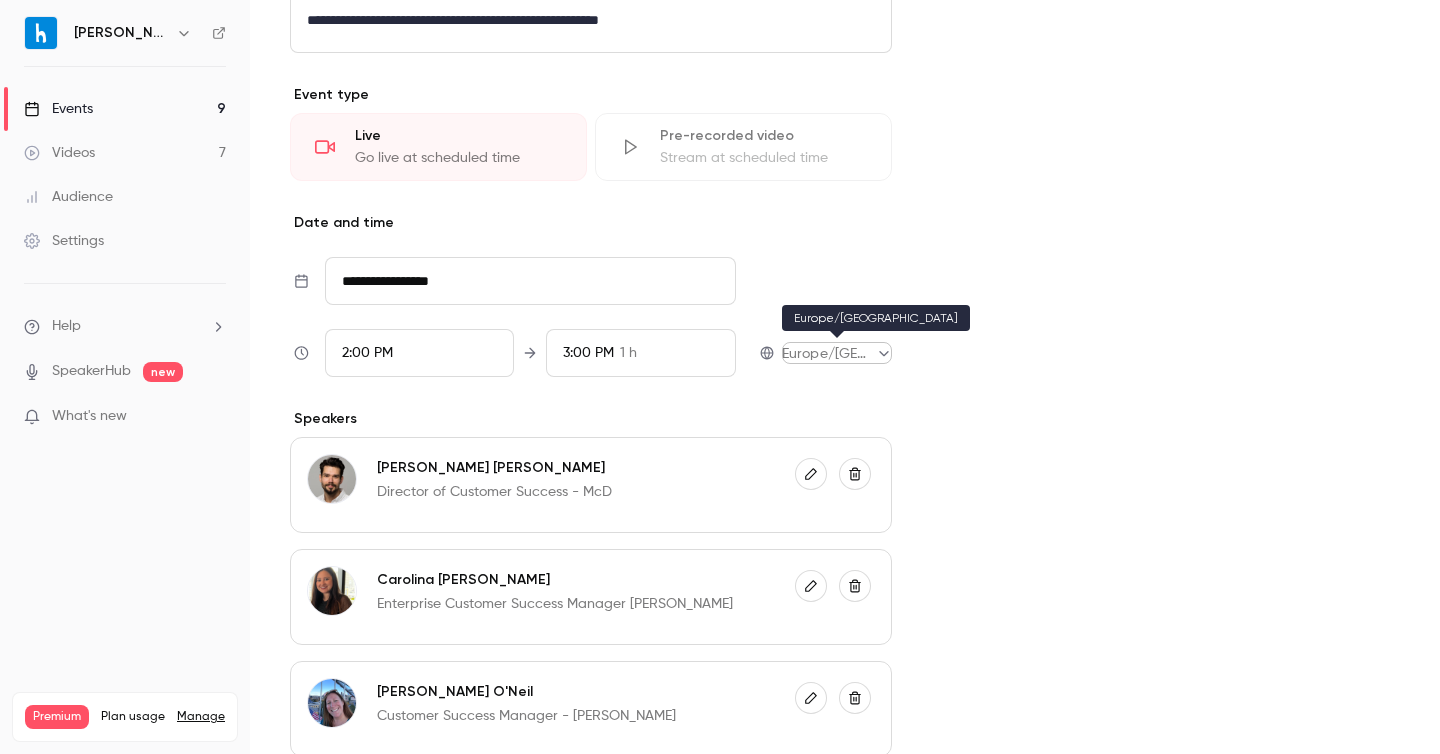 click on "**********" at bounding box center (720, 377) 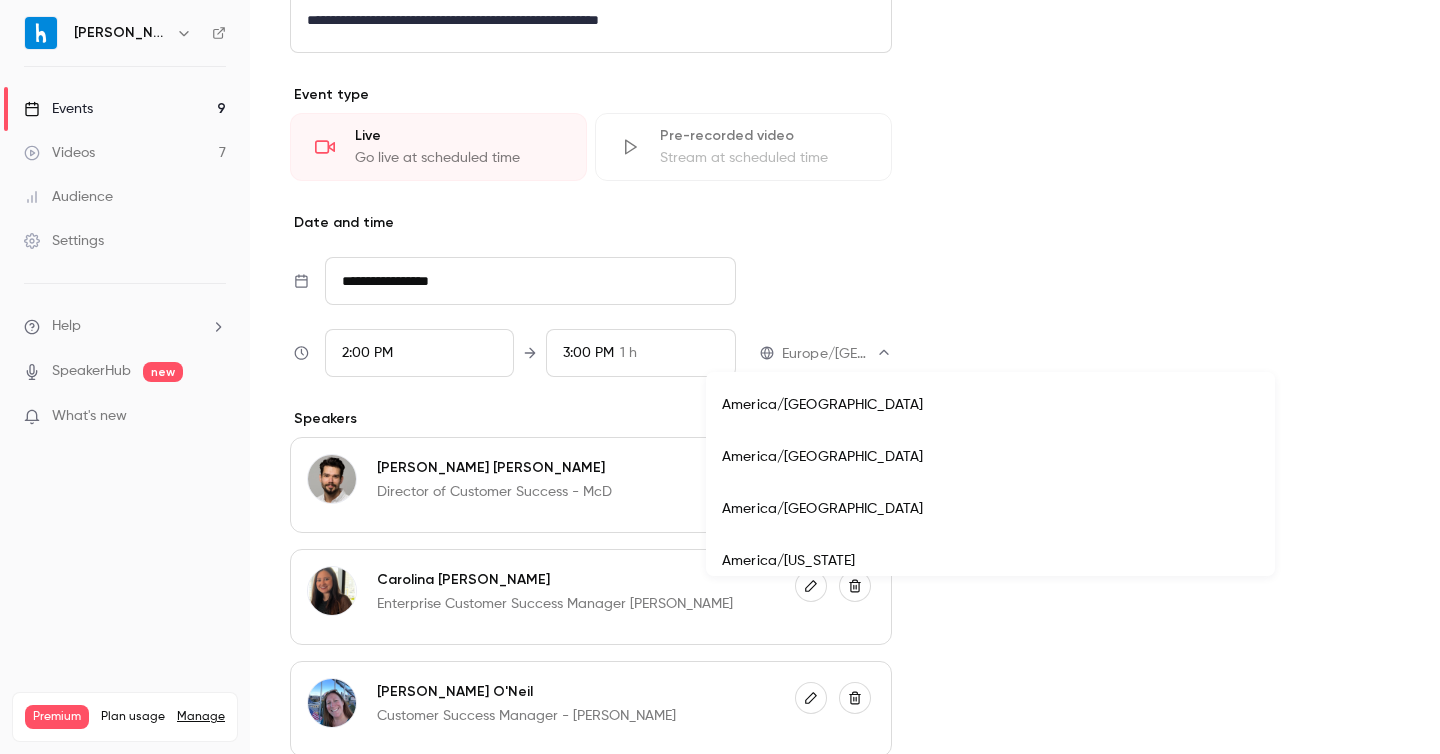 scroll, scrollTop: 7881, scrollLeft: 0, axis: vertical 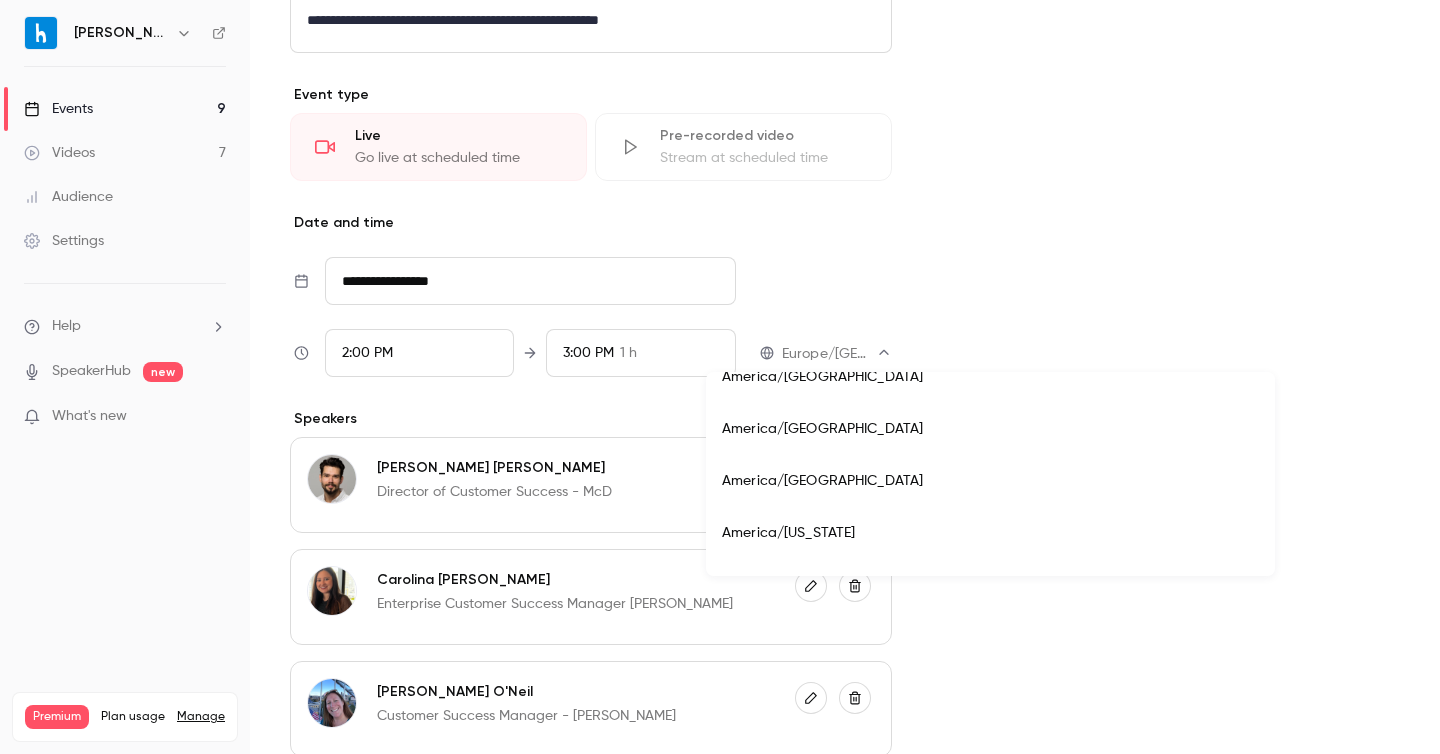 click on "America/[US_STATE]" at bounding box center [990, 533] 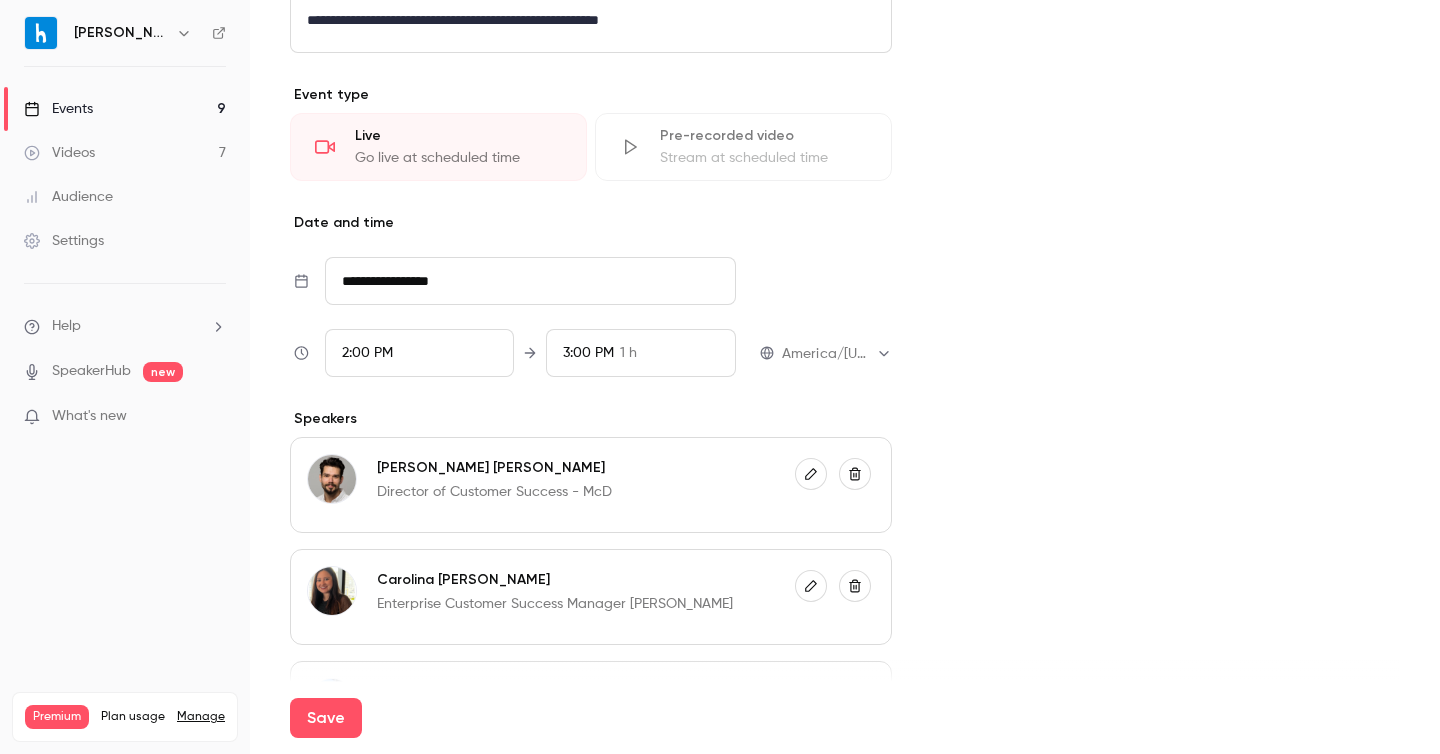 click on "Save" at bounding box center (845, 718) 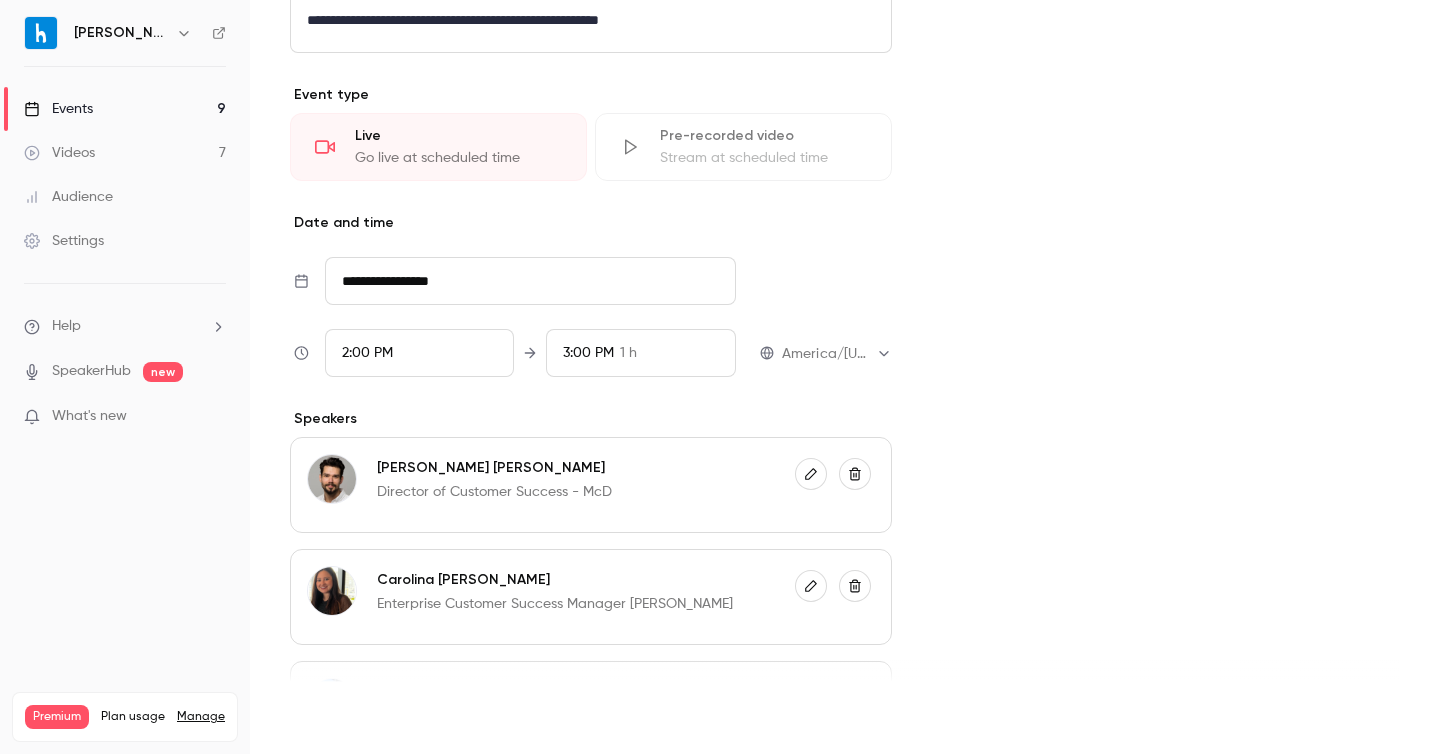 click on "Save" at bounding box center (326, 718) 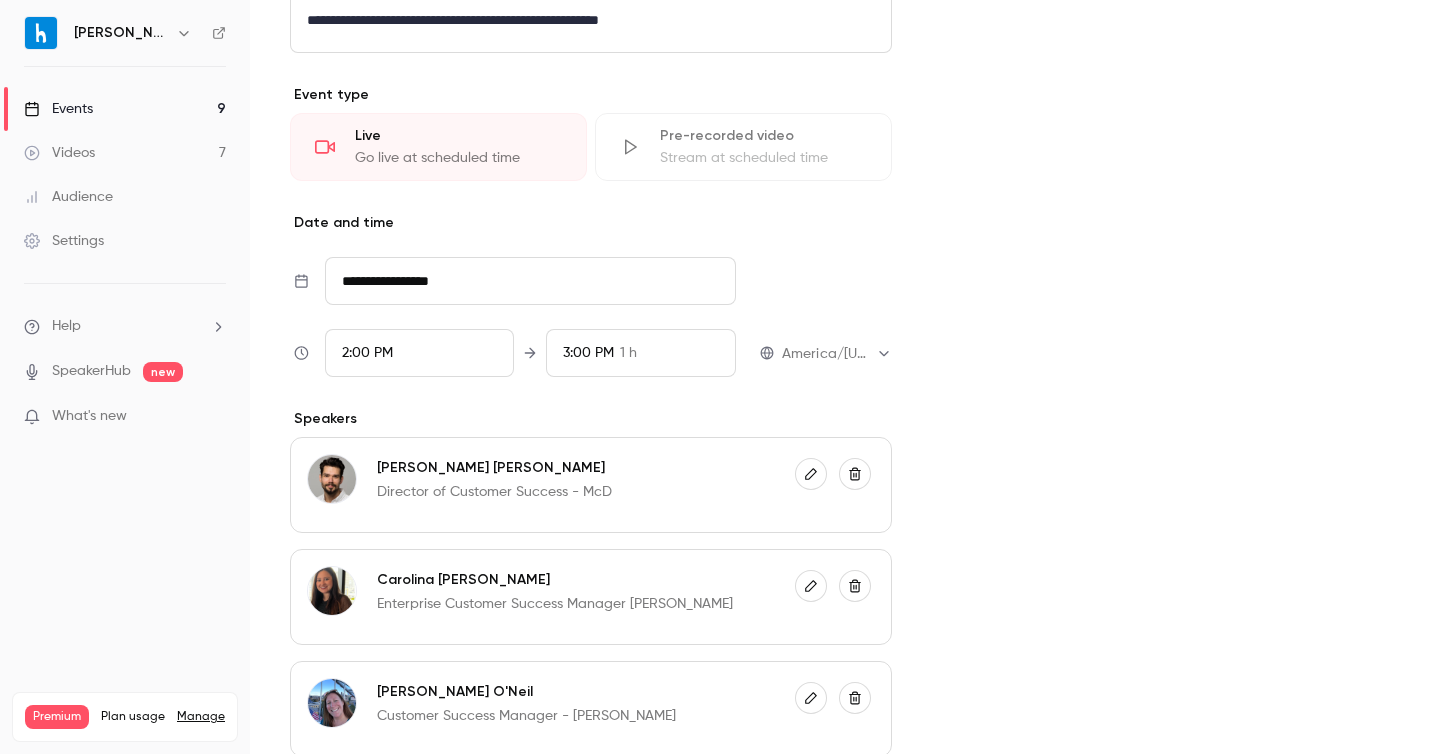 type on "**********" 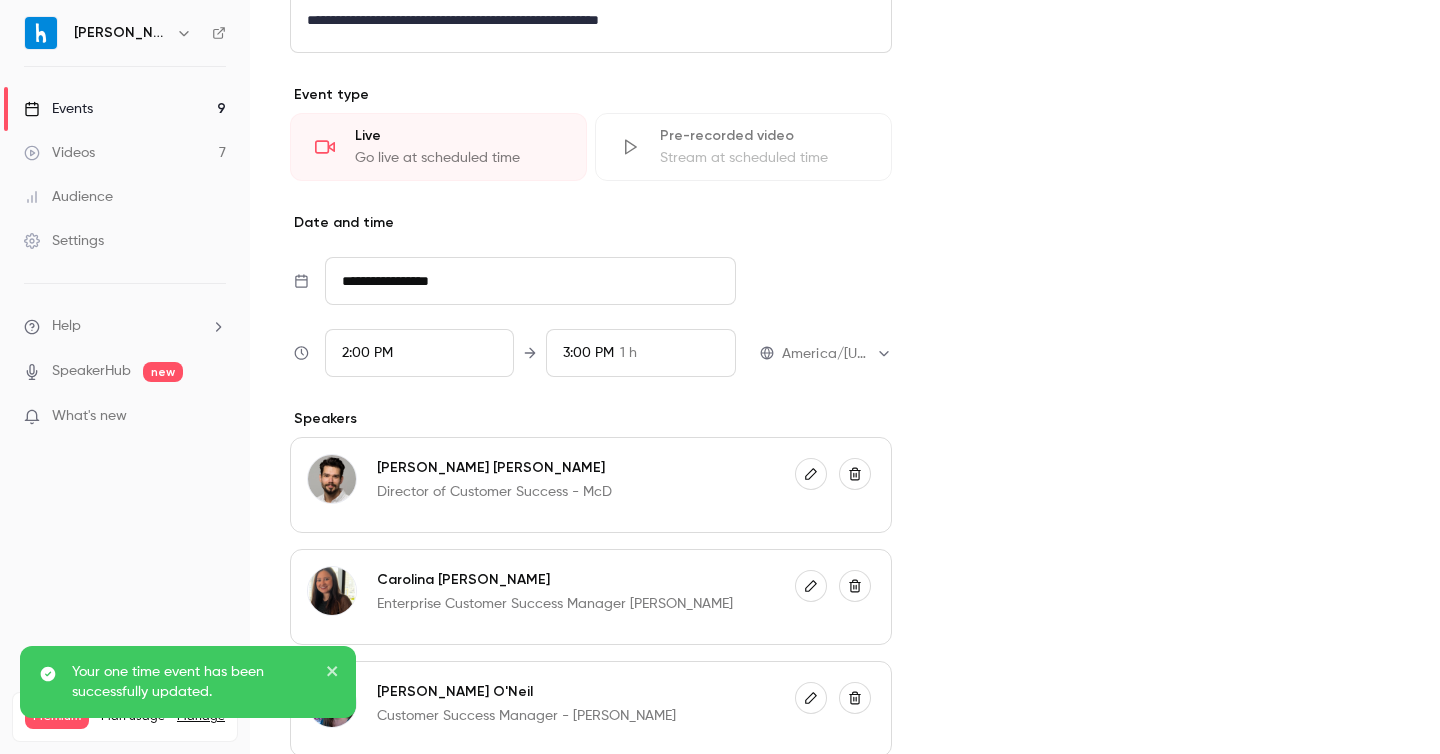 click on "Events" at bounding box center (58, 109) 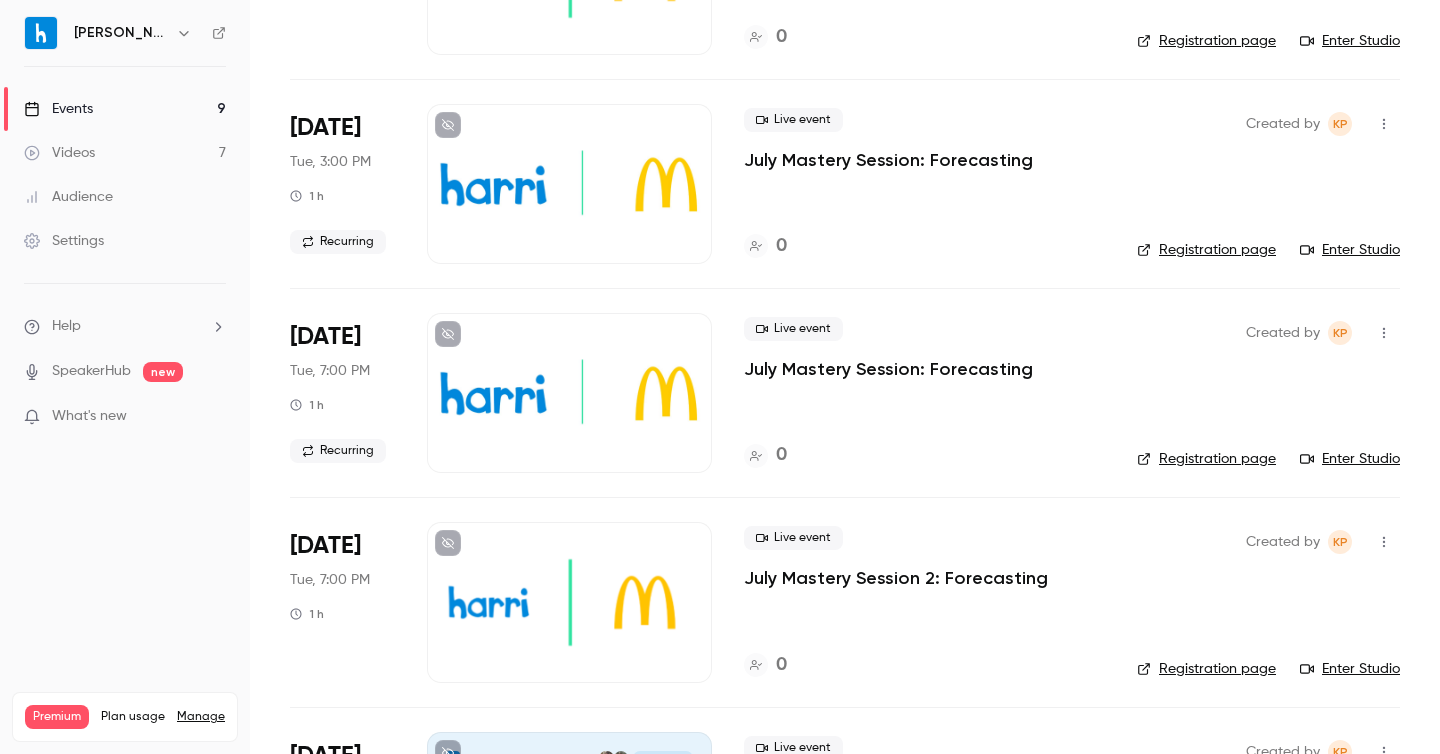scroll, scrollTop: 480, scrollLeft: 0, axis: vertical 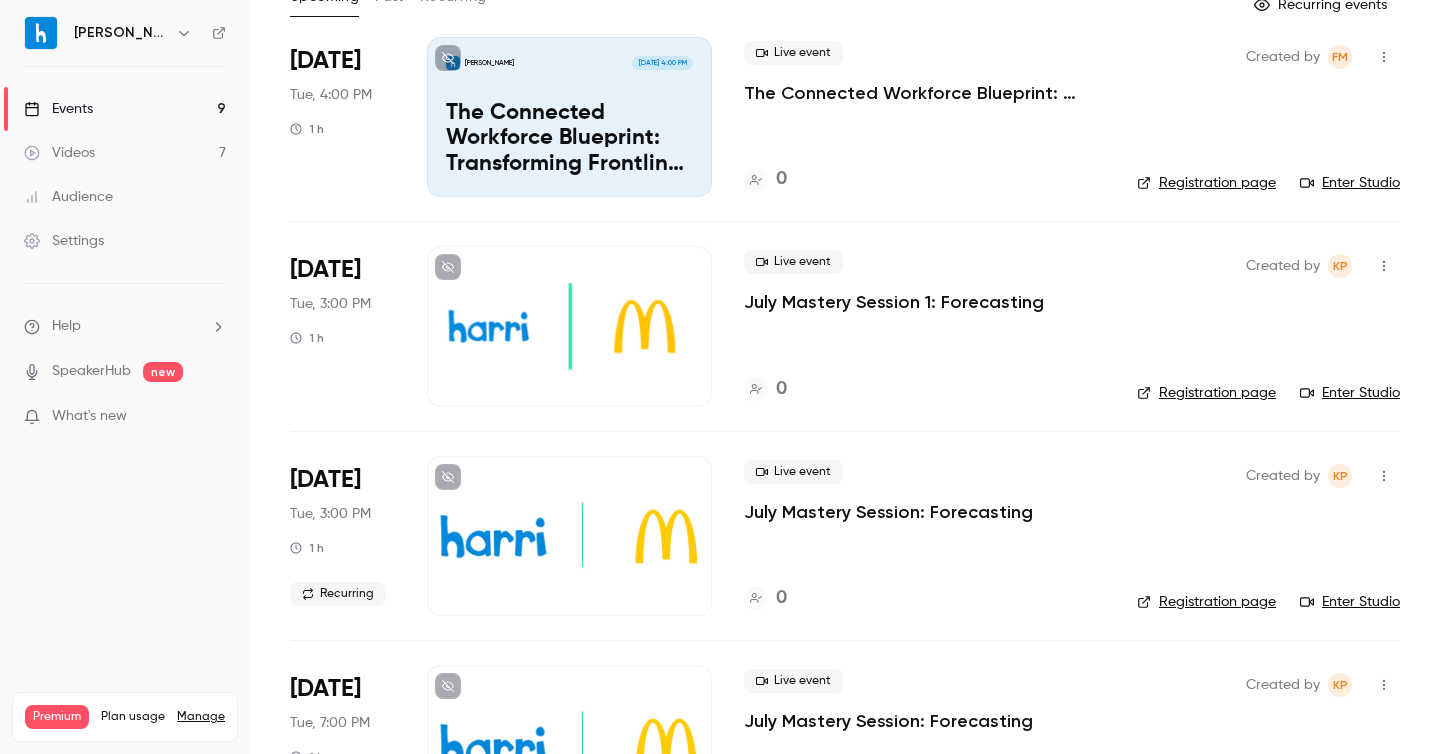 click at bounding box center [569, 326] 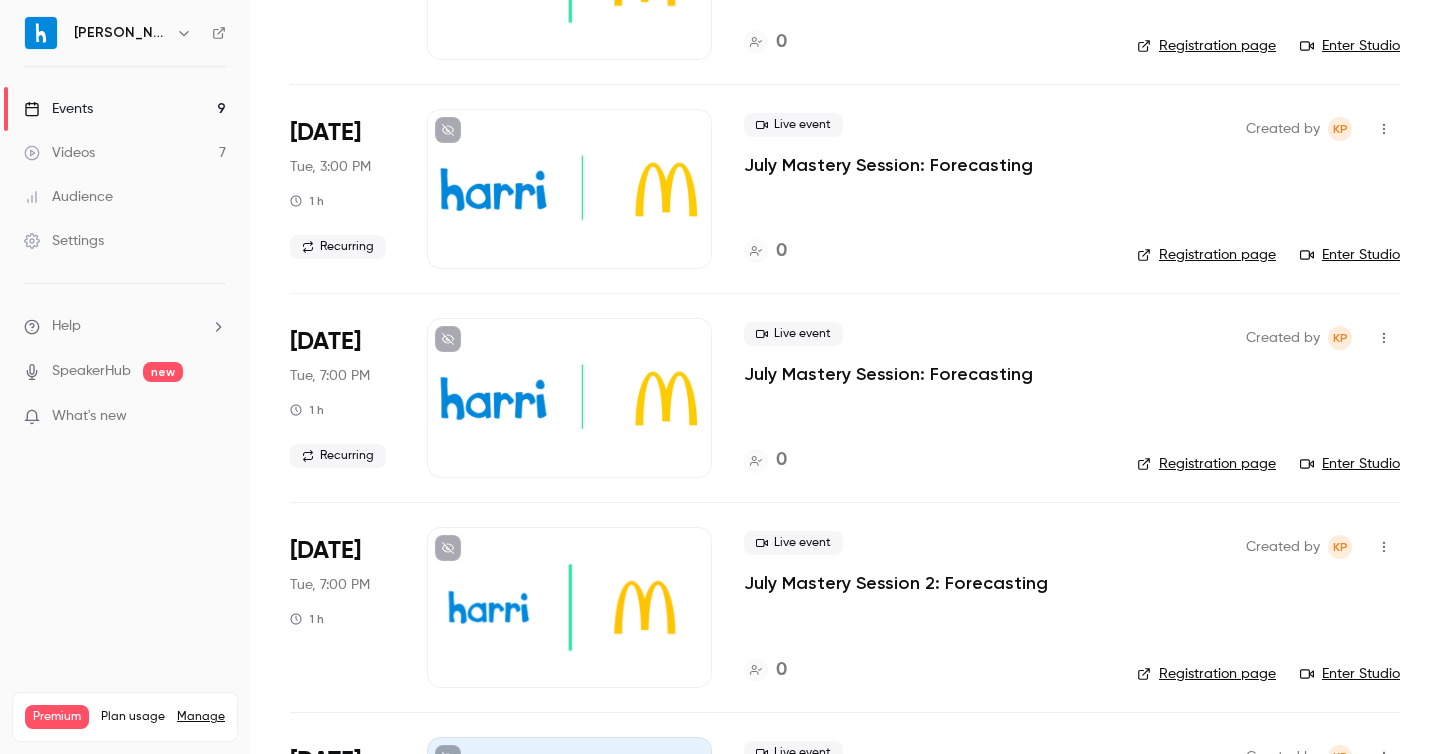 scroll, scrollTop: 506, scrollLeft: 0, axis: vertical 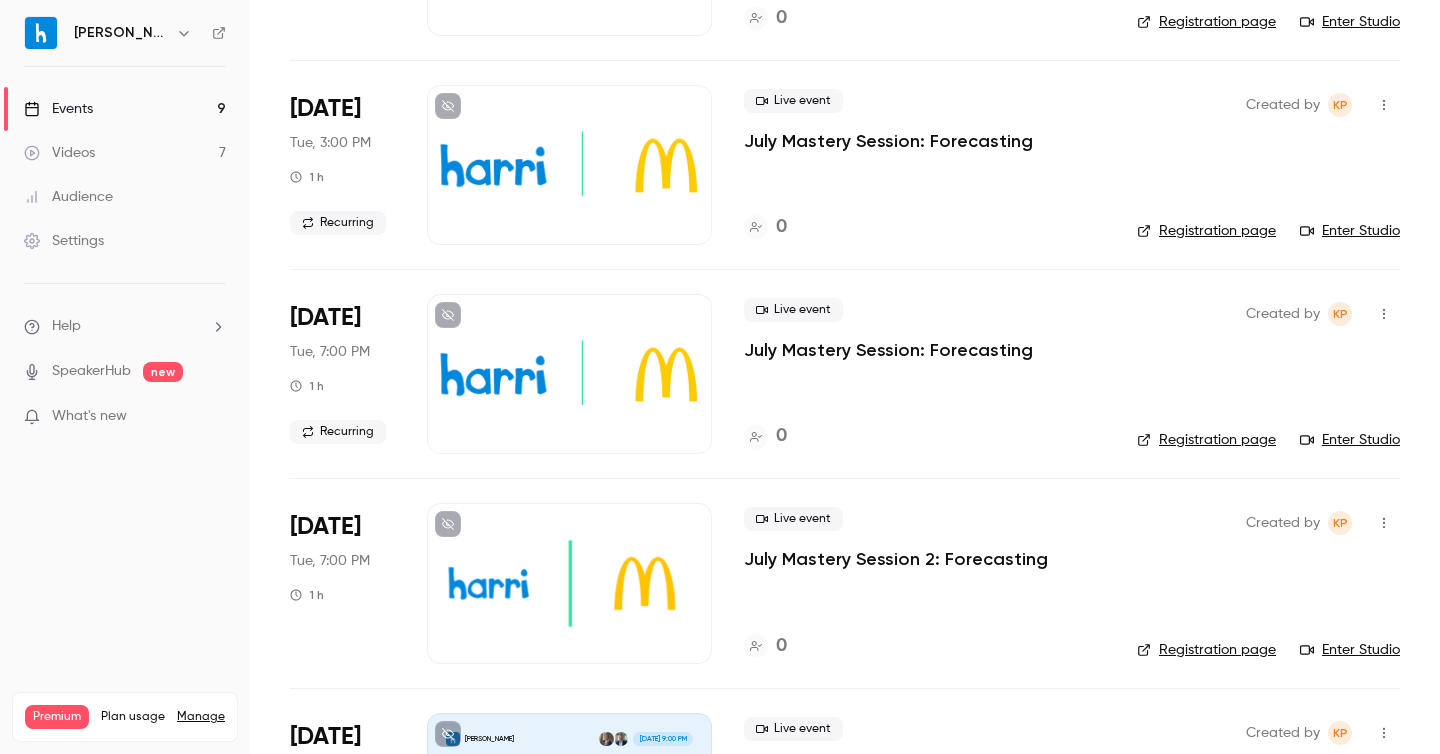click at bounding box center [569, 583] 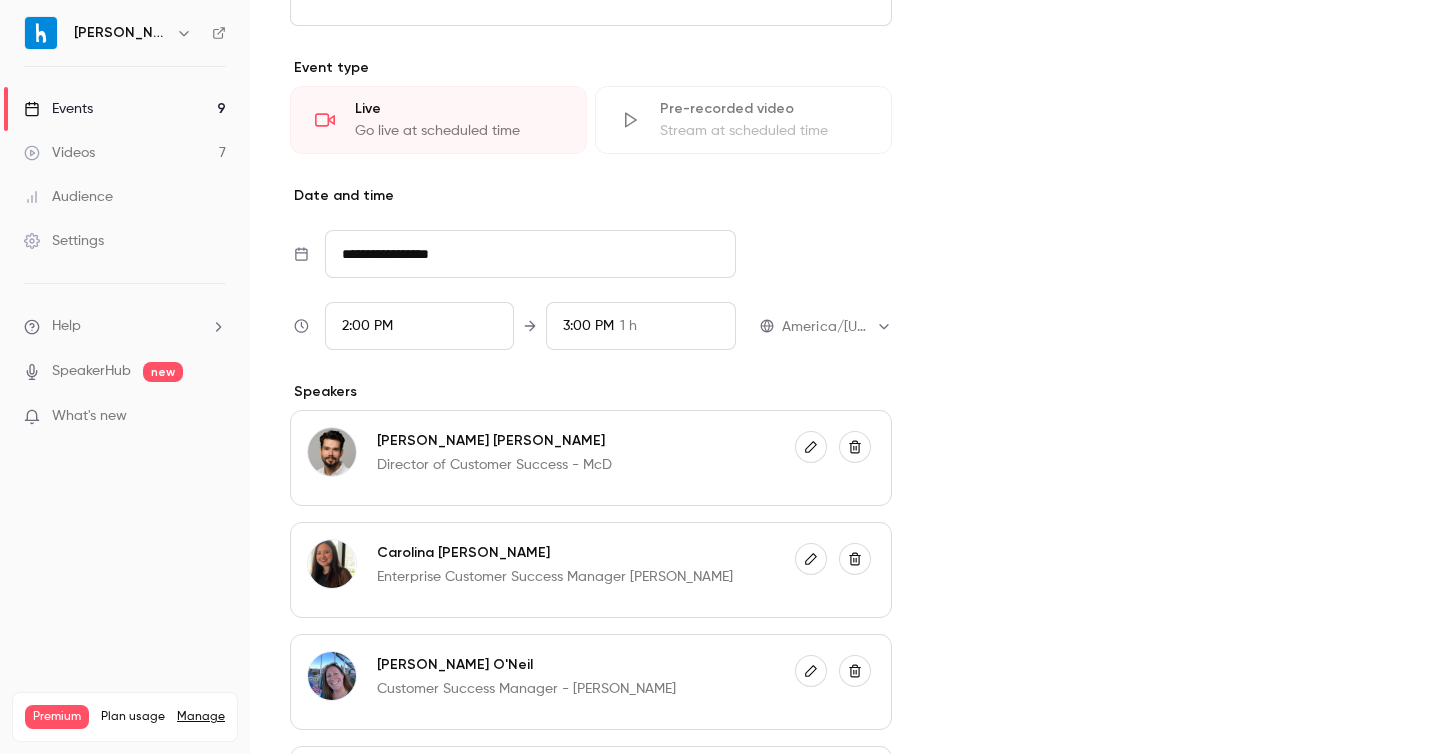 scroll, scrollTop: 0, scrollLeft: 0, axis: both 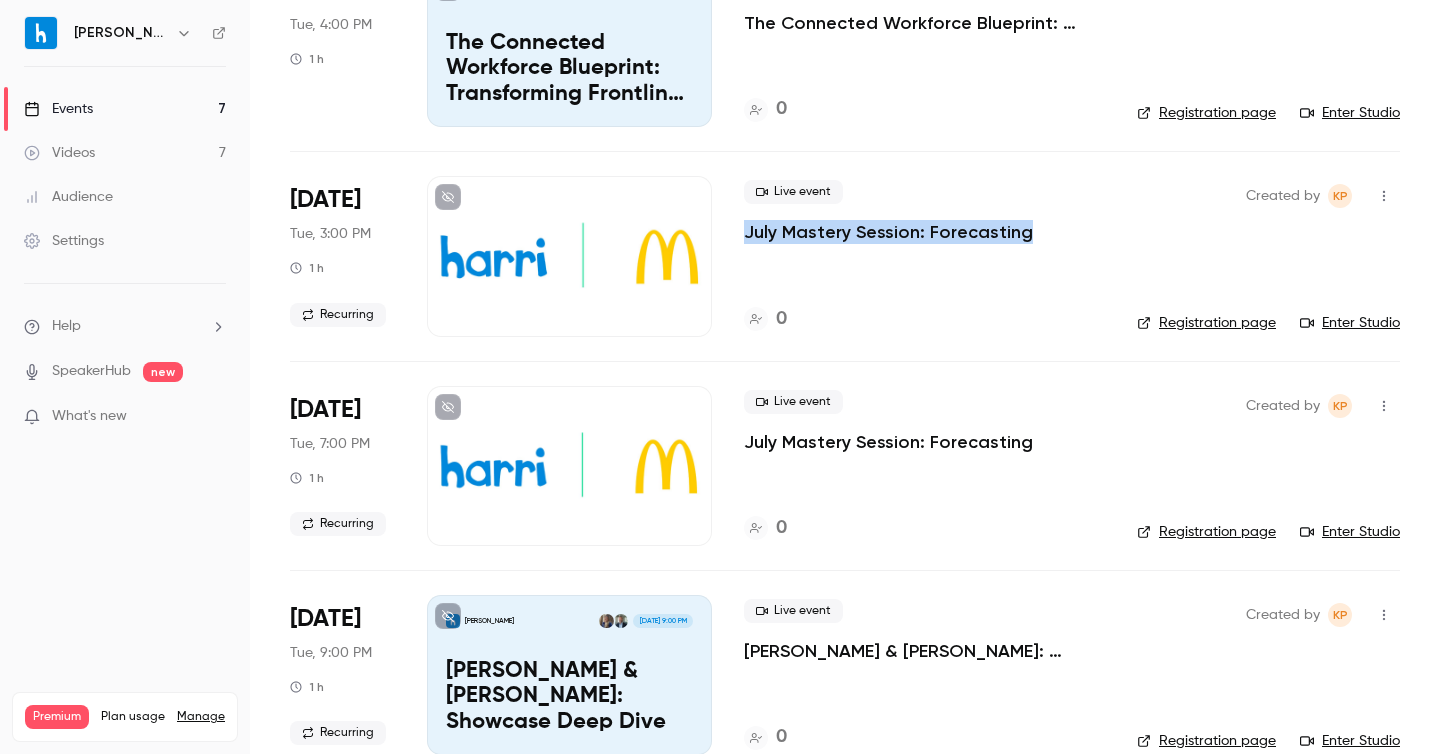 drag, startPoint x: 1061, startPoint y: 233, endPoint x: 736, endPoint y: 233, distance: 325 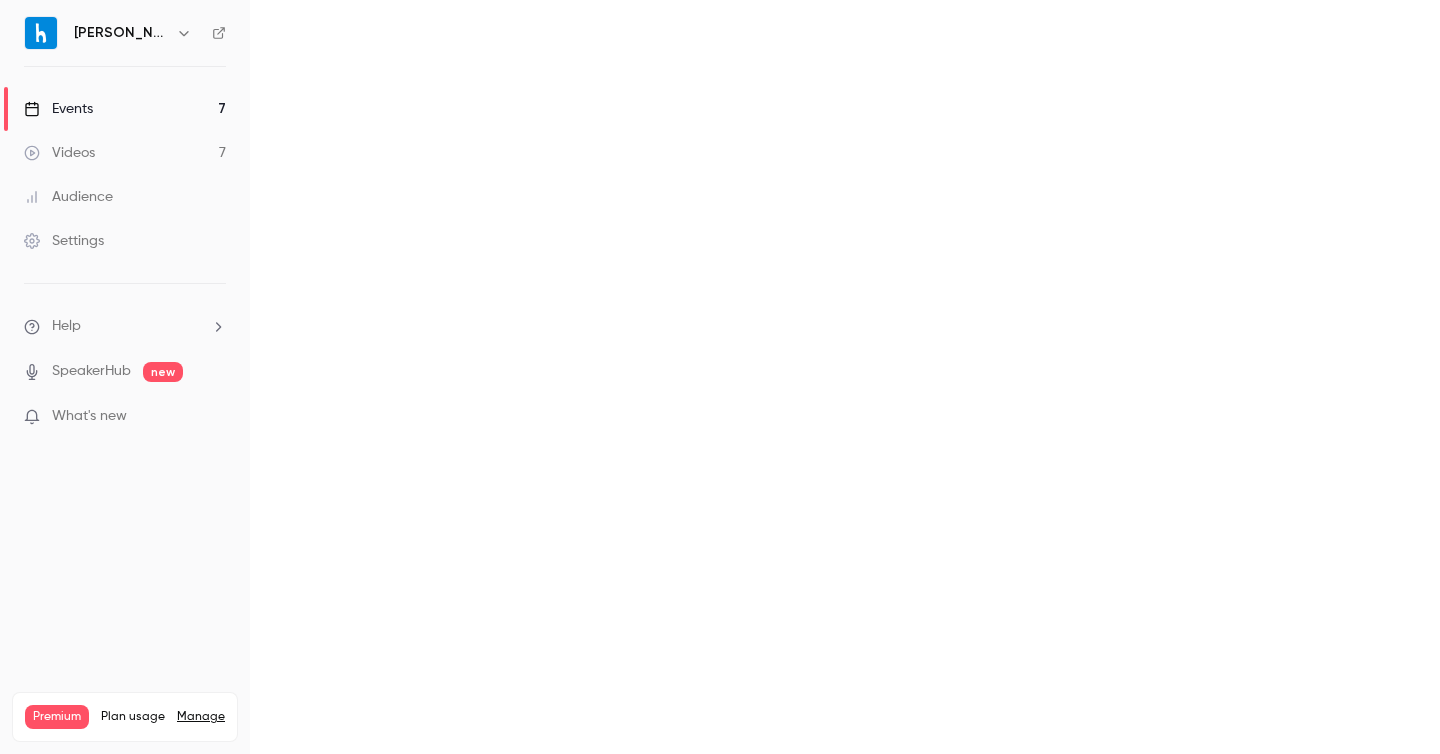 scroll, scrollTop: 0, scrollLeft: 0, axis: both 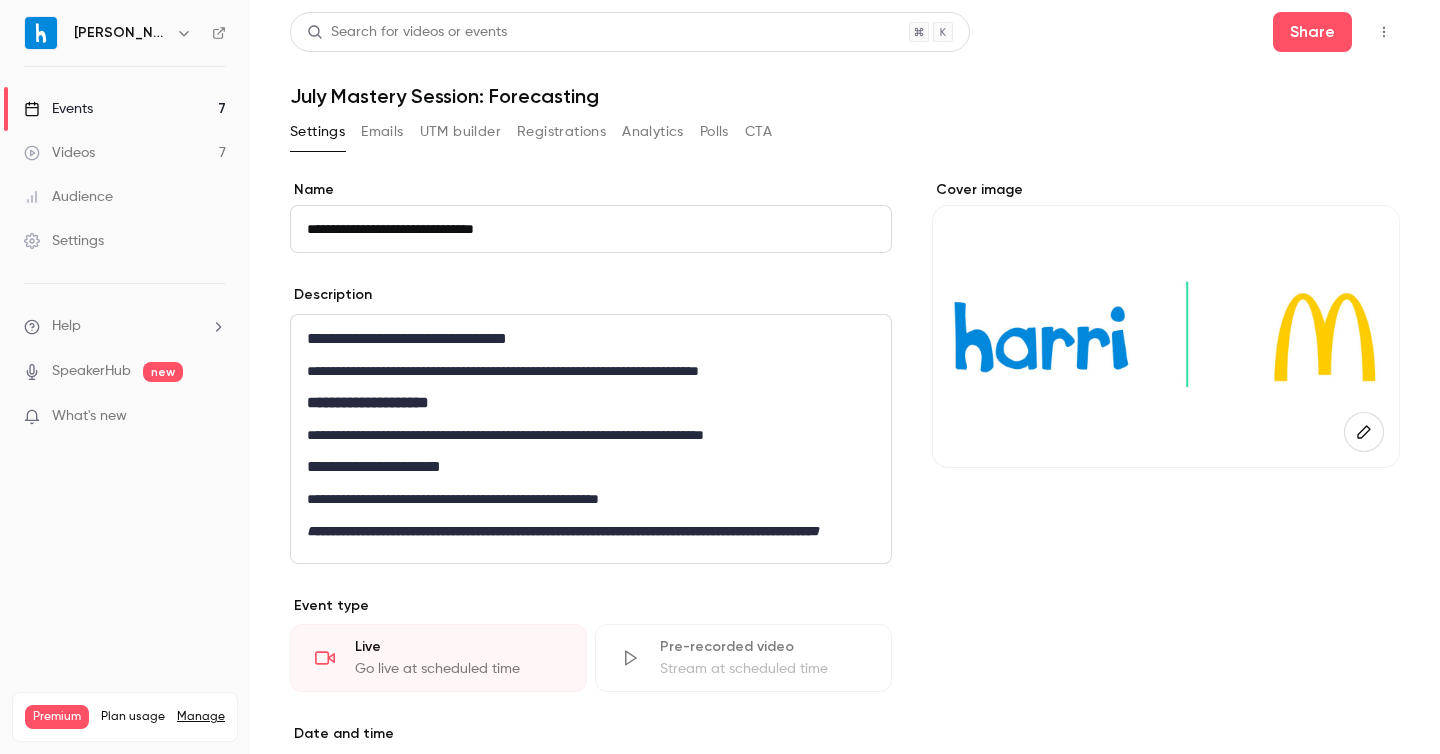 click on "**********" at bounding box center [591, 439] 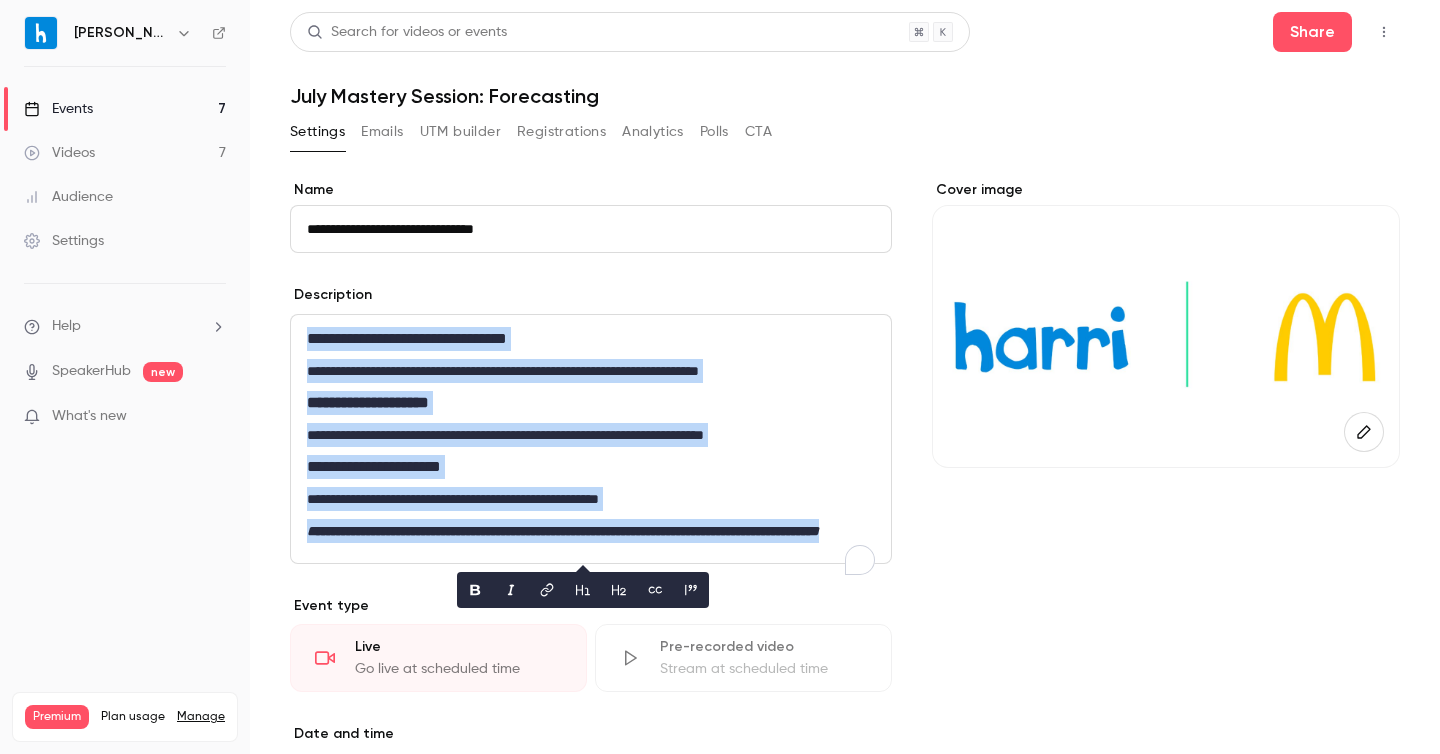 copy on "**********" 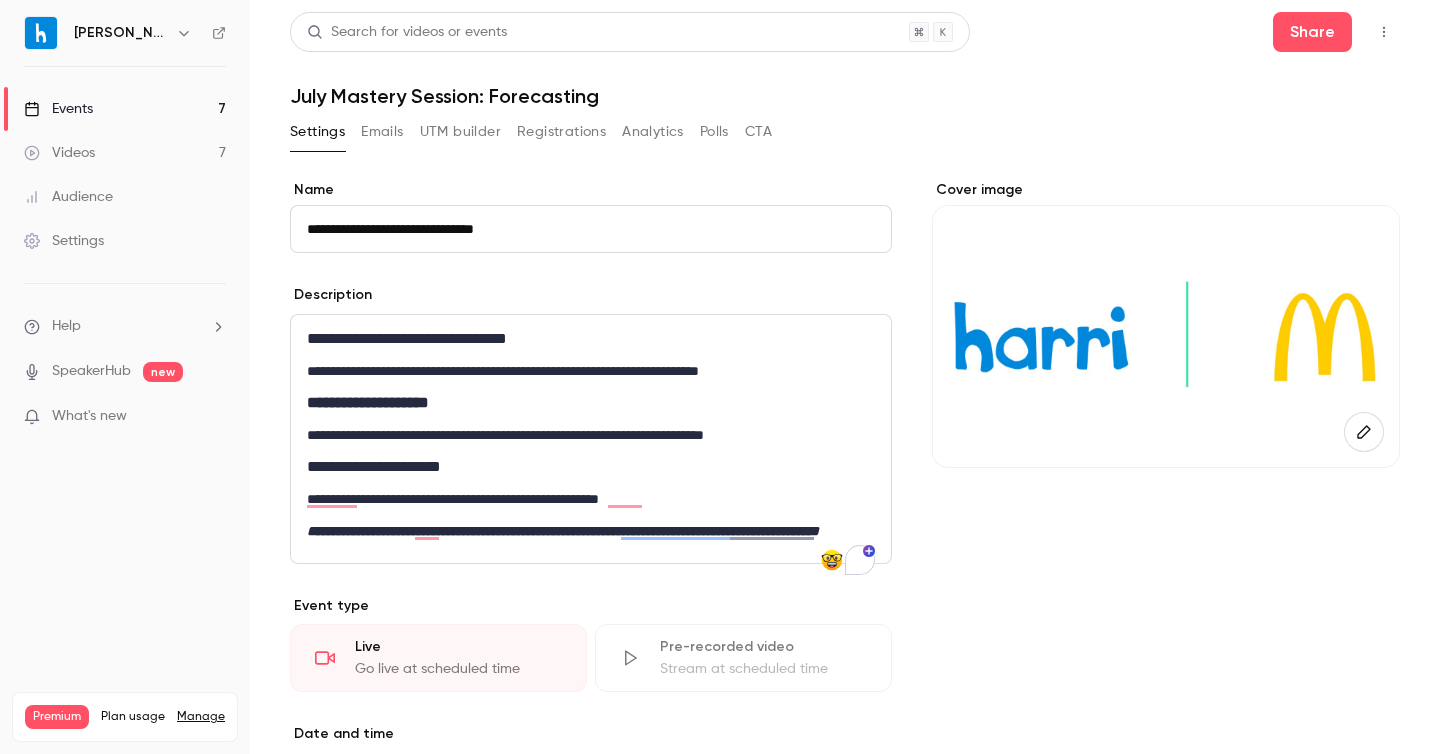 click on "Description" at bounding box center [591, 297] 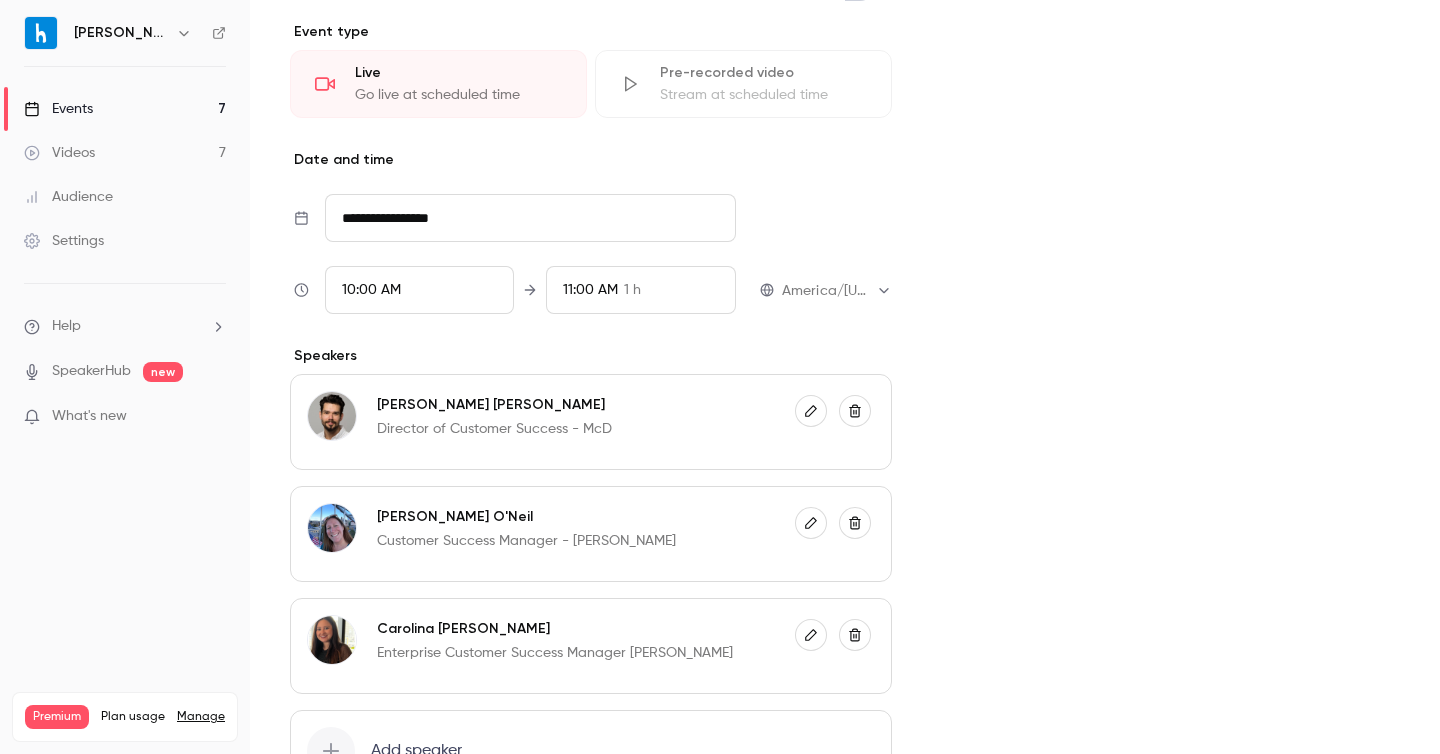 scroll, scrollTop: 608, scrollLeft: 0, axis: vertical 